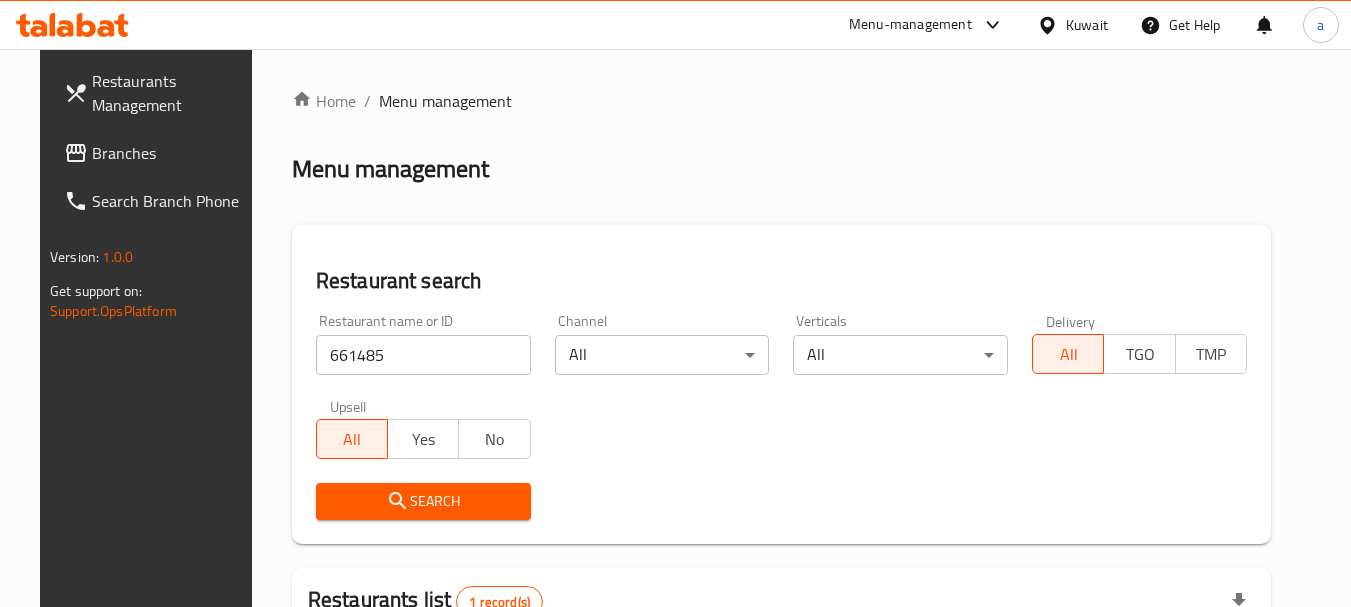 scroll, scrollTop: 268, scrollLeft: 0, axis: vertical 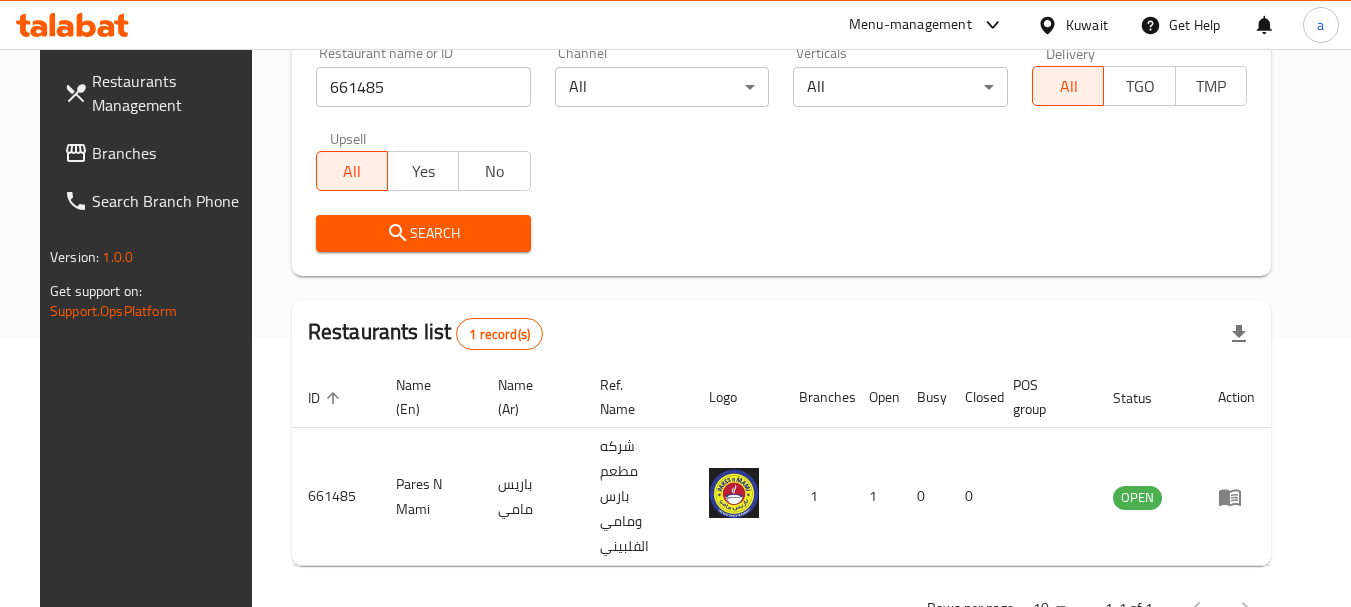 click on "Kuwait" at bounding box center [1087, 25] 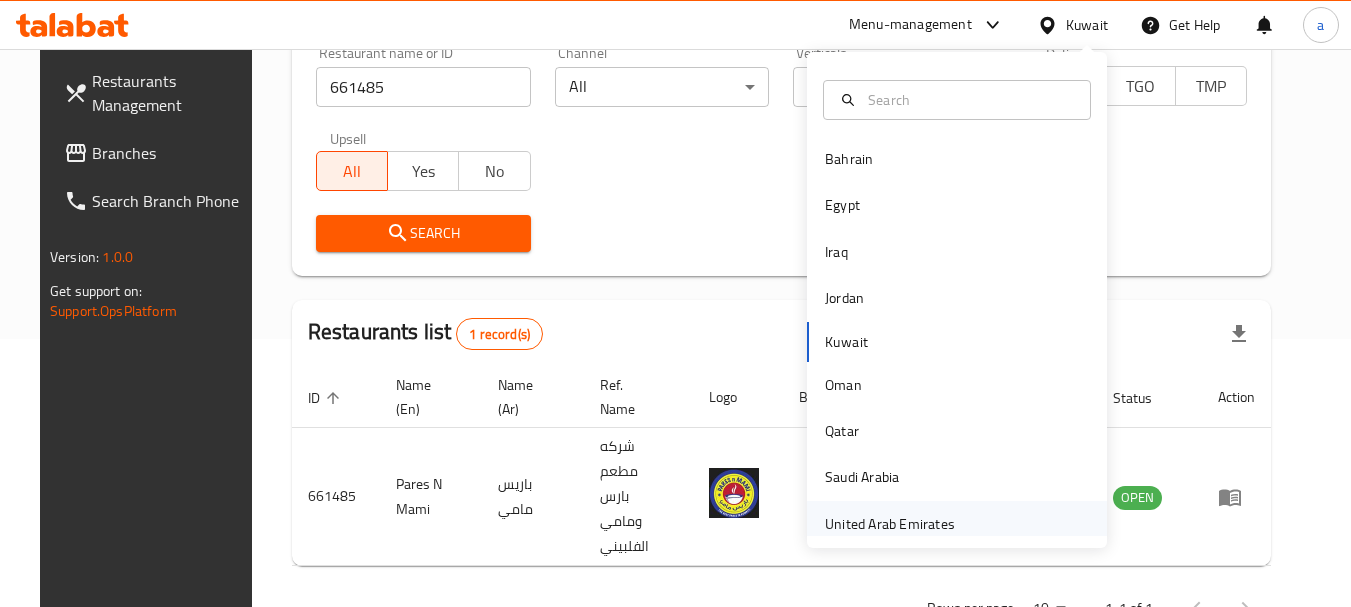 click on "United Arab Emirates" at bounding box center [890, 524] 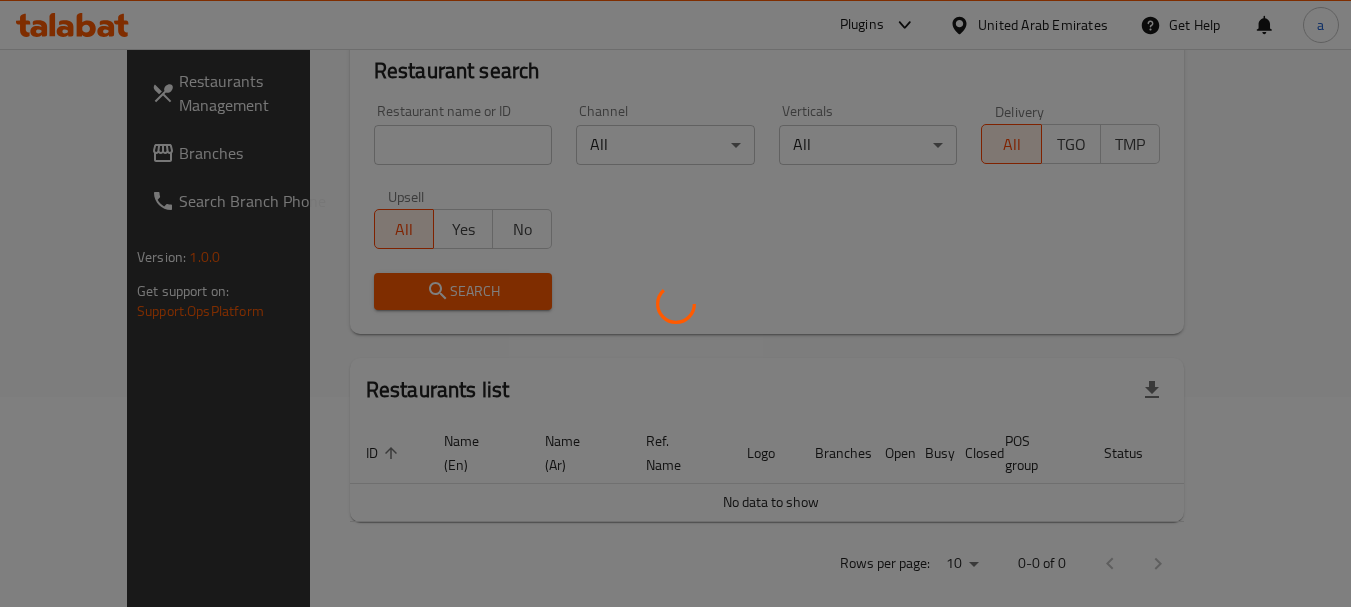 scroll, scrollTop: 268, scrollLeft: 0, axis: vertical 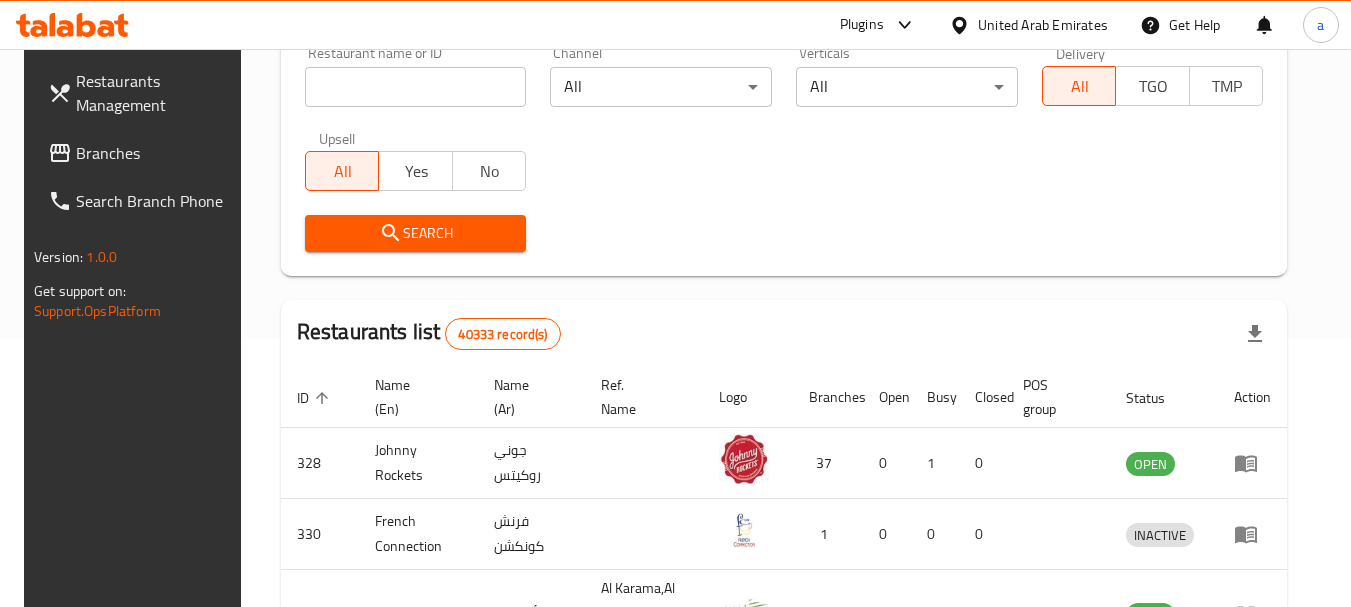 click on "Branches" at bounding box center [155, 153] 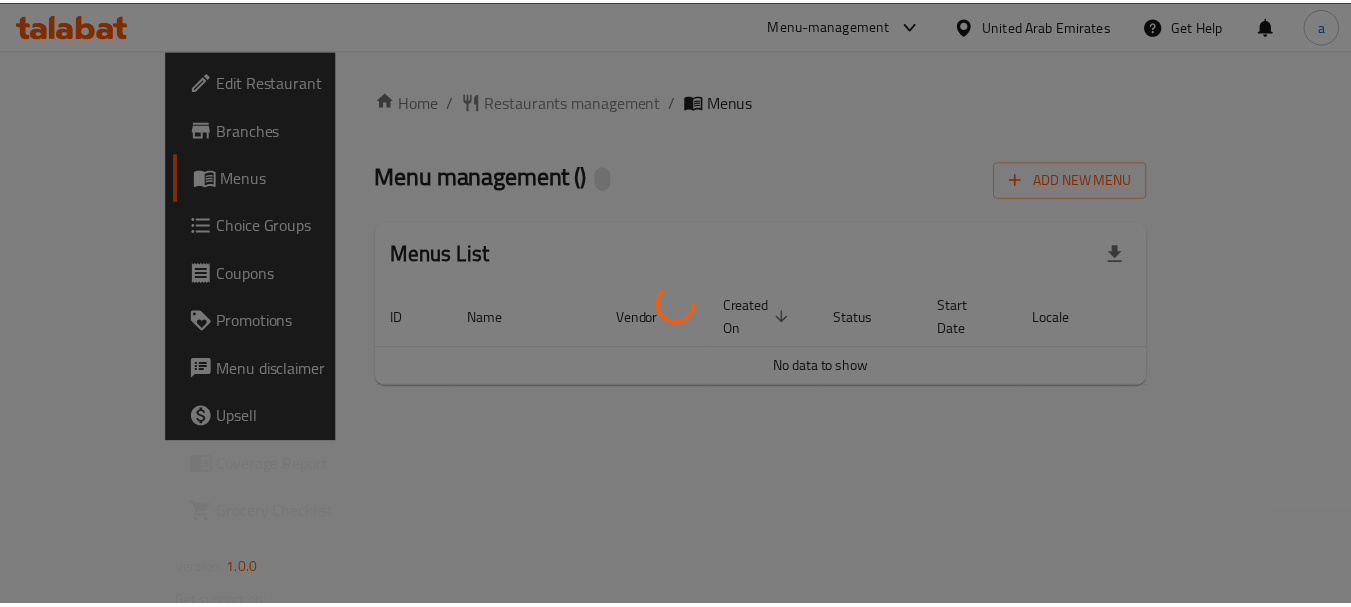 scroll, scrollTop: 0, scrollLeft: 0, axis: both 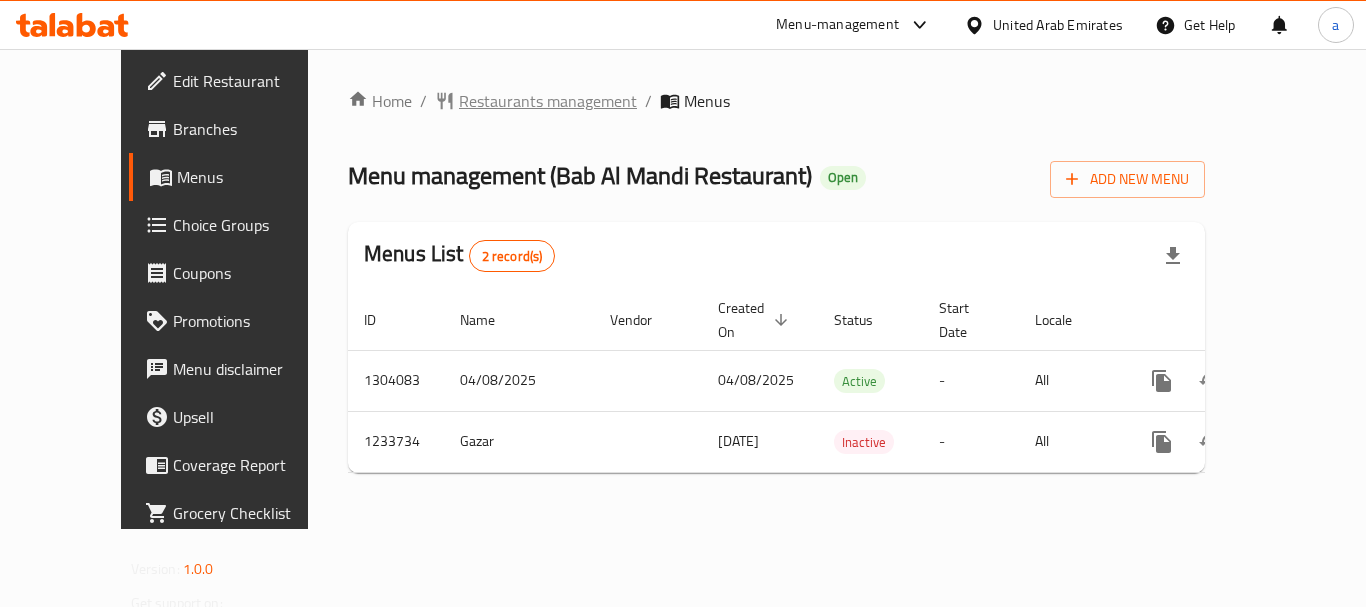 click on "Restaurants management" at bounding box center (548, 101) 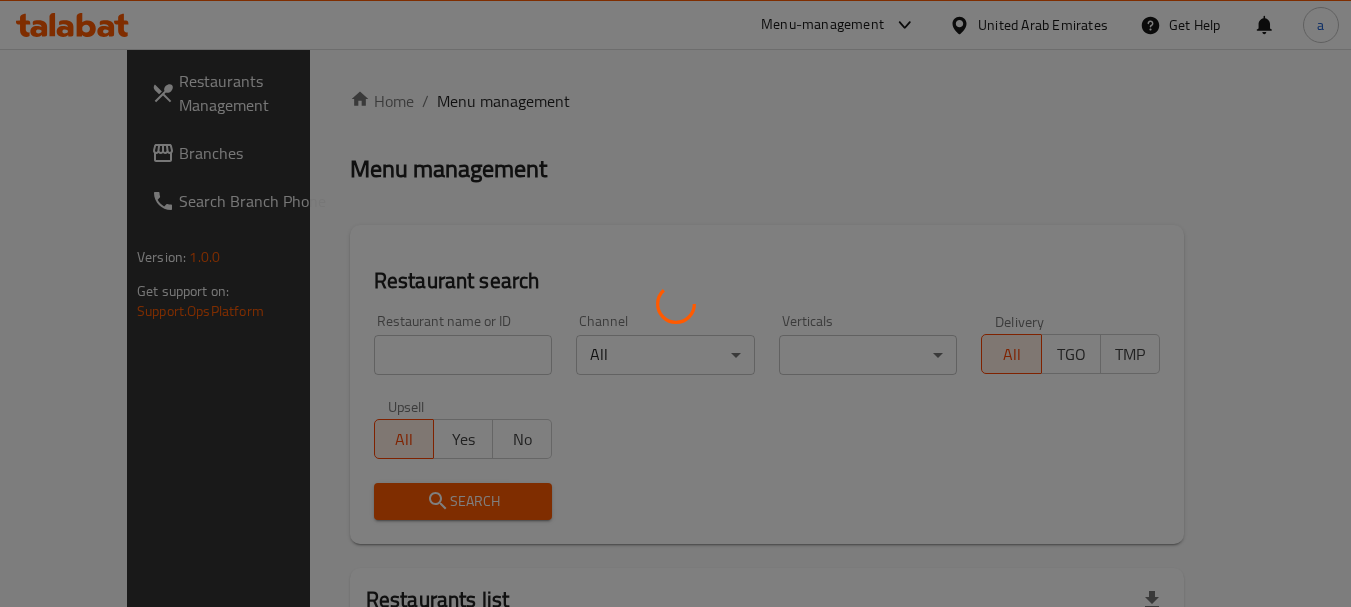 click at bounding box center (675, 303) 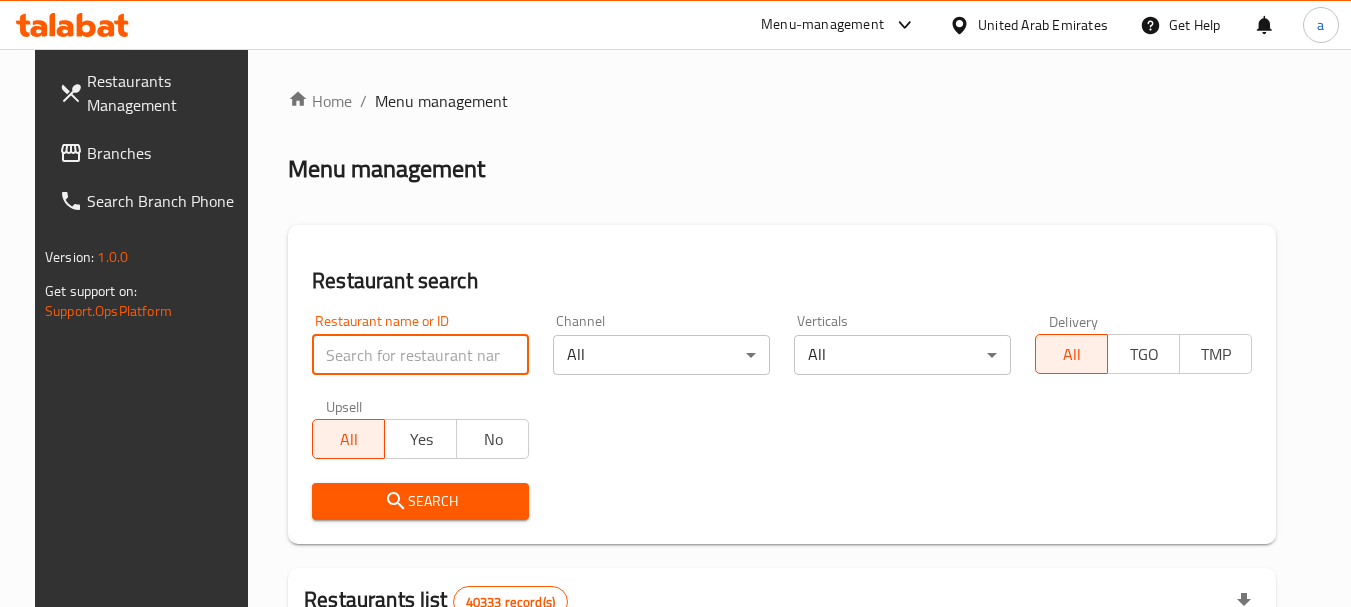 click at bounding box center [420, 355] 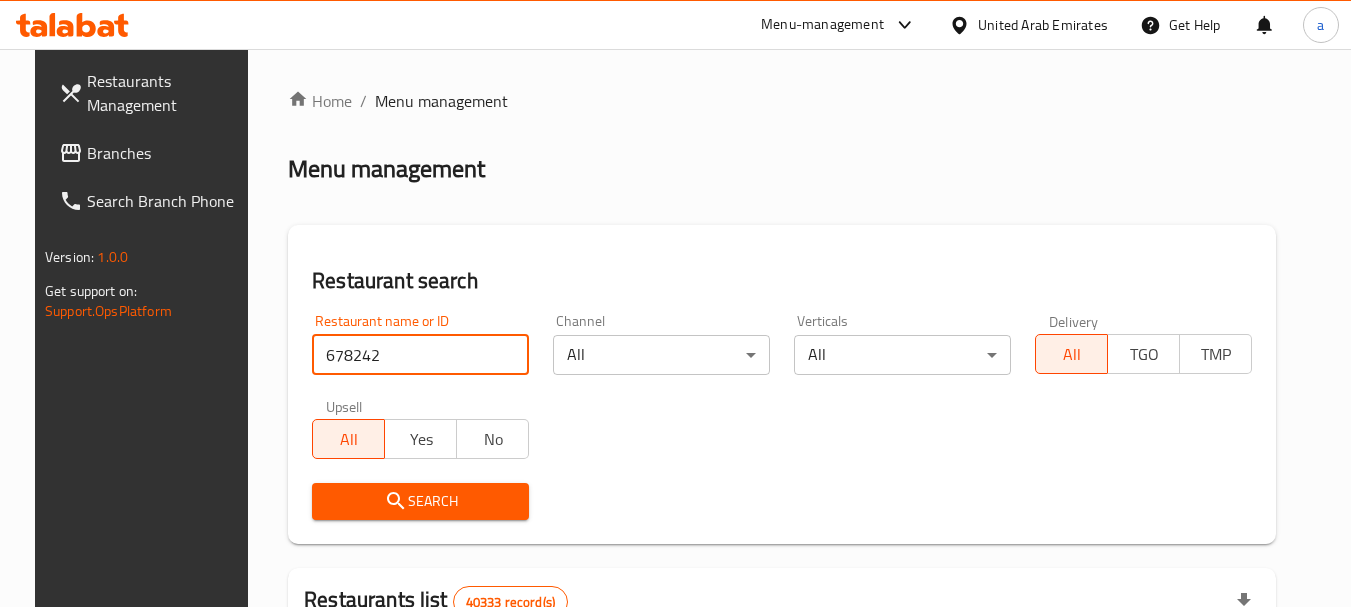 type on "678242" 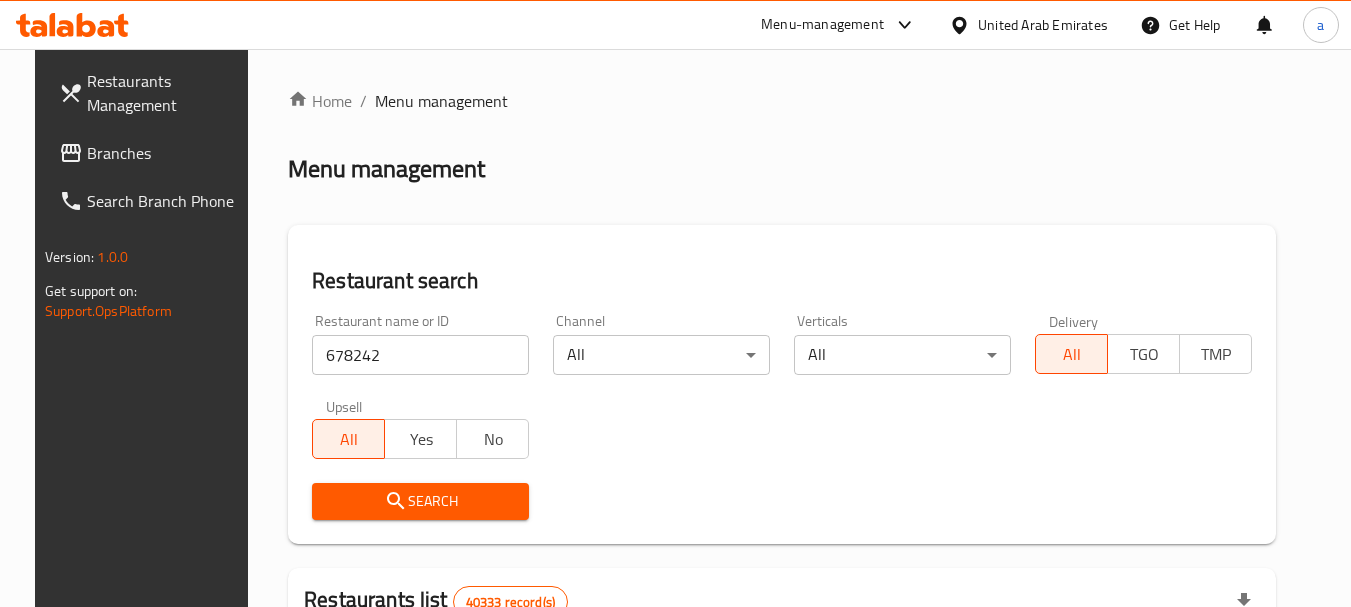 click on "Search" at bounding box center (420, 501) 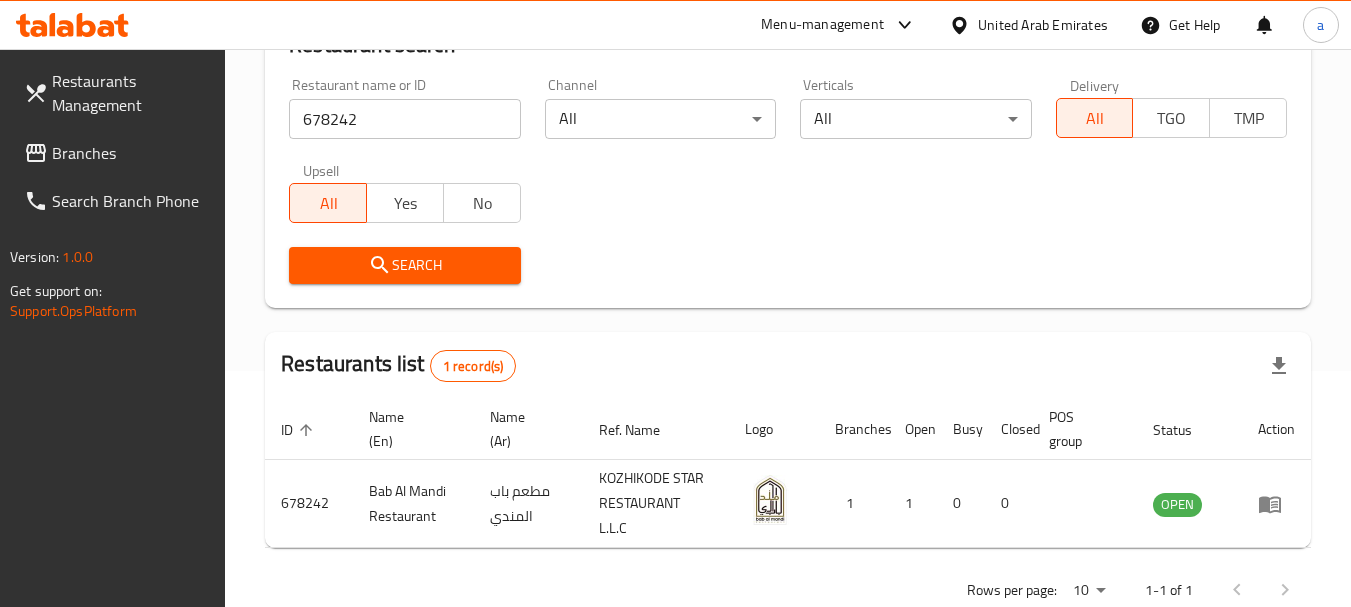 scroll, scrollTop: 285, scrollLeft: 0, axis: vertical 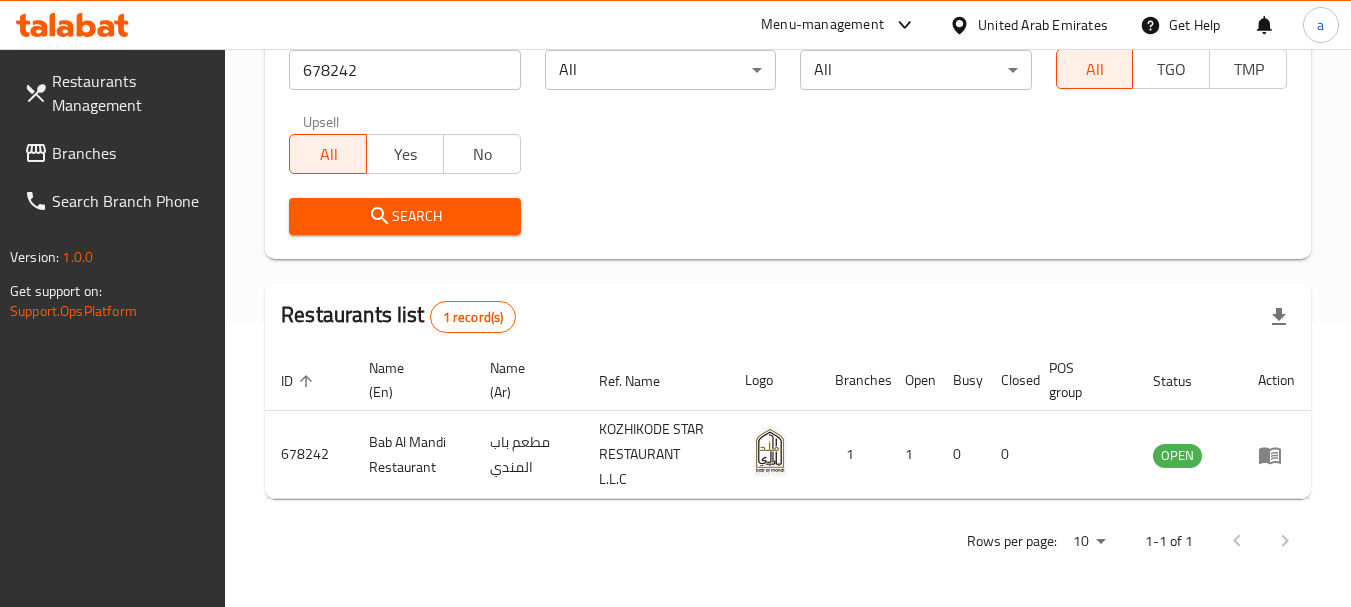 click on "United Arab Emirates" at bounding box center (1043, 25) 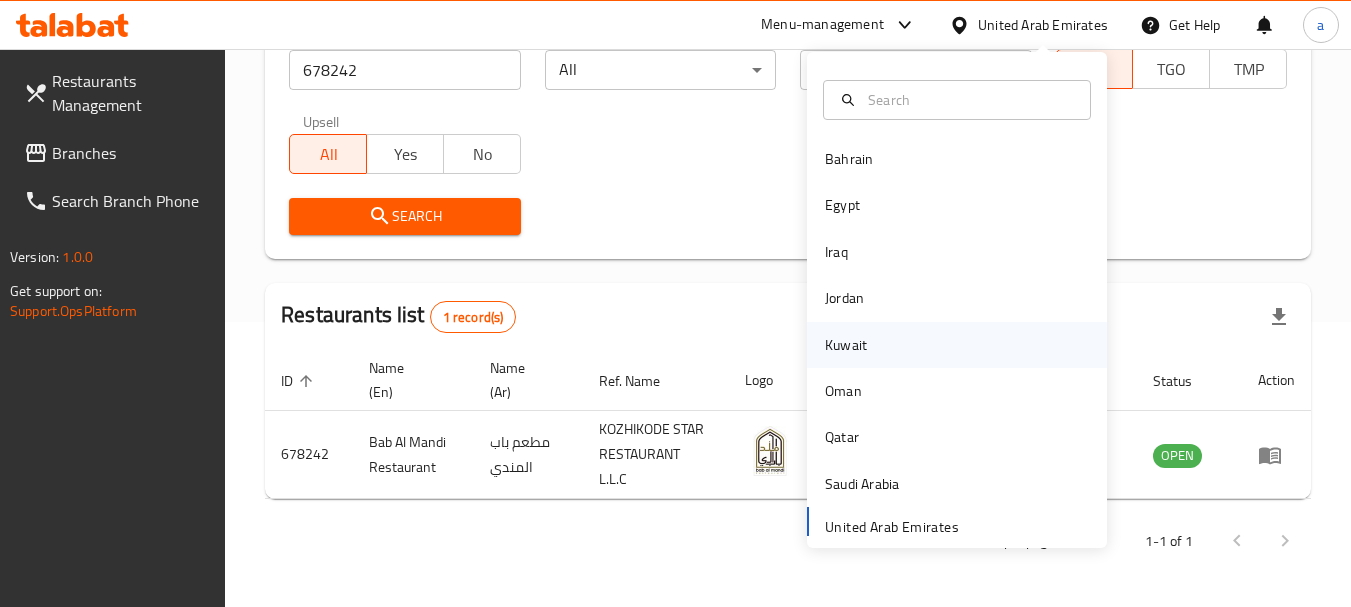 click on "Kuwait" at bounding box center (846, 345) 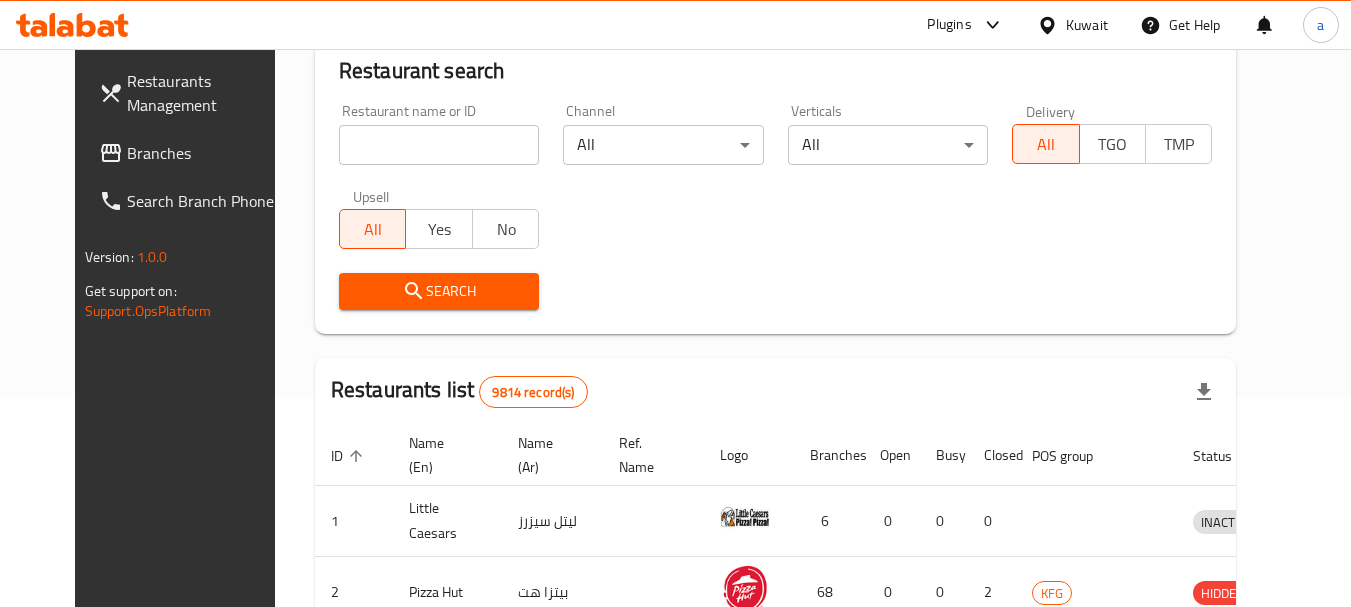 scroll, scrollTop: 285, scrollLeft: 0, axis: vertical 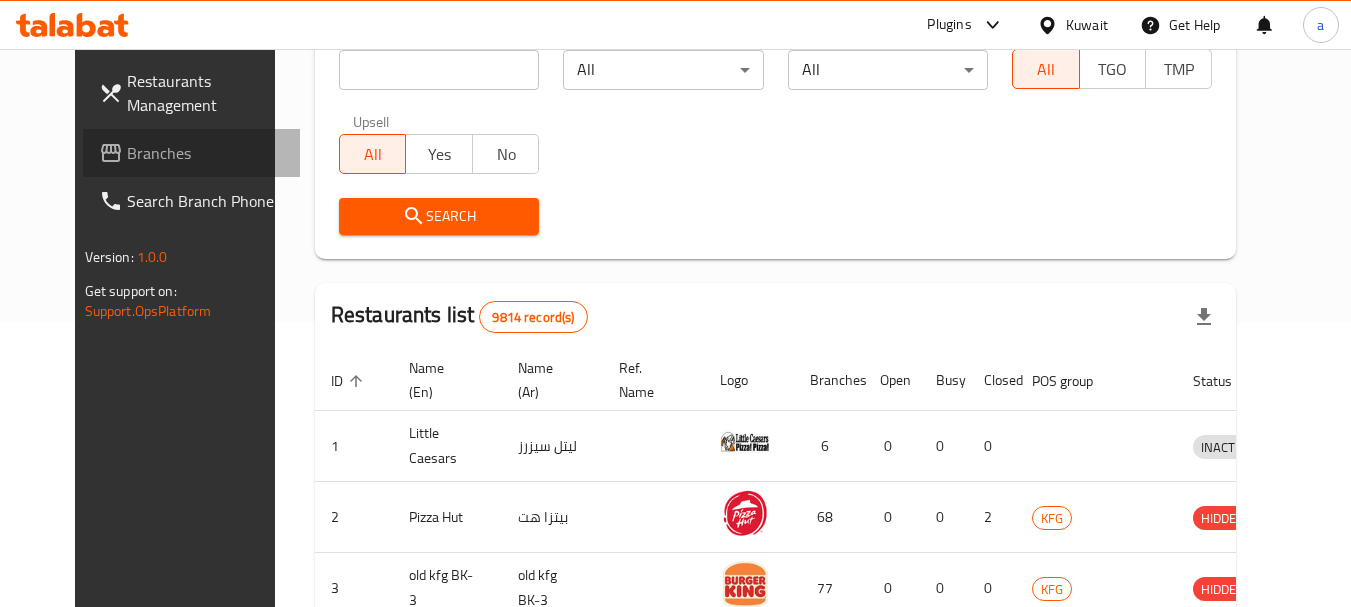 click on "Branches" at bounding box center (206, 153) 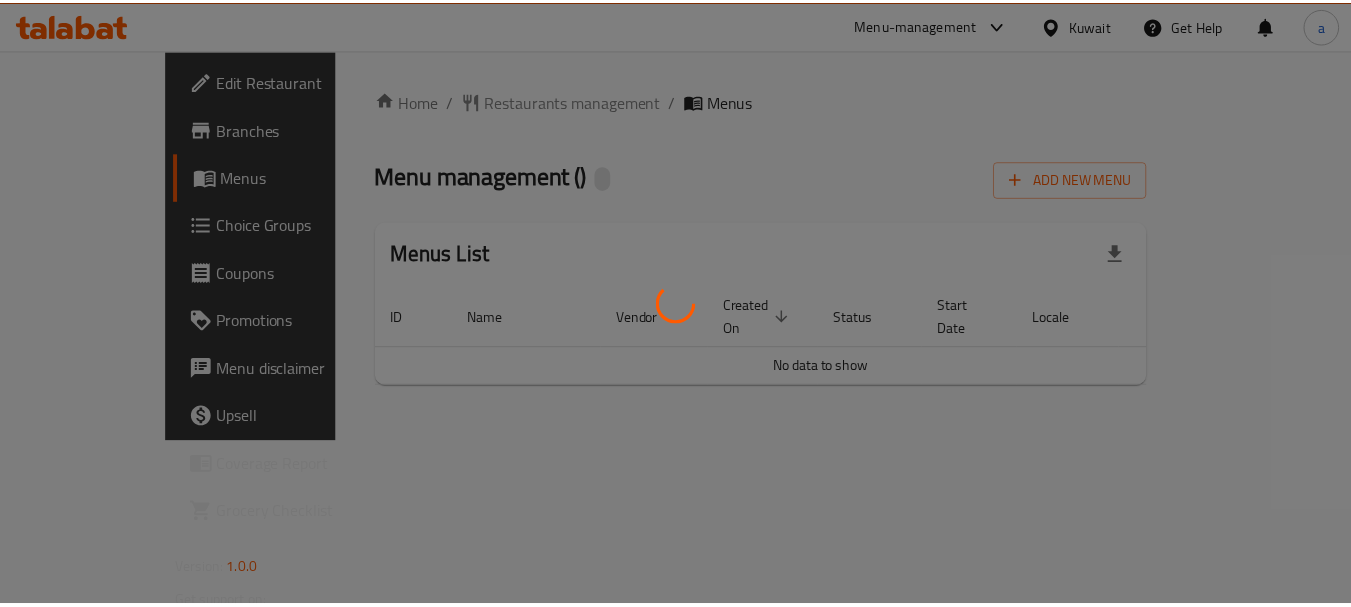 scroll, scrollTop: 0, scrollLeft: 0, axis: both 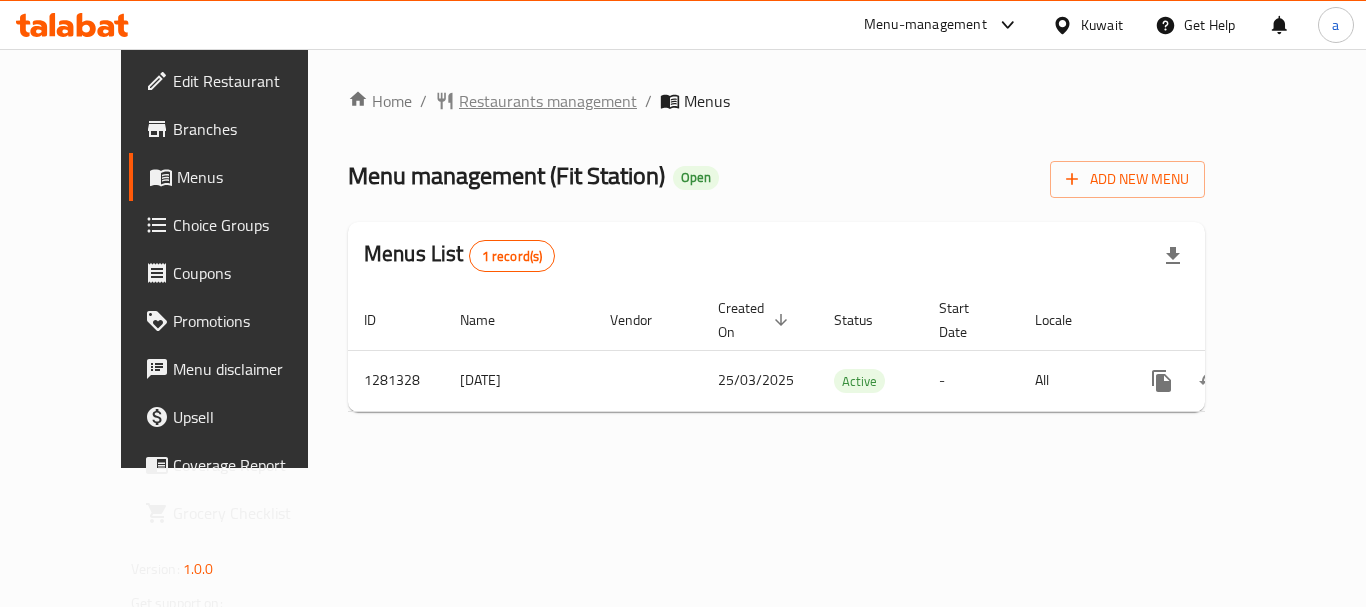 click on "Restaurants management" at bounding box center (548, 101) 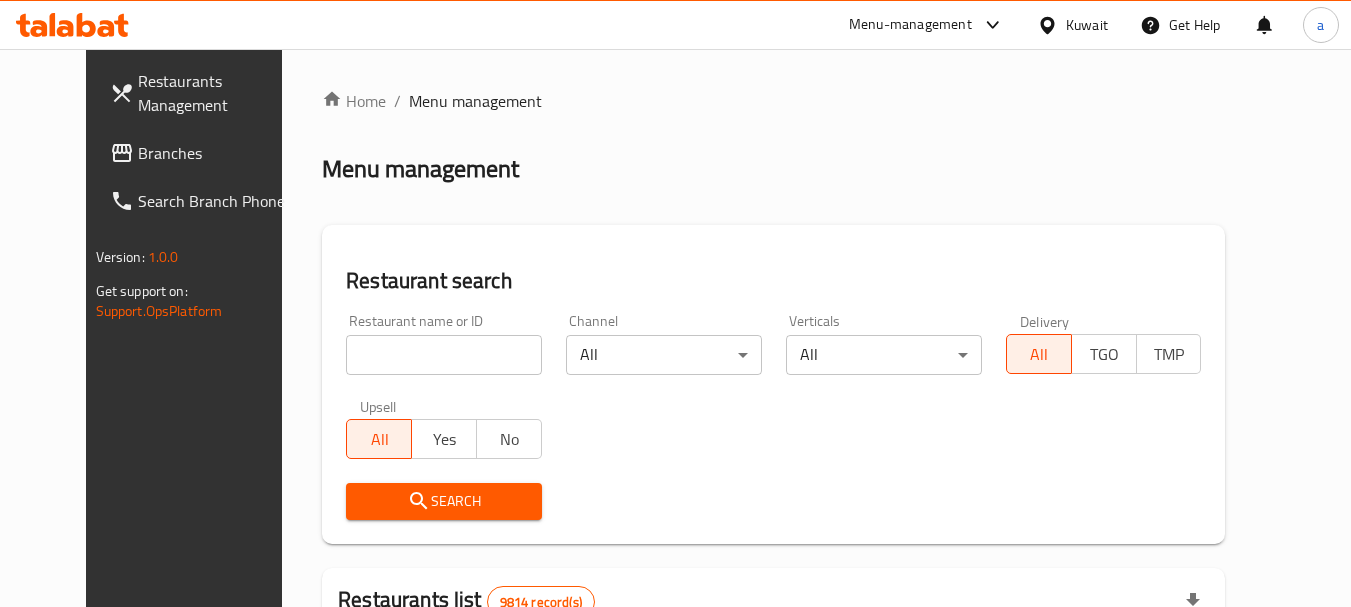 click at bounding box center (444, 355) 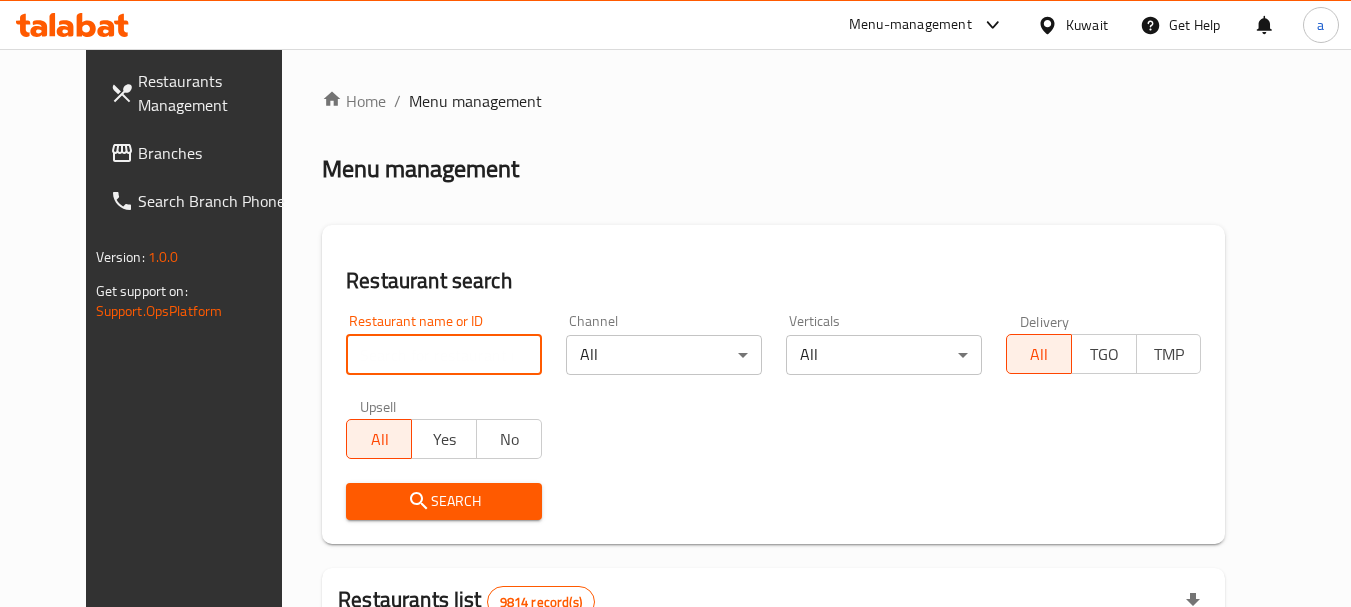 paste on "694308" 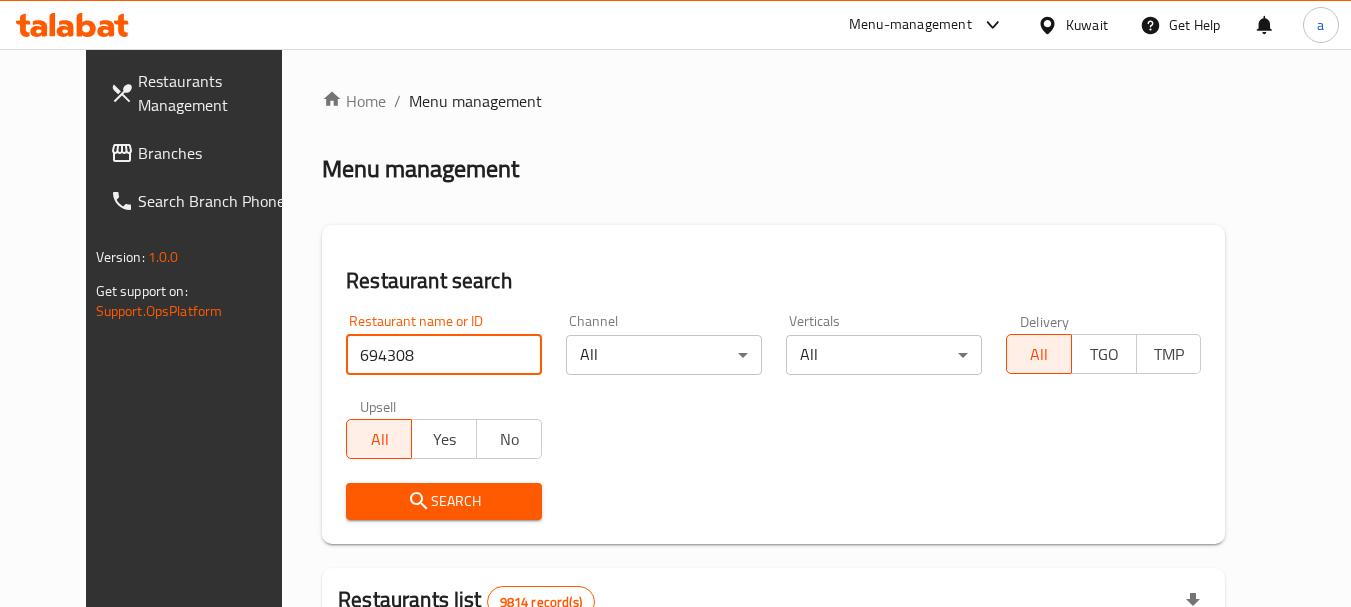 type on "694308" 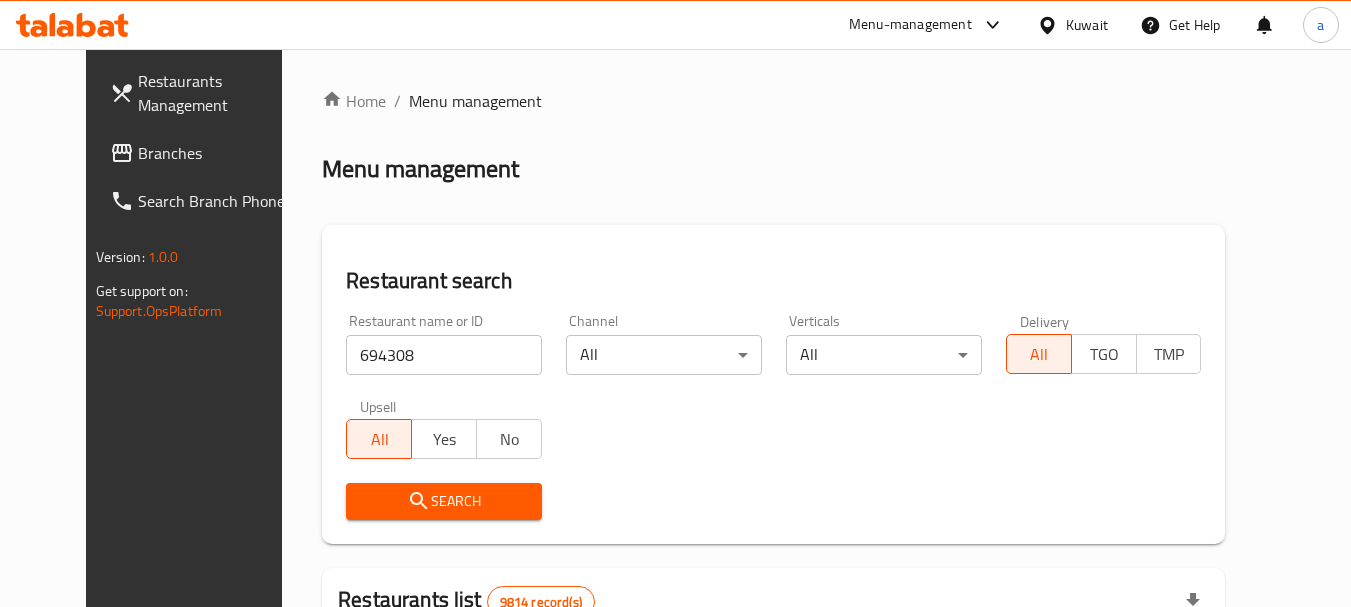 click on "Search" at bounding box center (444, 501) 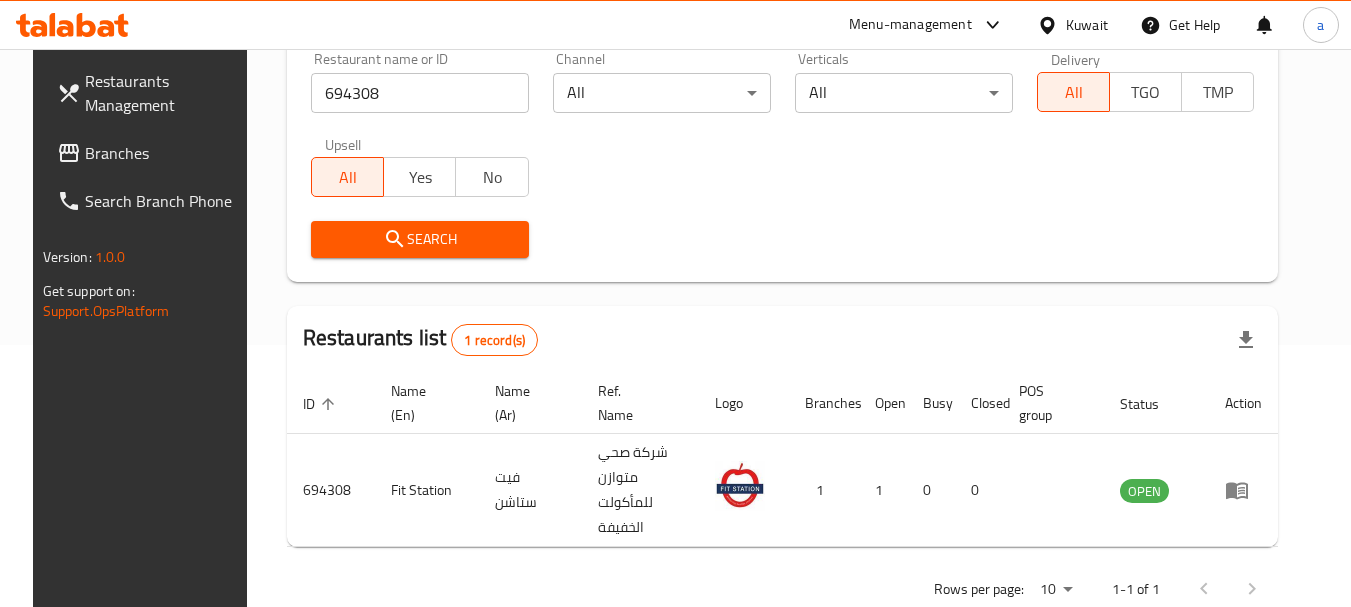 scroll, scrollTop: 268, scrollLeft: 0, axis: vertical 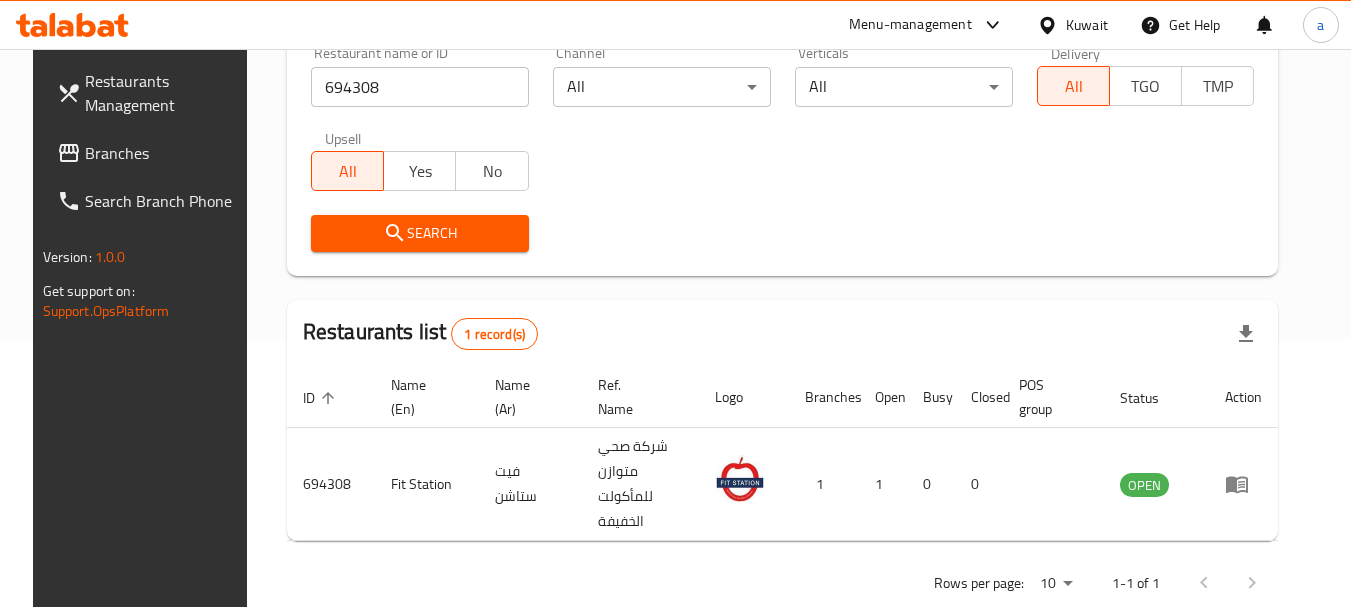 click on "Kuwait" at bounding box center [1087, 25] 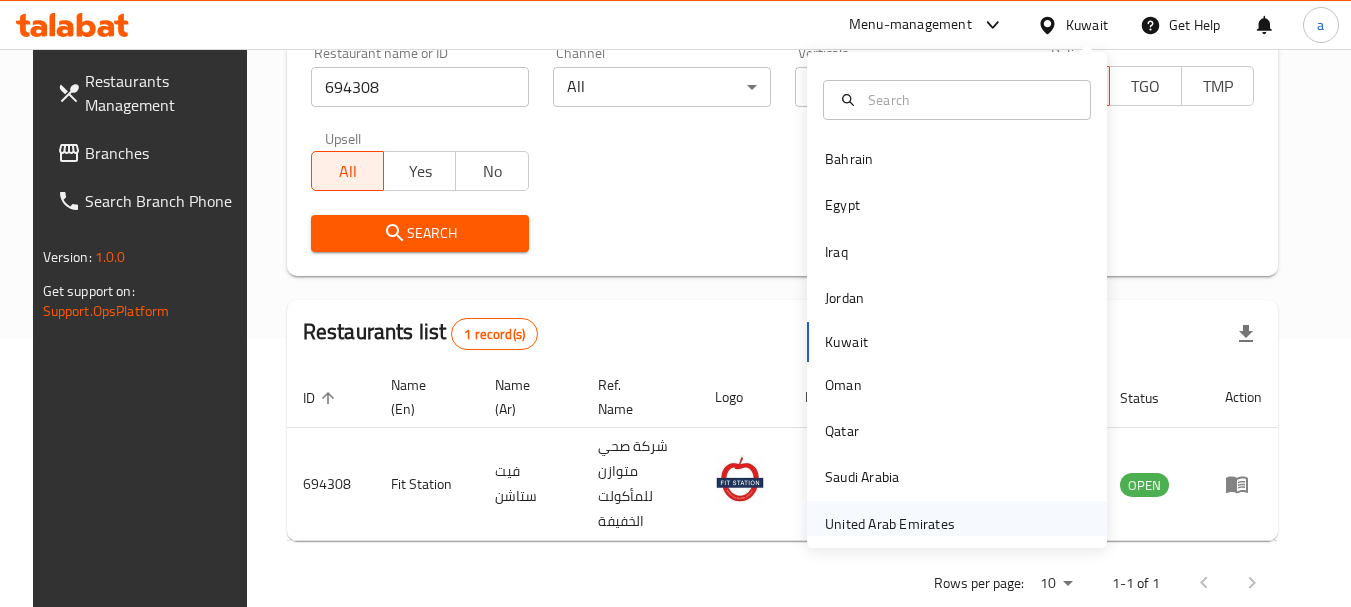 click on "United Arab Emirates" at bounding box center [890, 524] 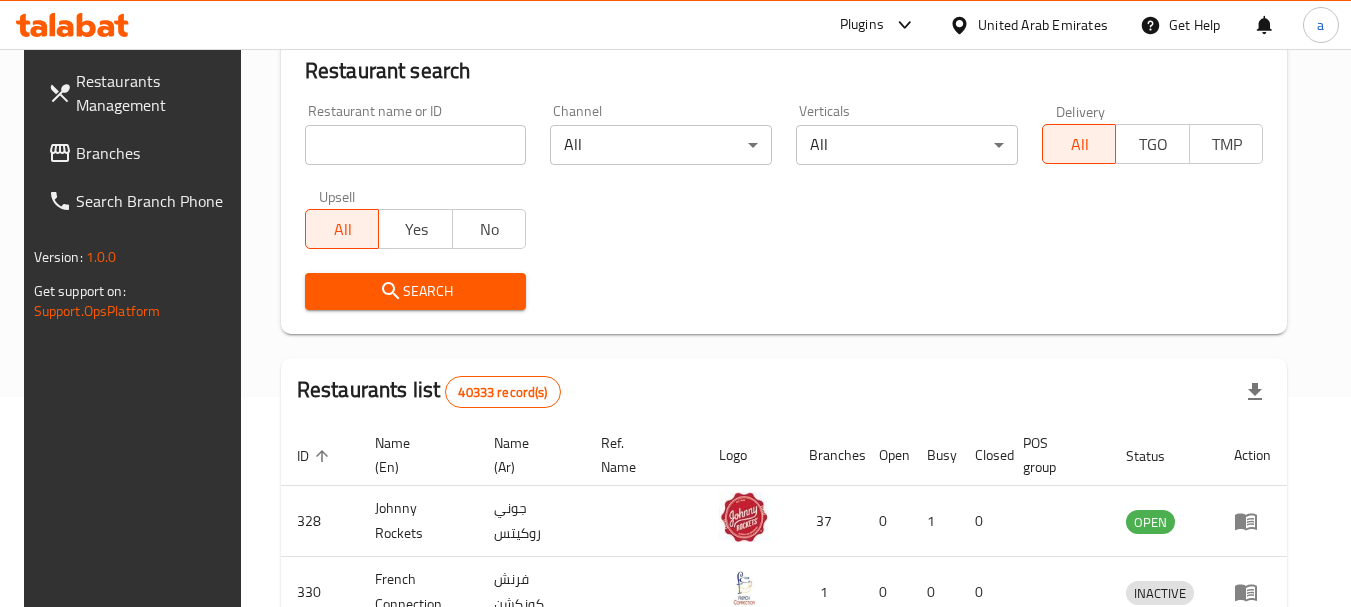 scroll, scrollTop: 268, scrollLeft: 0, axis: vertical 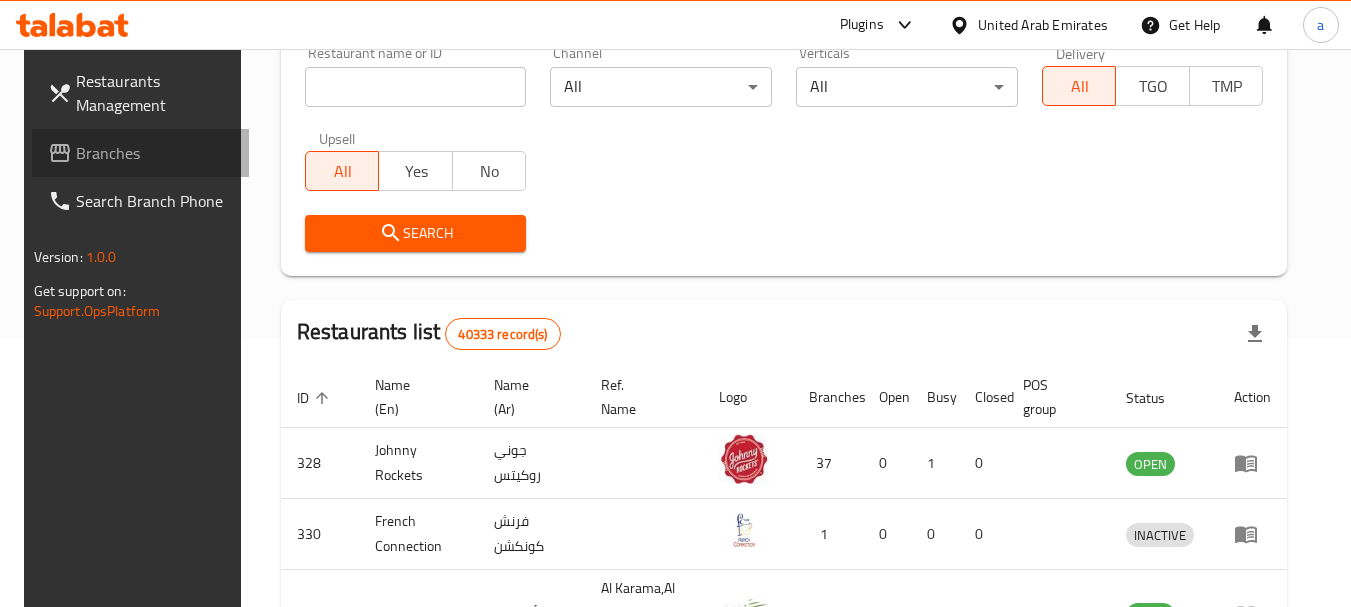 click on "Branches" at bounding box center (155, 153) 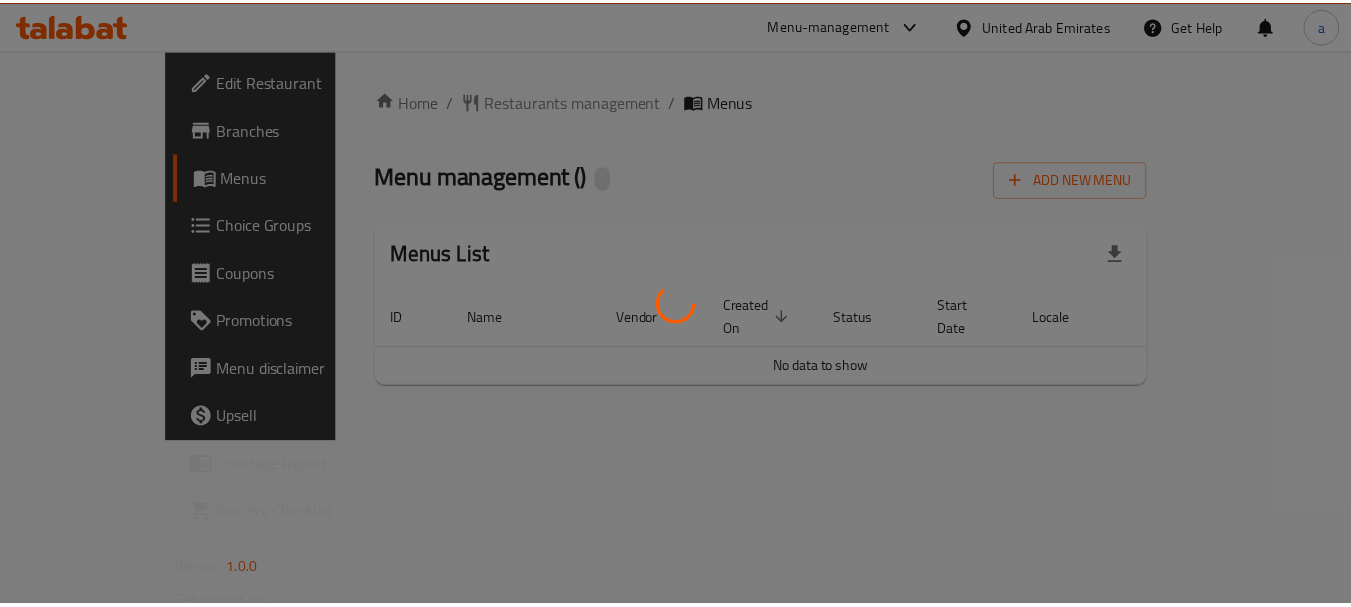 scroll, scrollTop: 0, scrollLeft: 0, axis: both 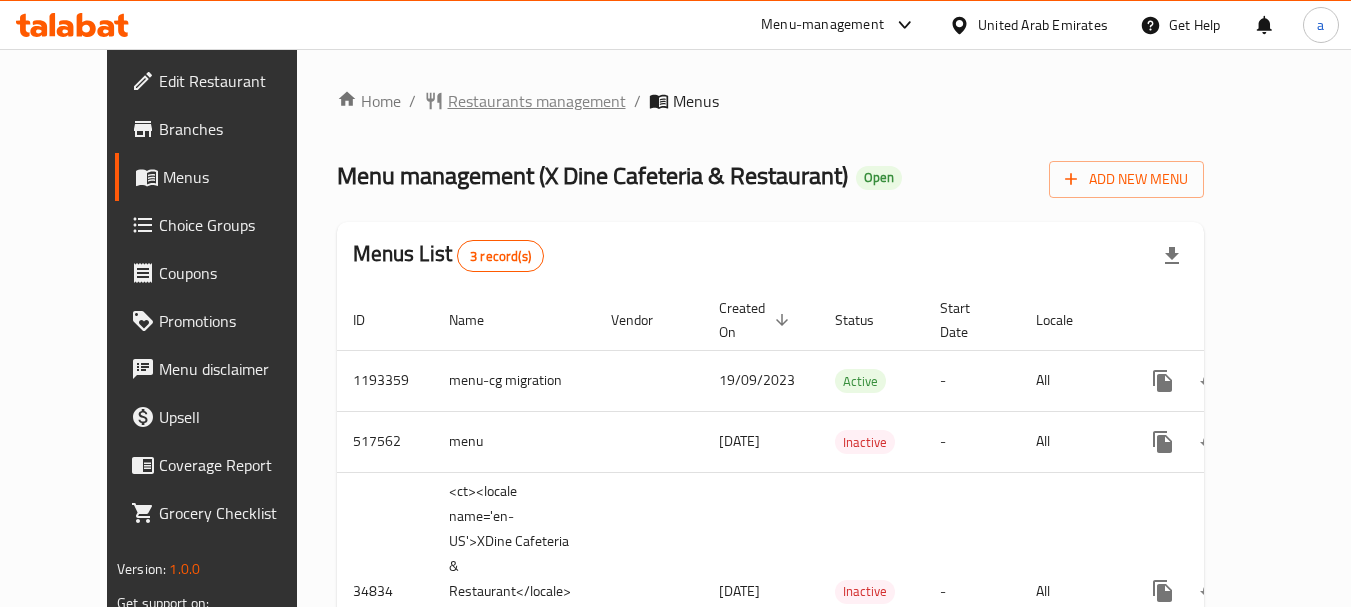 click on "Restaurants management" at bounding box center (537, 101) 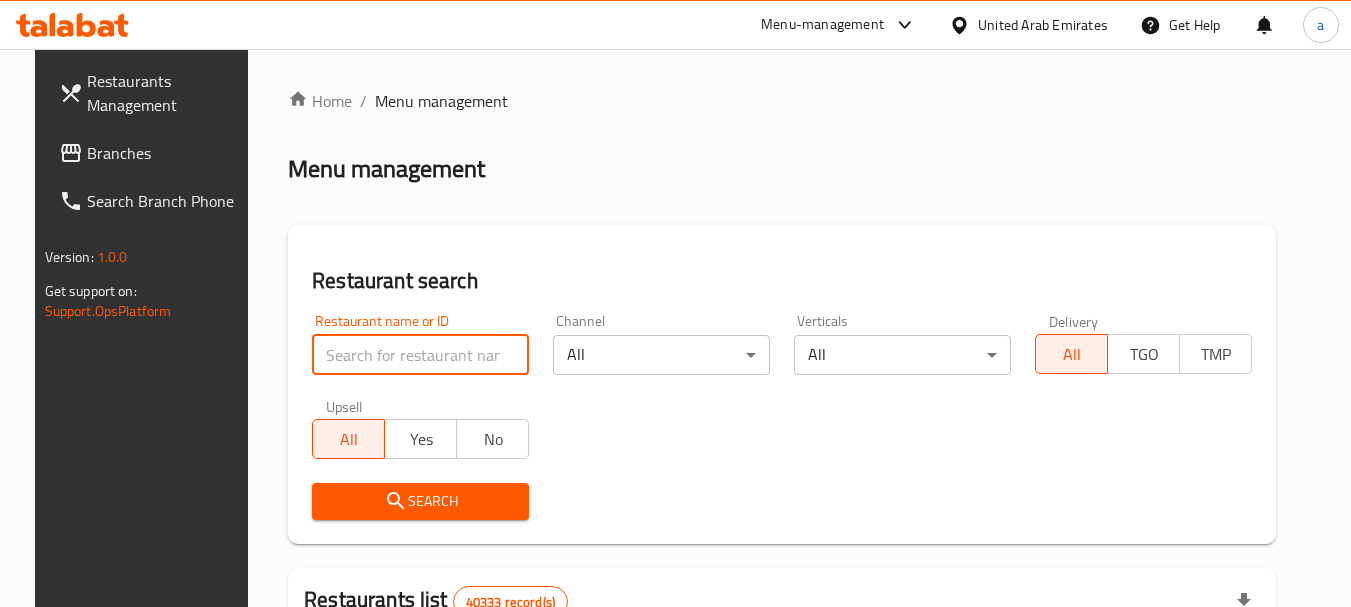 click at bounding box center (420, 355) 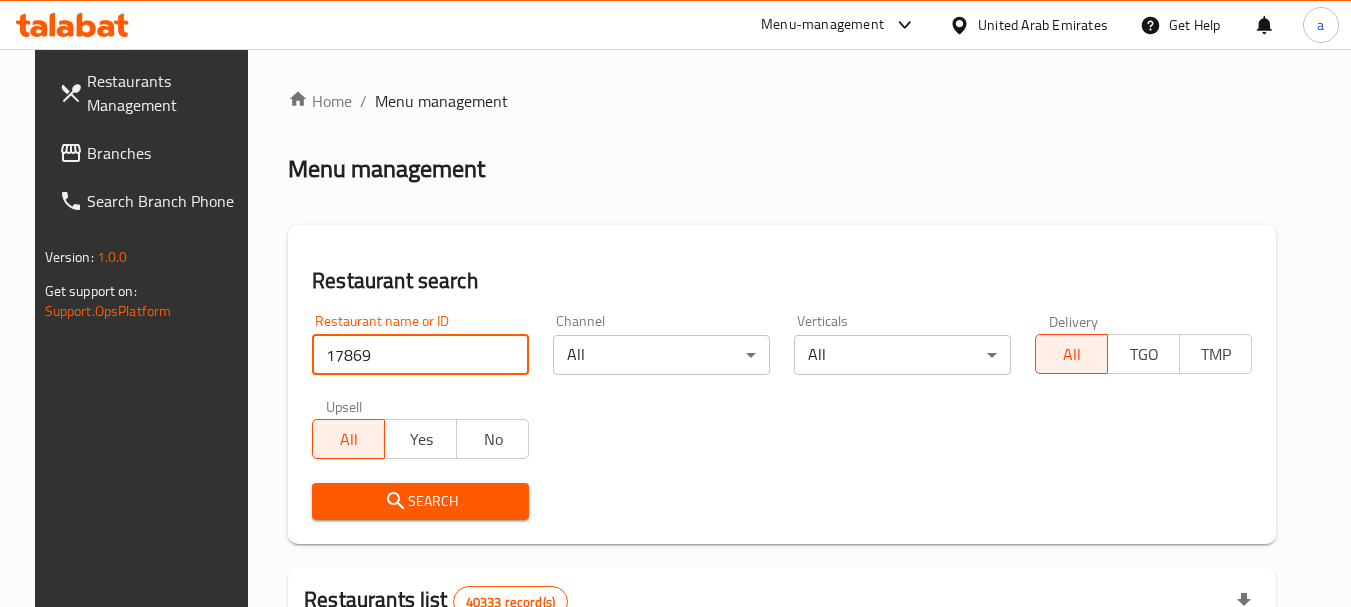 type on "17869" 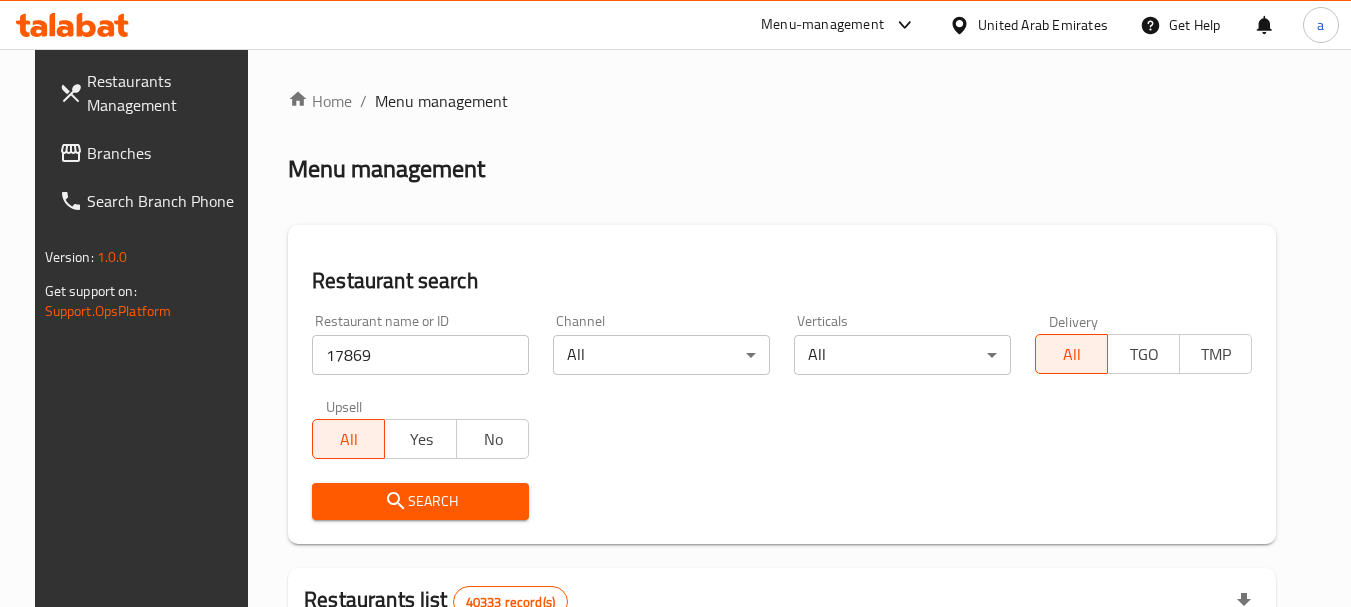click on "Search" at bounding box center (420, 501) 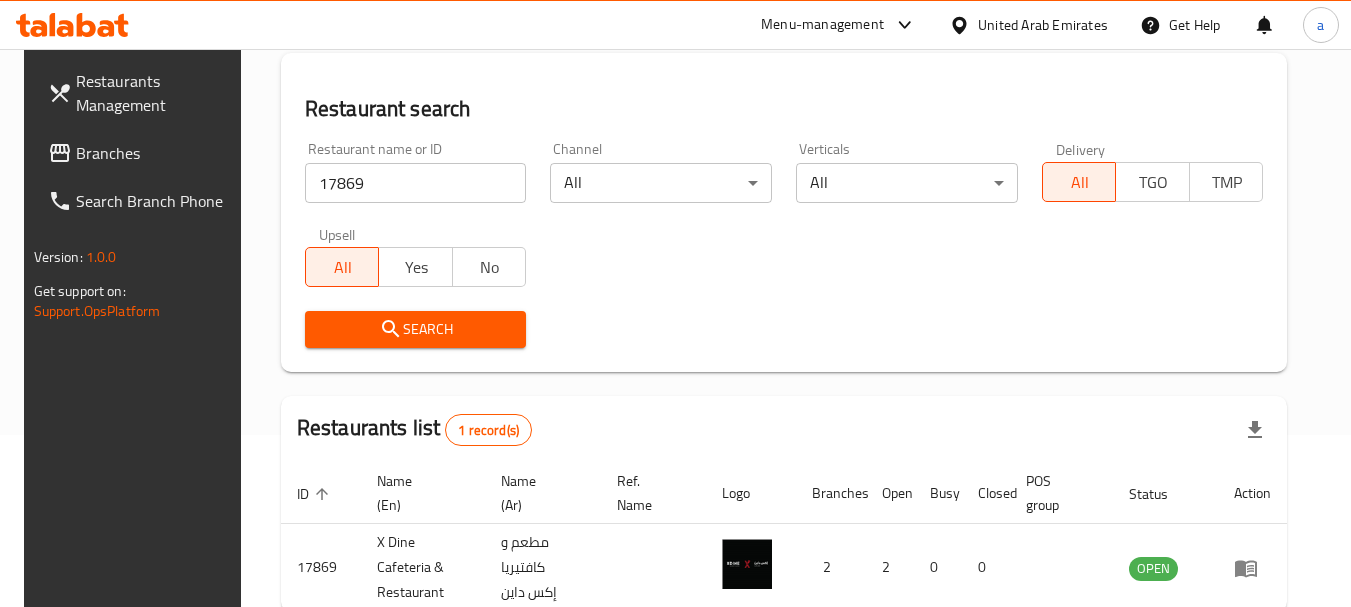 scroll, scrollTop: 260, scrollLeft: 0, axis: vertical 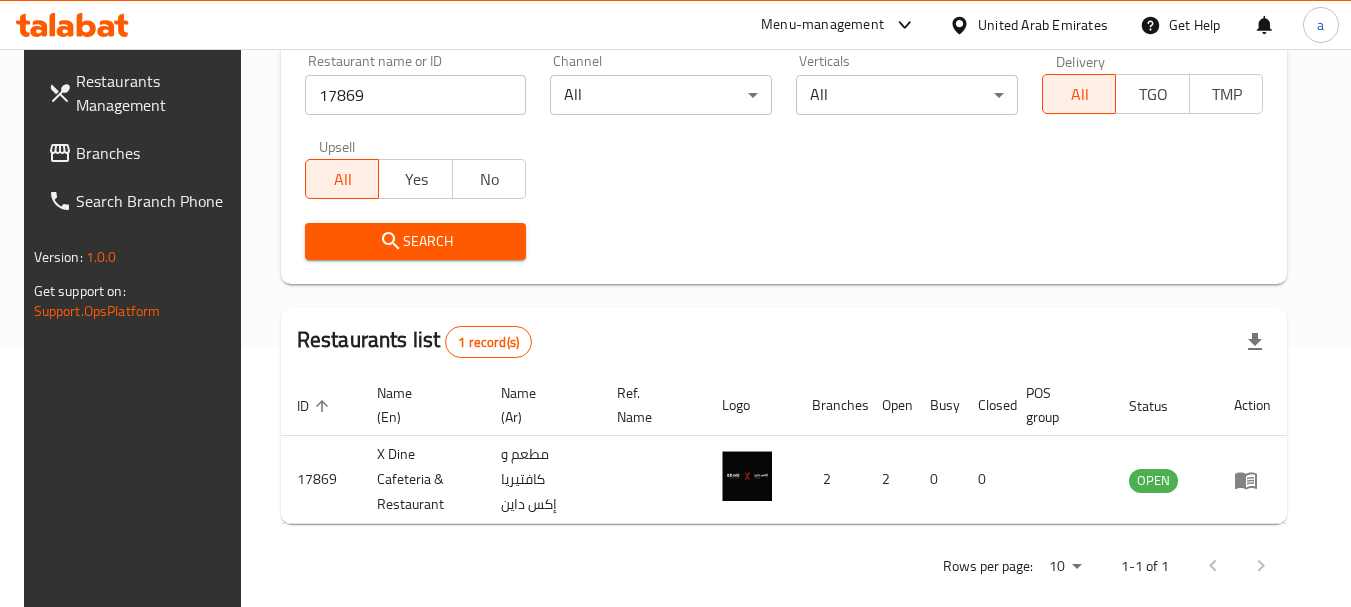 click on "Branches" at bounding box center [155, 153] 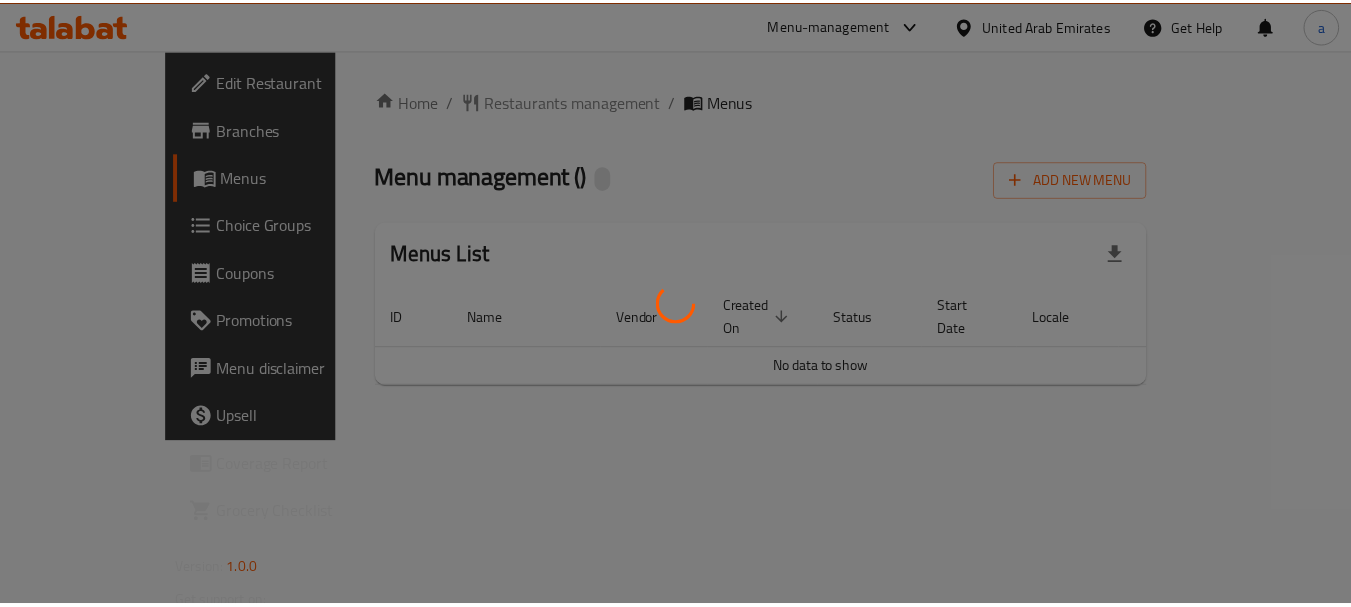 scroll, scrollTop: 0, scrollLeft: 0, axis: both 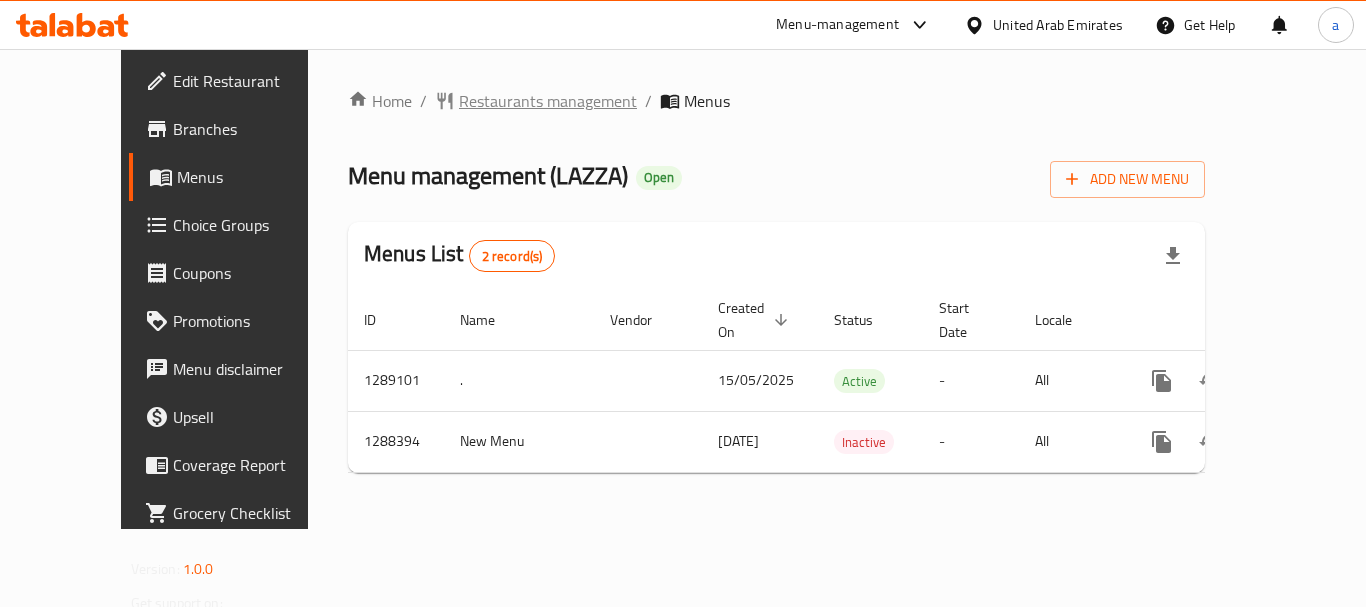 click on "Restaurants management" at bounding box center (548, 101) 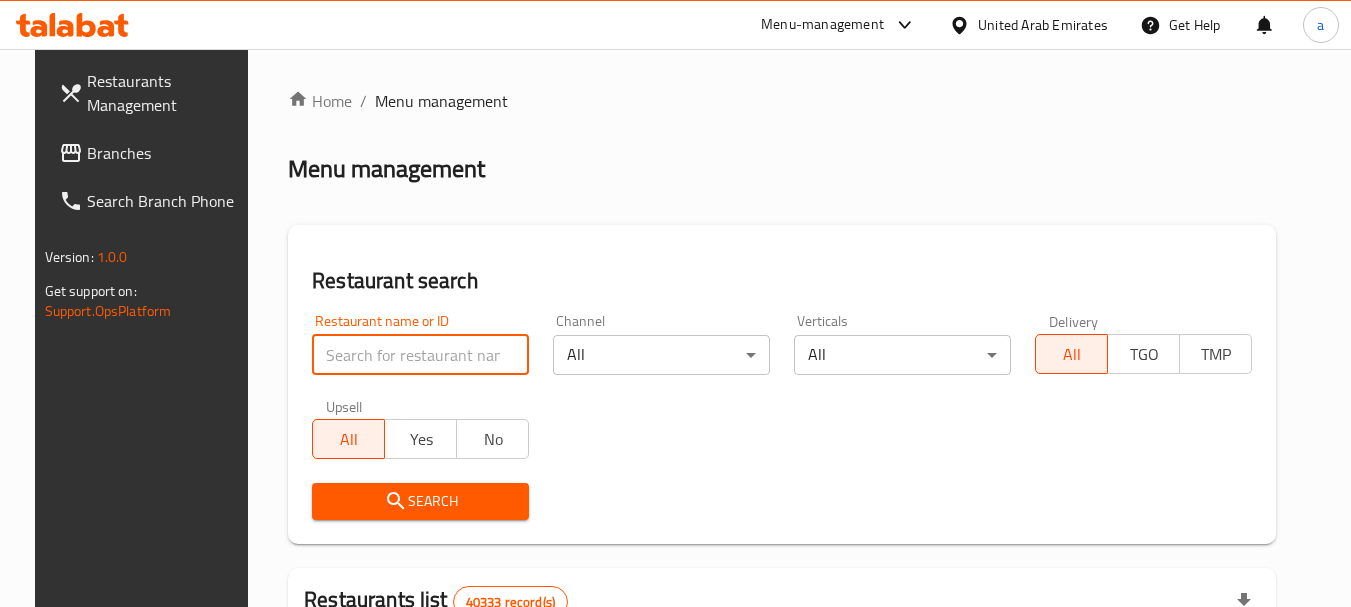 click at bounding box center (420, 355) 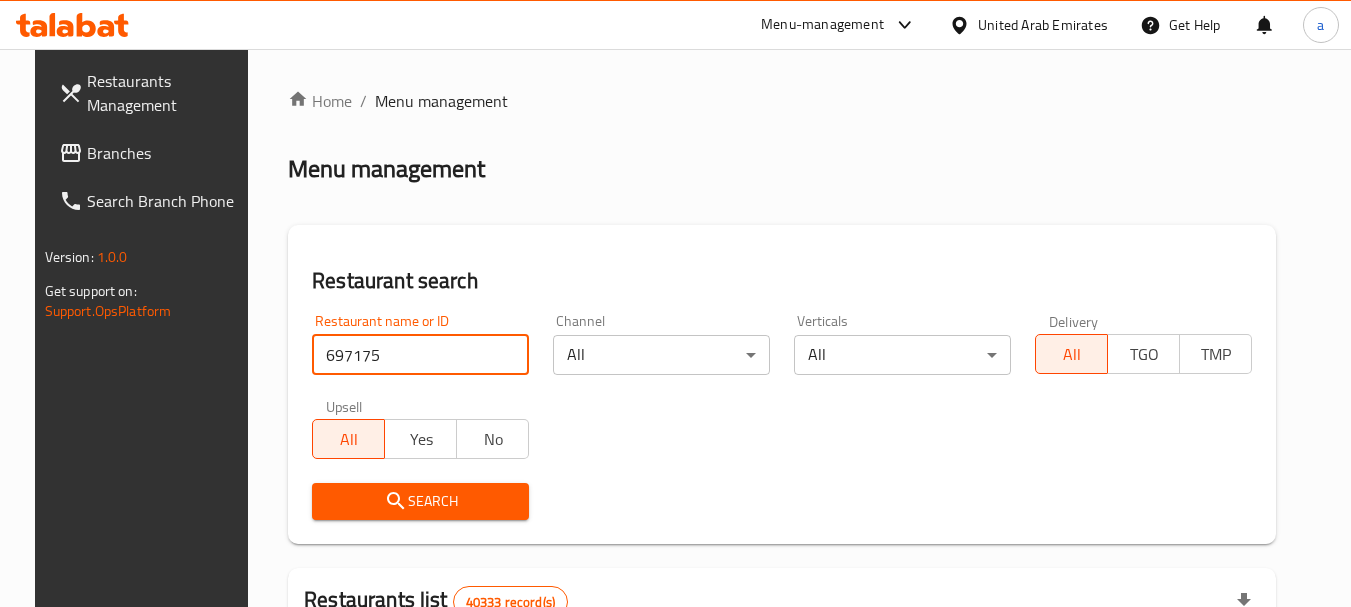 type on "697175" 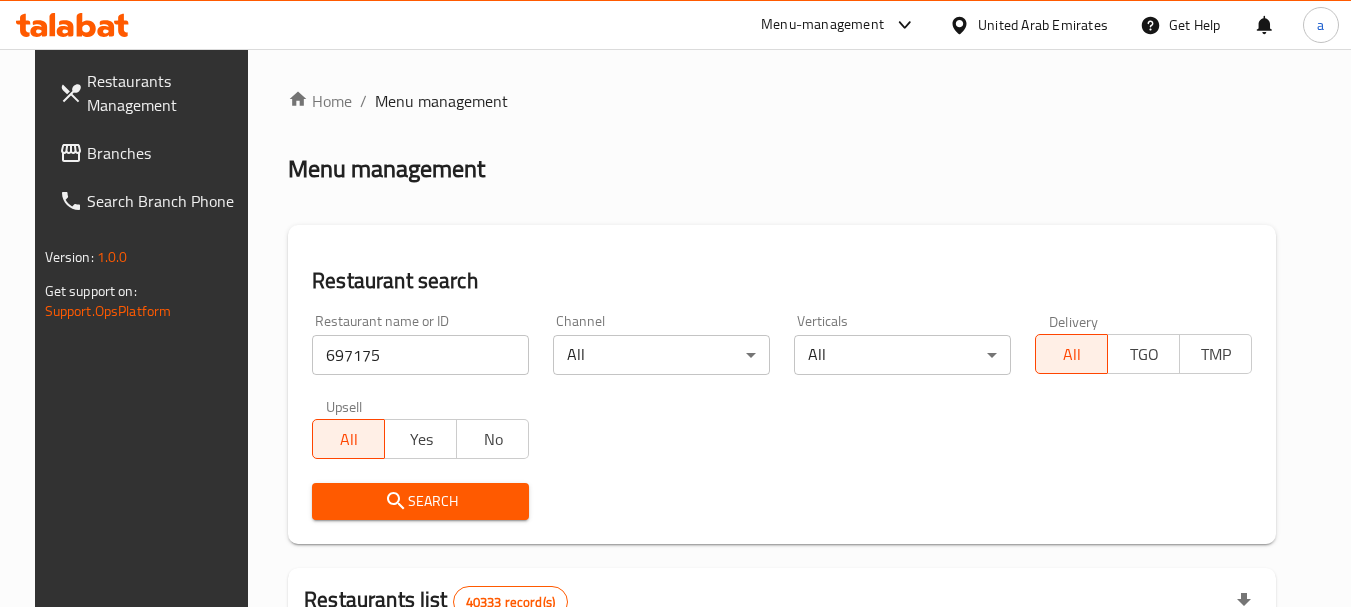 click on "Search" at bounding box center [420, 501] 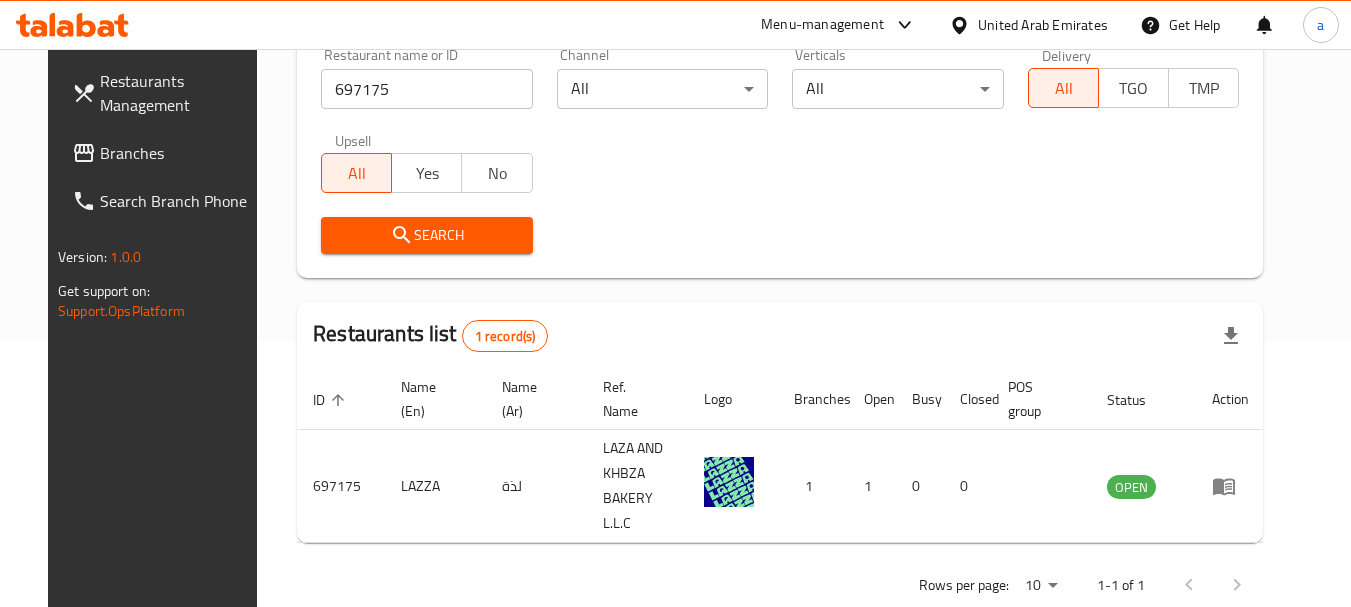 scroll, scrollTop: 268, scrollLeft: 0, axis: vertical 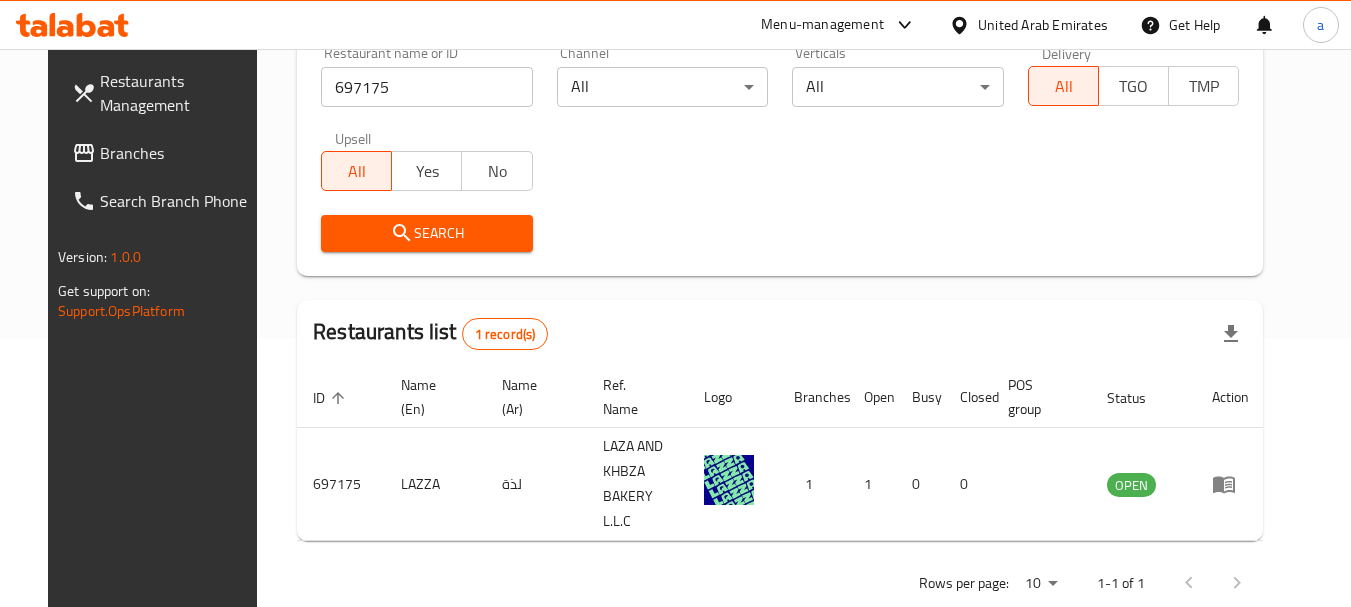 click on "Branches" at bounding box center [179, 153] 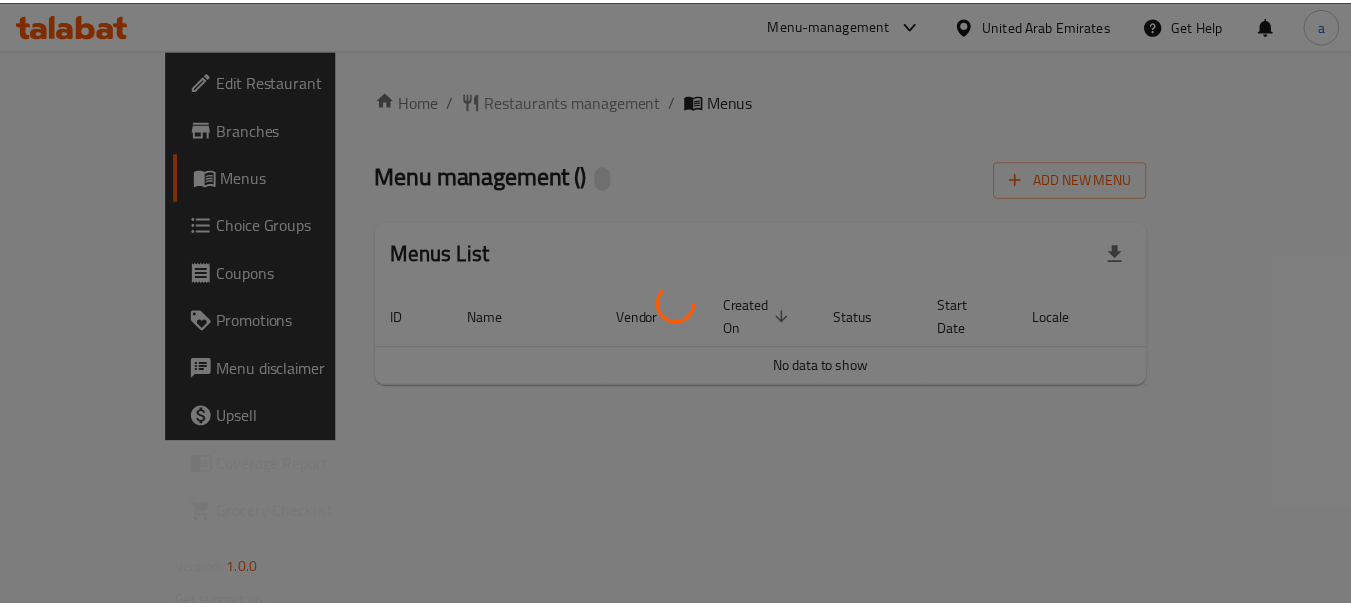 scroll, scrollTop: 0, scrollLeft: 0, axis: both 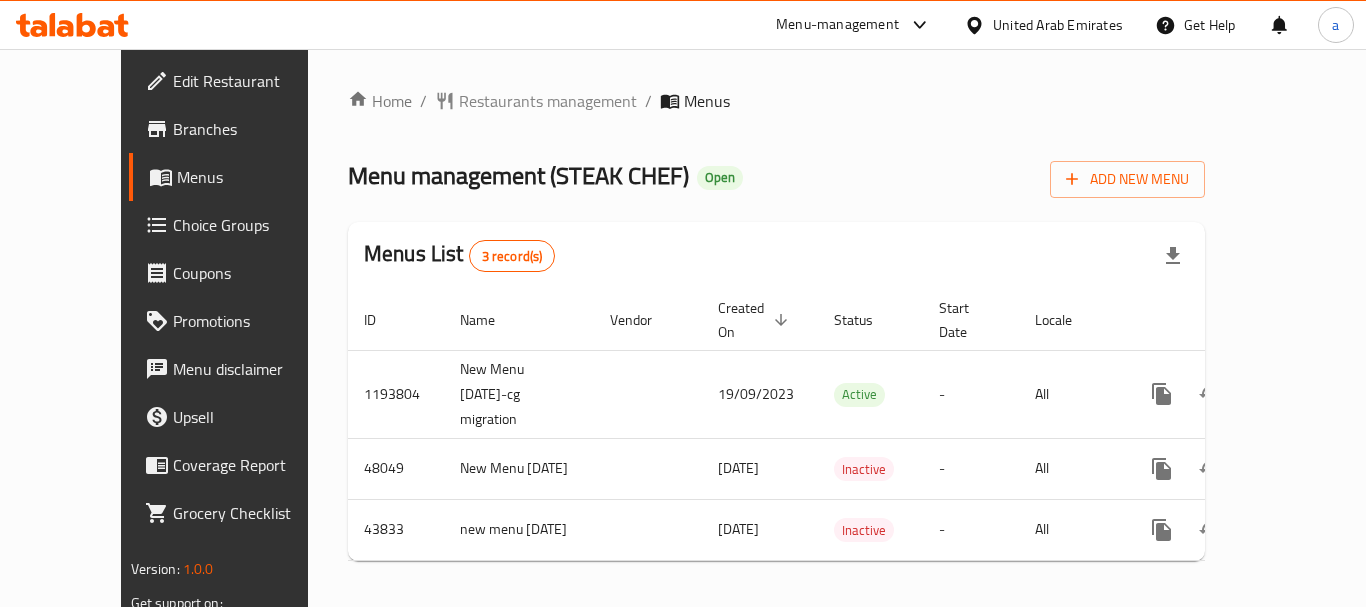 click on "Restaurants management" at bounding box center (548, 101) 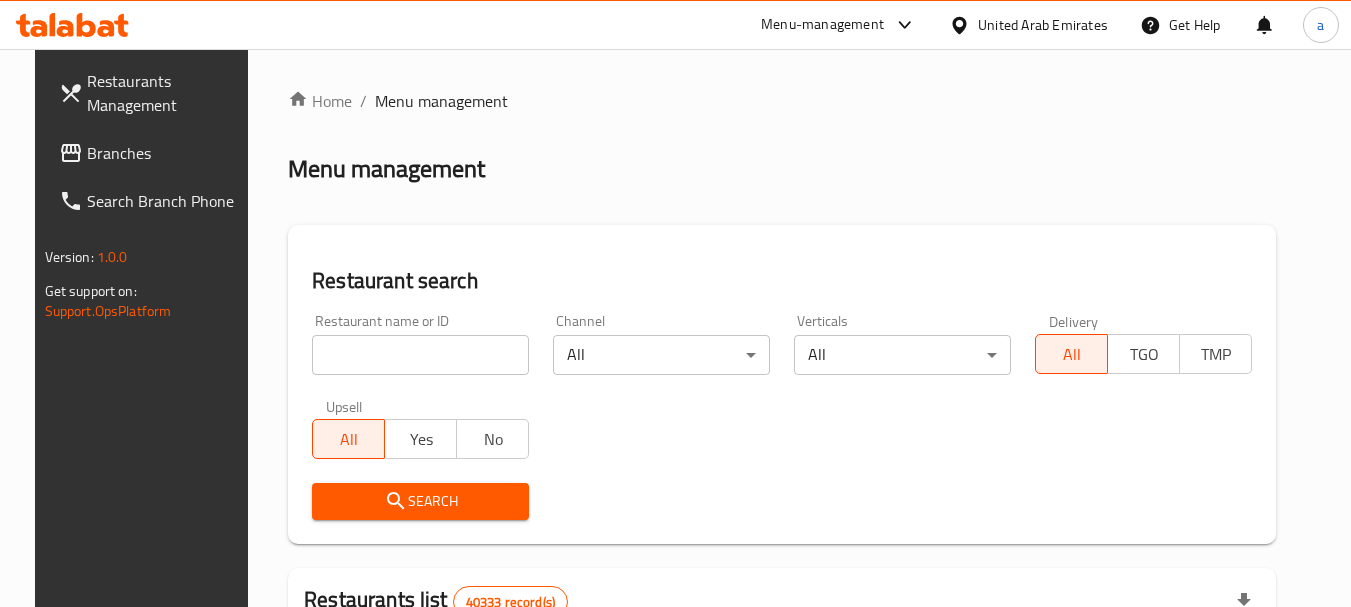 click at bounding box center [420, 355] 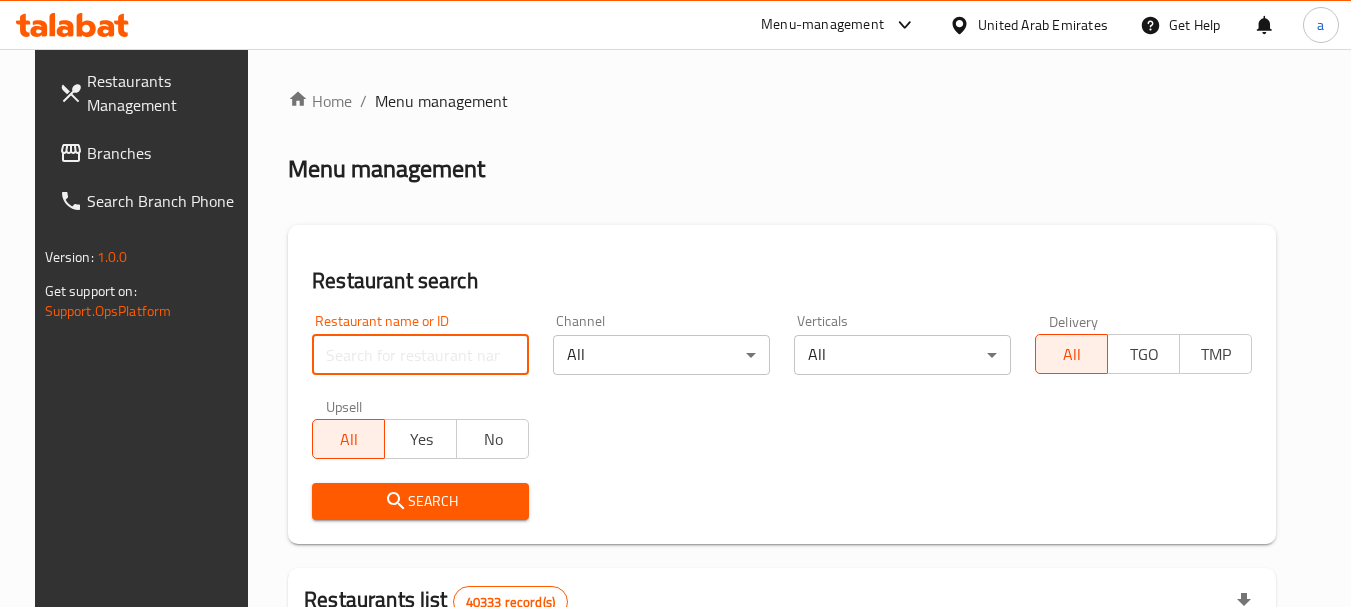 paste on "22377" 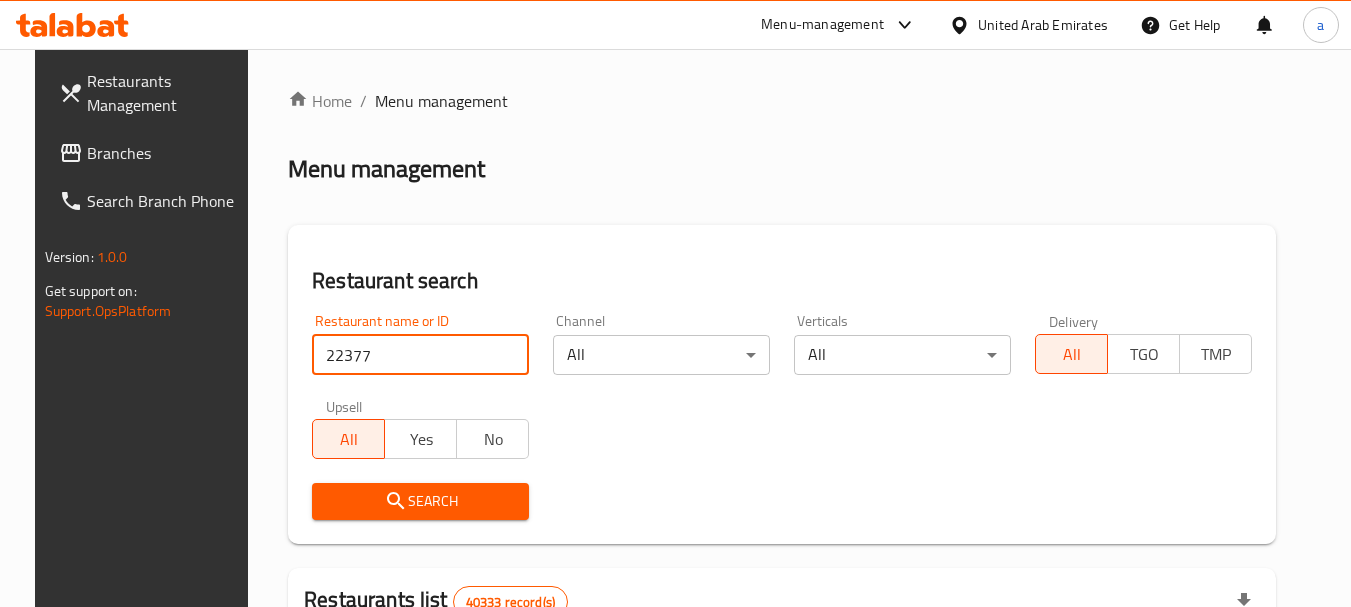 type on "22377" 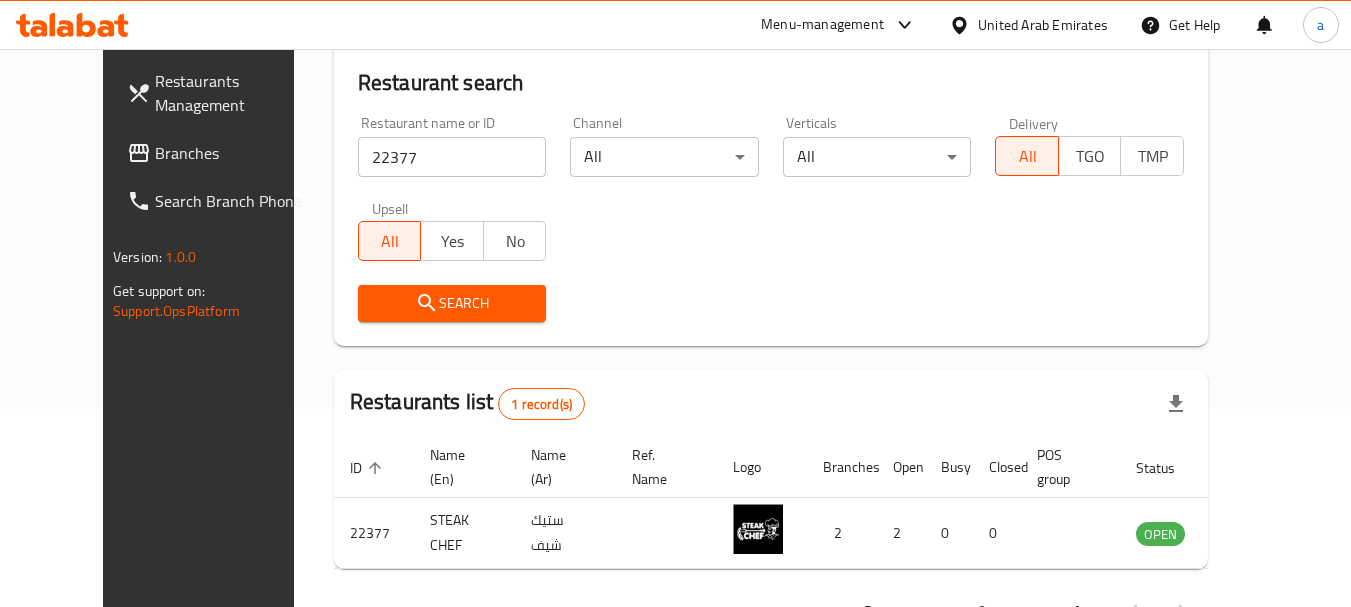 scroll, scrollTop: 268, scrollLeft: 0, axis: vertical 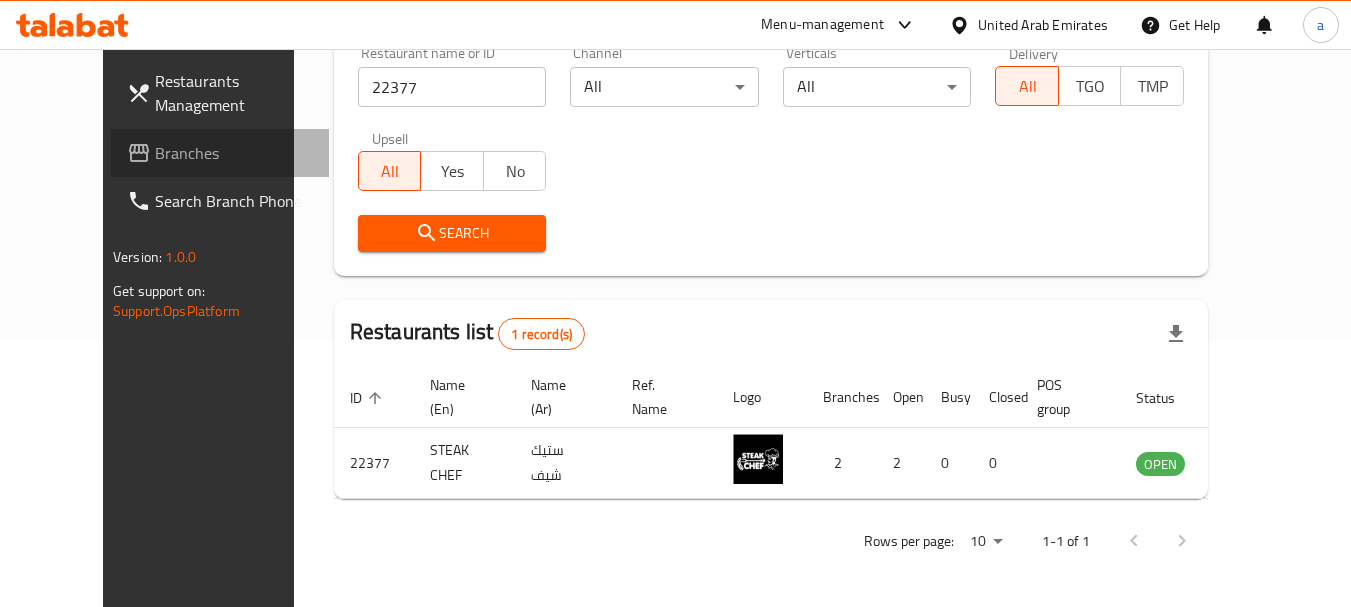 click on "Branches" at bounding box center [234, 153] 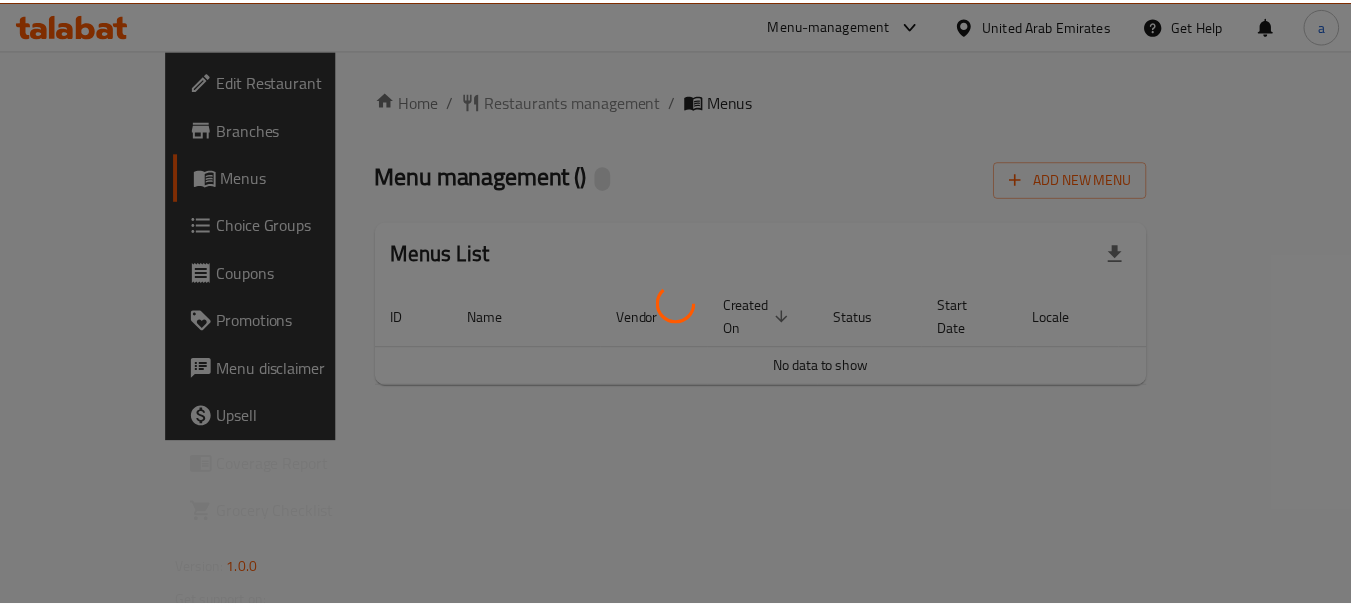 scroll, scrollTop: 0, scrollLeft: 0, axis: both 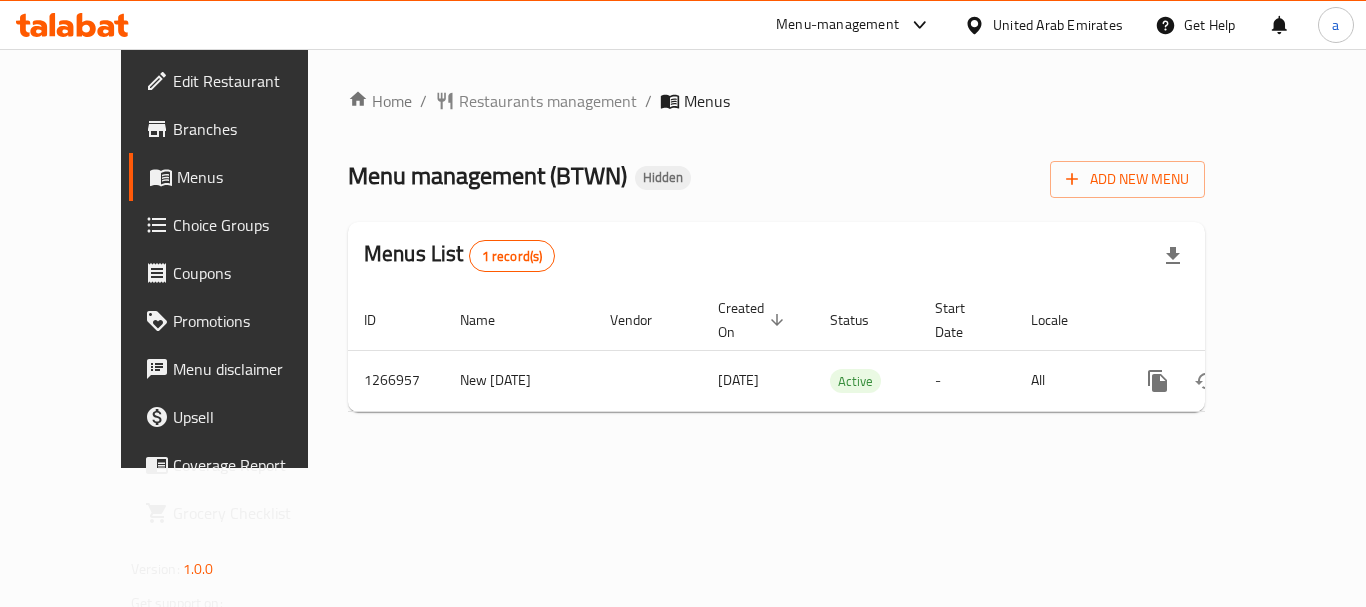 click on "Restaurants management" at bounding box center [548, 101] 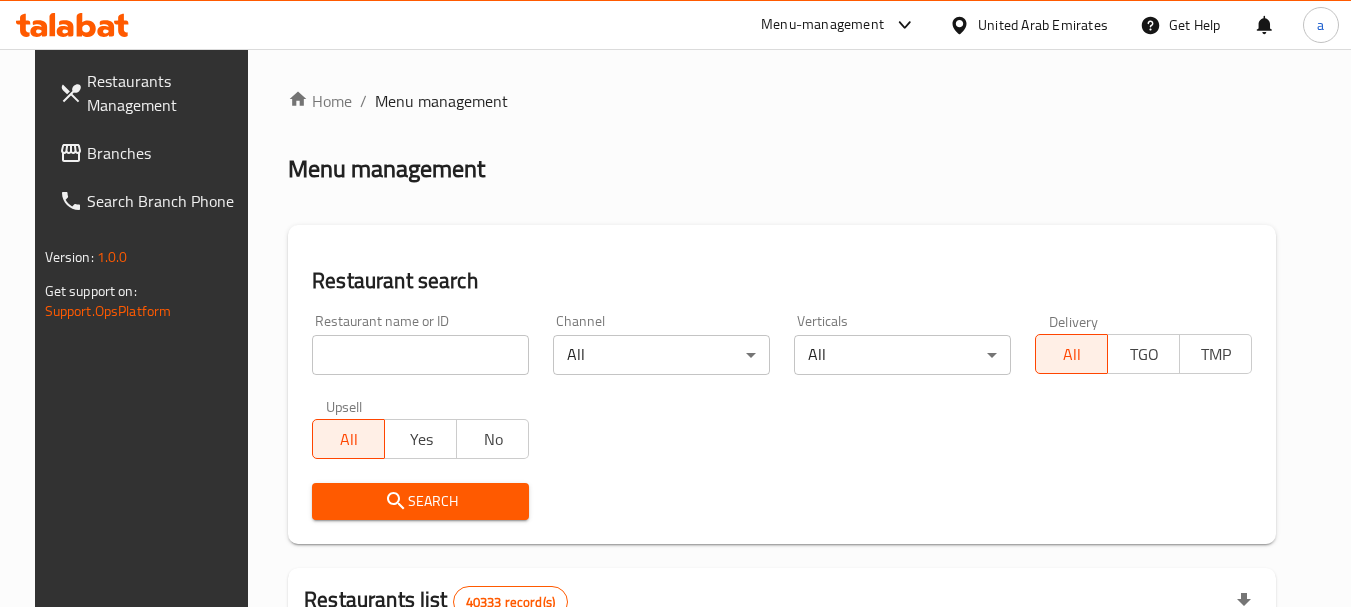 click at bounding box center [420, 355] 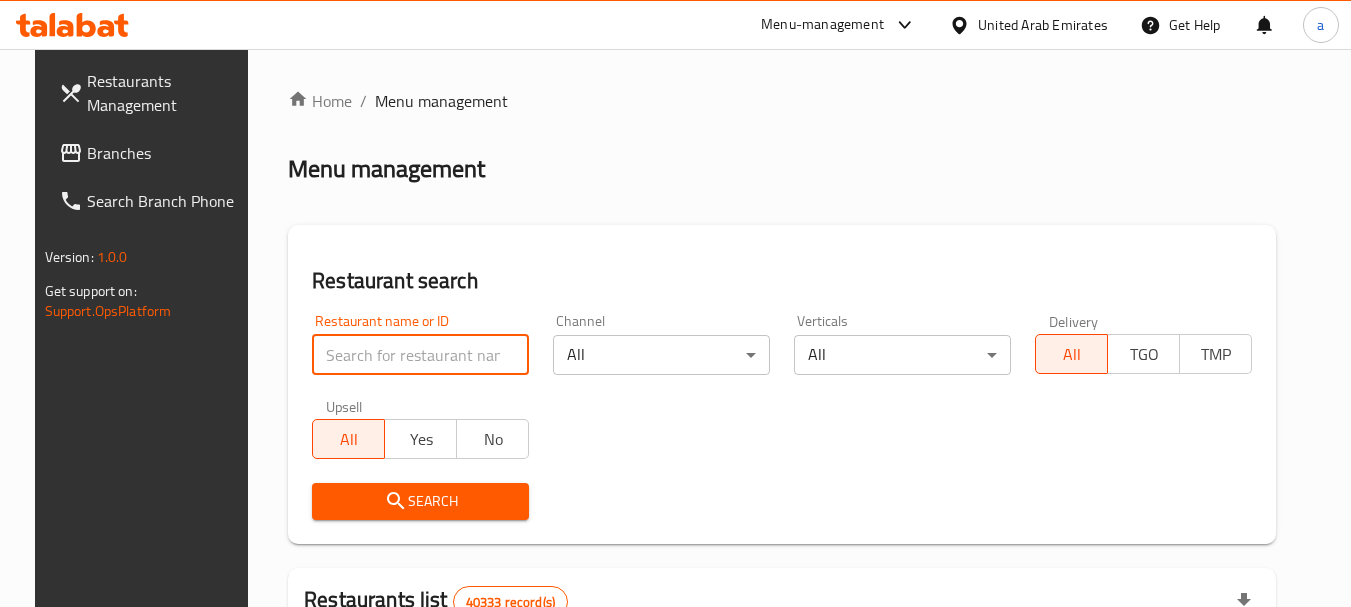 paste on "687524" 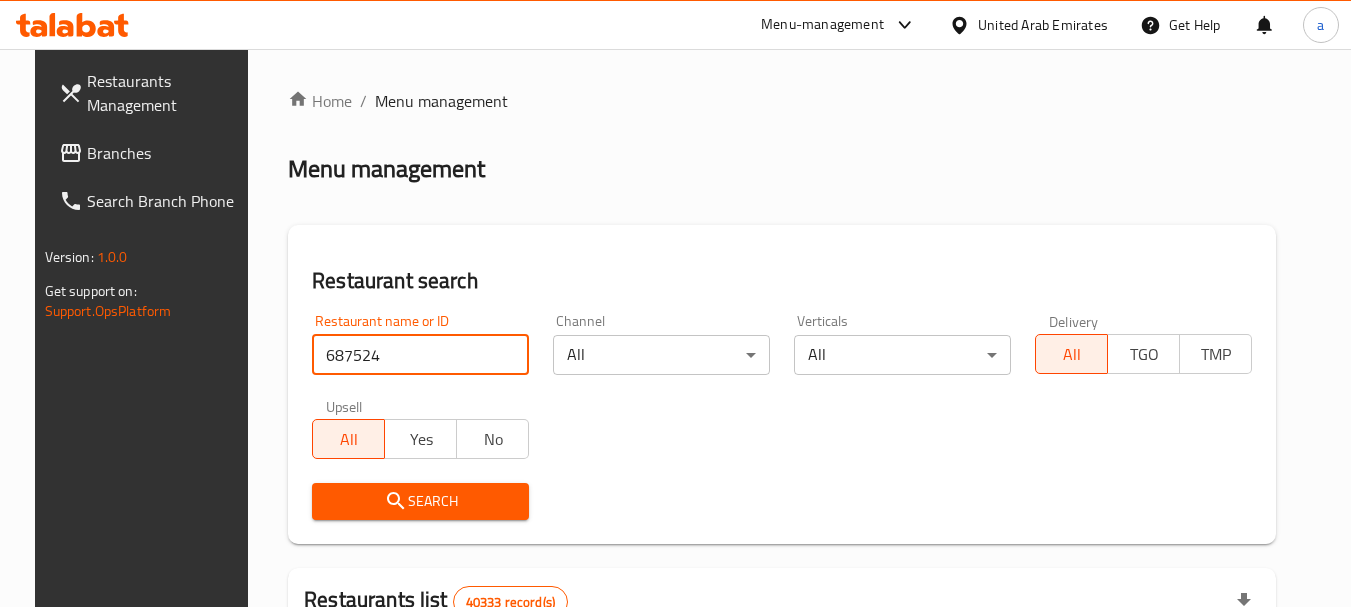 type on "687524" 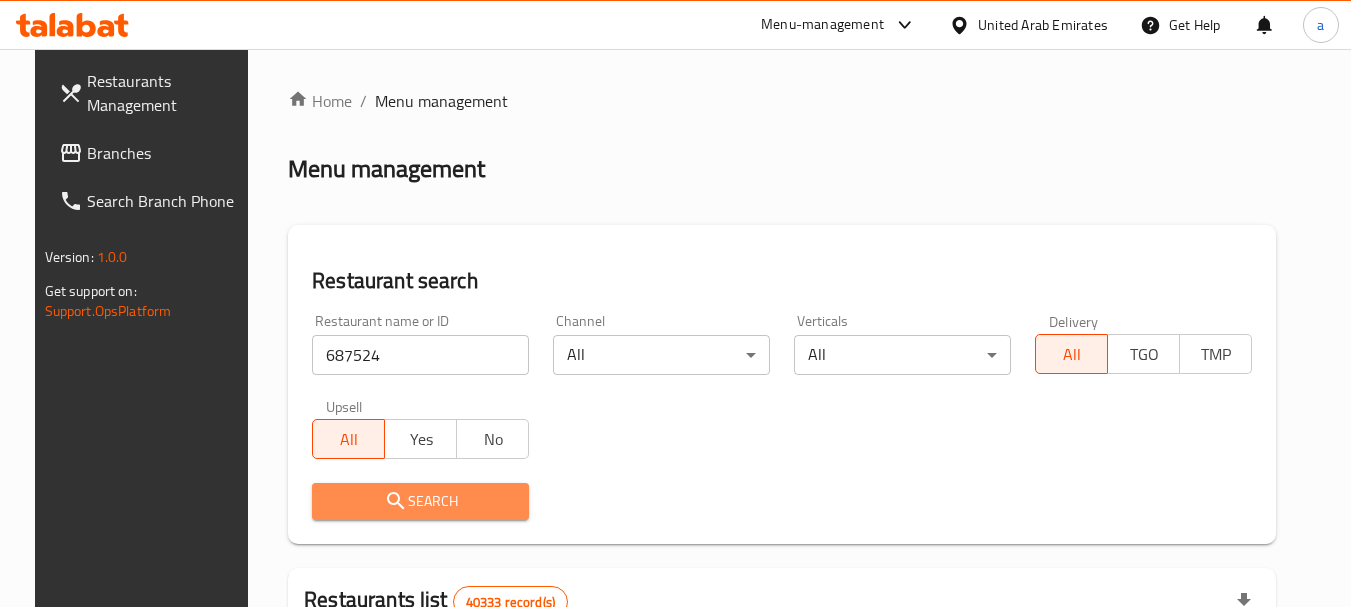 click on "Search" at bounding box center [420, 501] 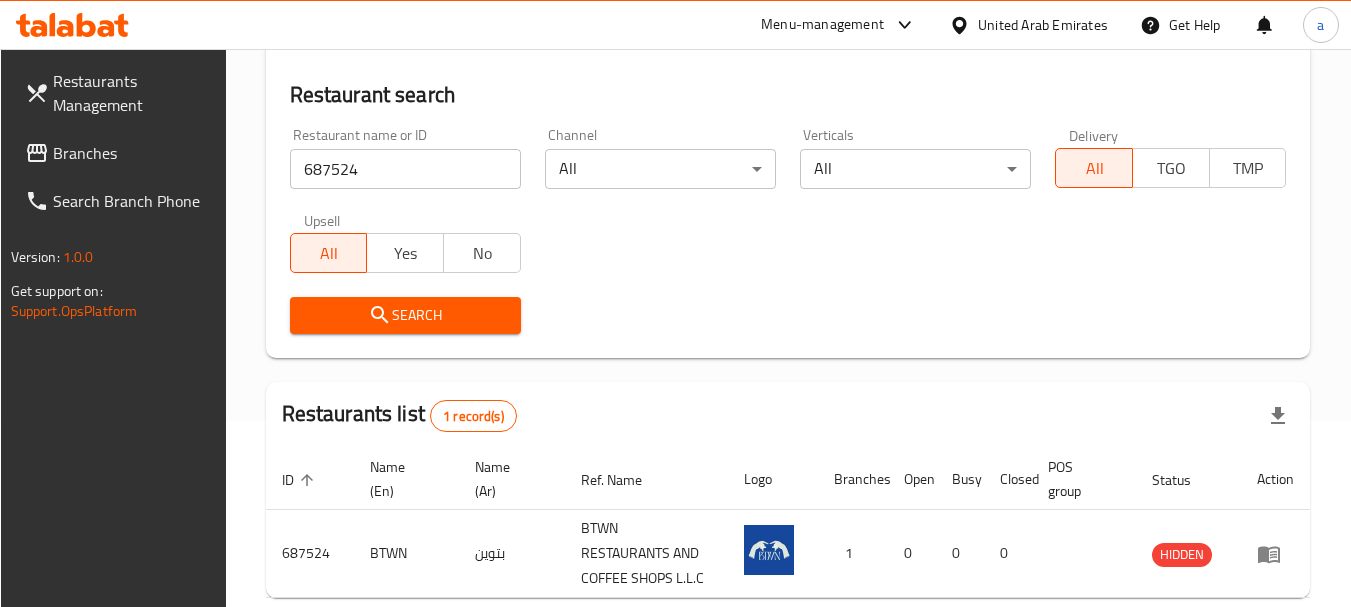 scroll, scrollTop: 285, scrollLeft: 0, axis: vertical 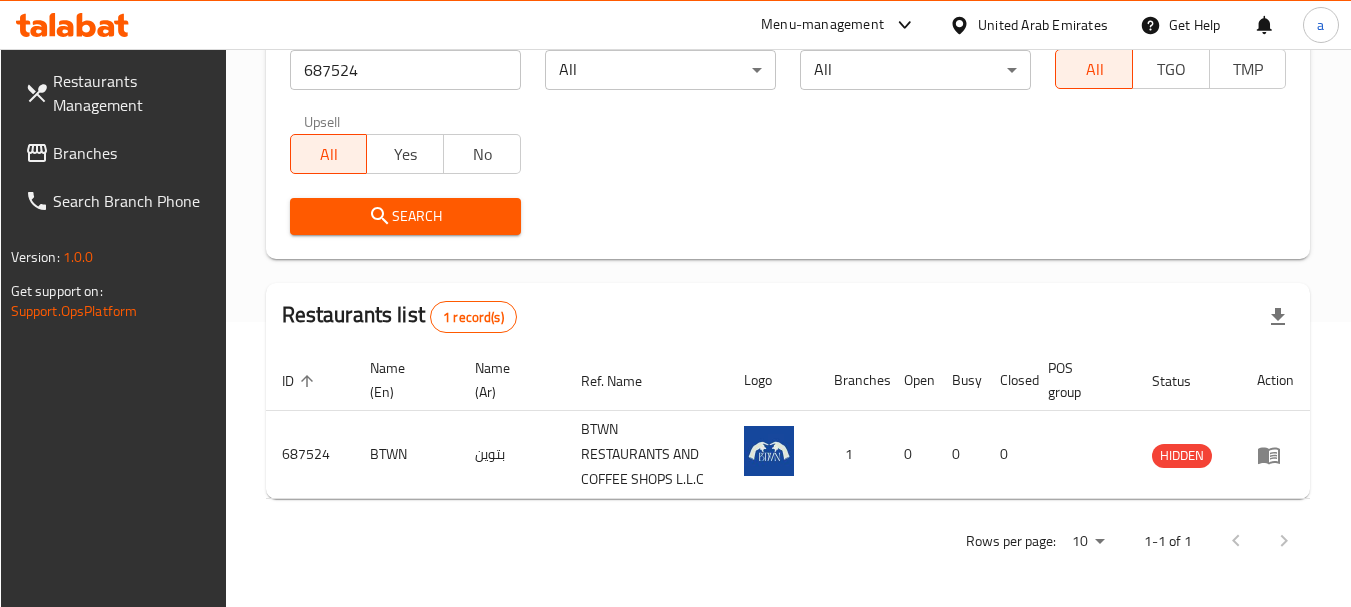 click on "Branches" at bounding box center [132, 153] 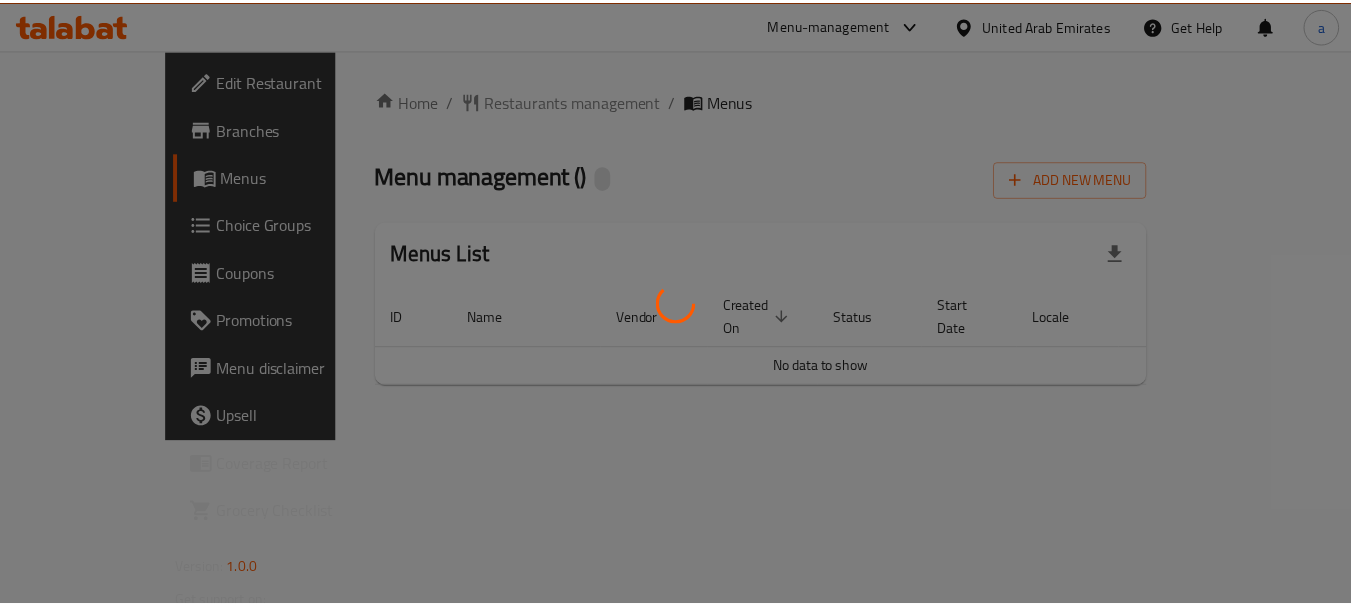 scroll, scrollTop: 0, scrollLeft: 0, axis: both 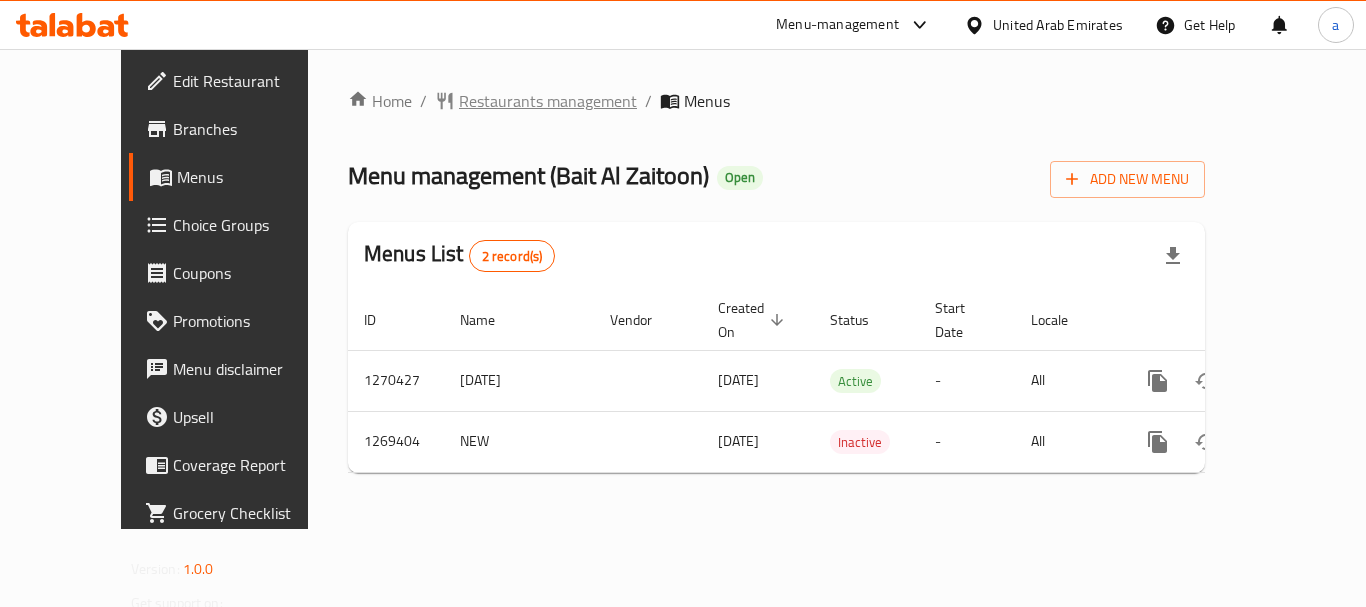 click on "Restaurants management" at bounding box center (548, 101) 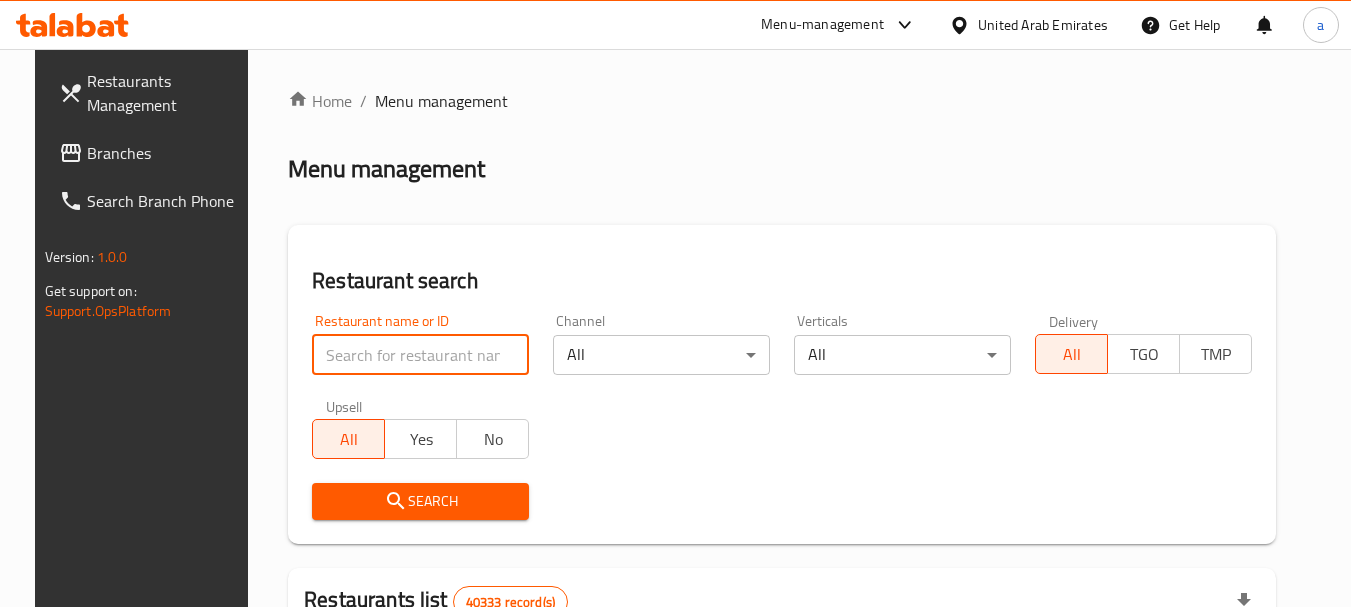 click at bounding box center (420, 355) 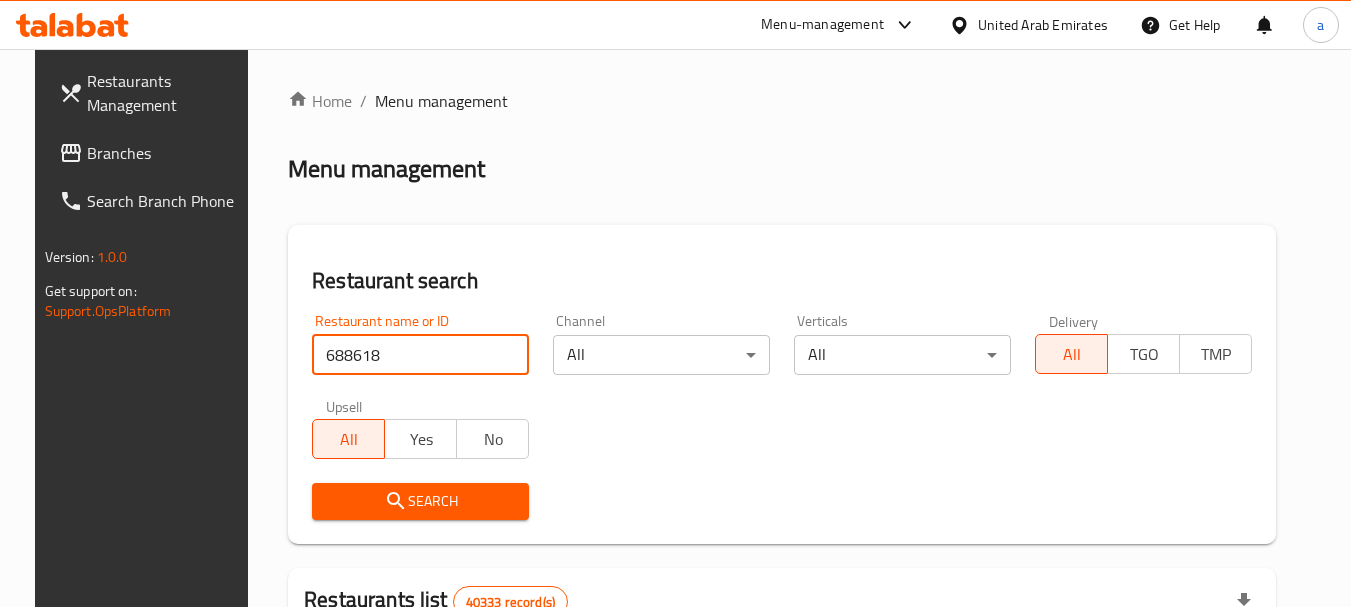 type on "688618" 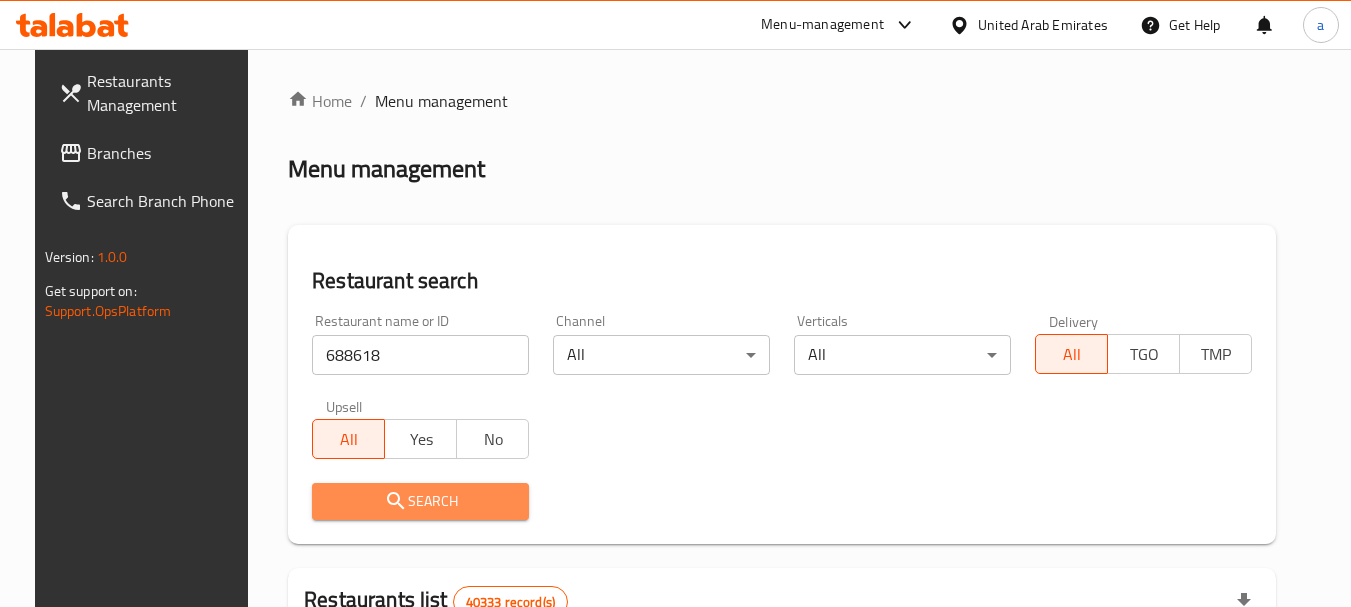 click on "Search" at bounding box center (420, 501) 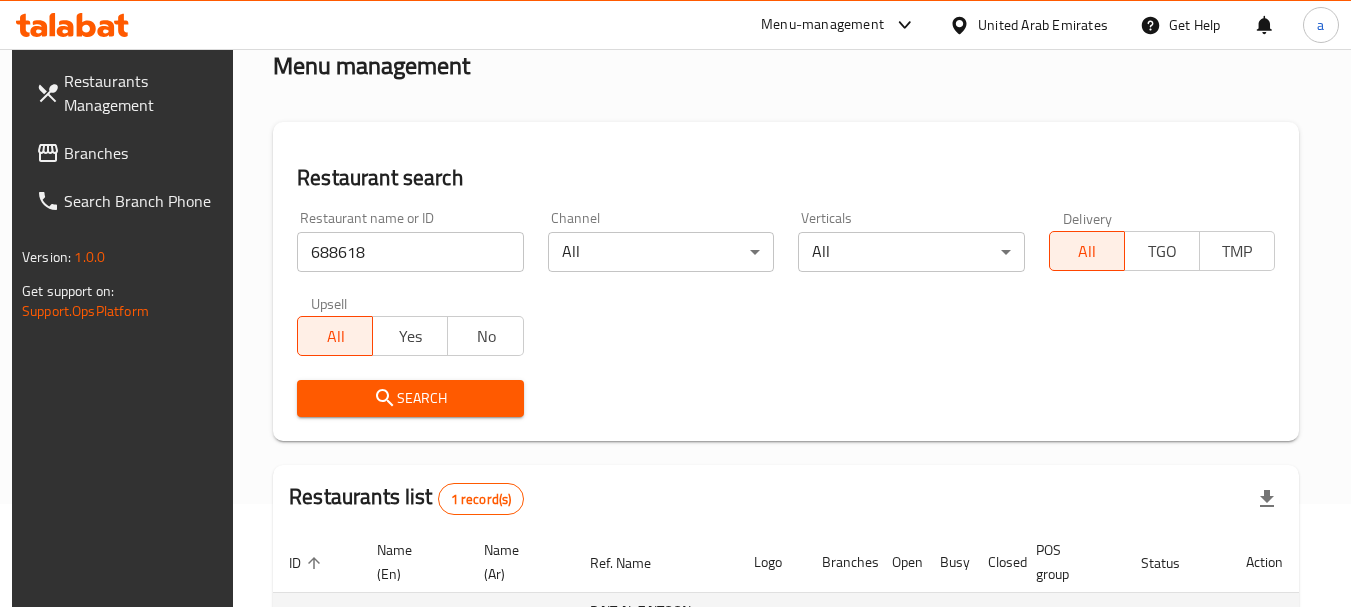 scroll, scrollTop: 285, scrollLeft: 0, axis: vertical 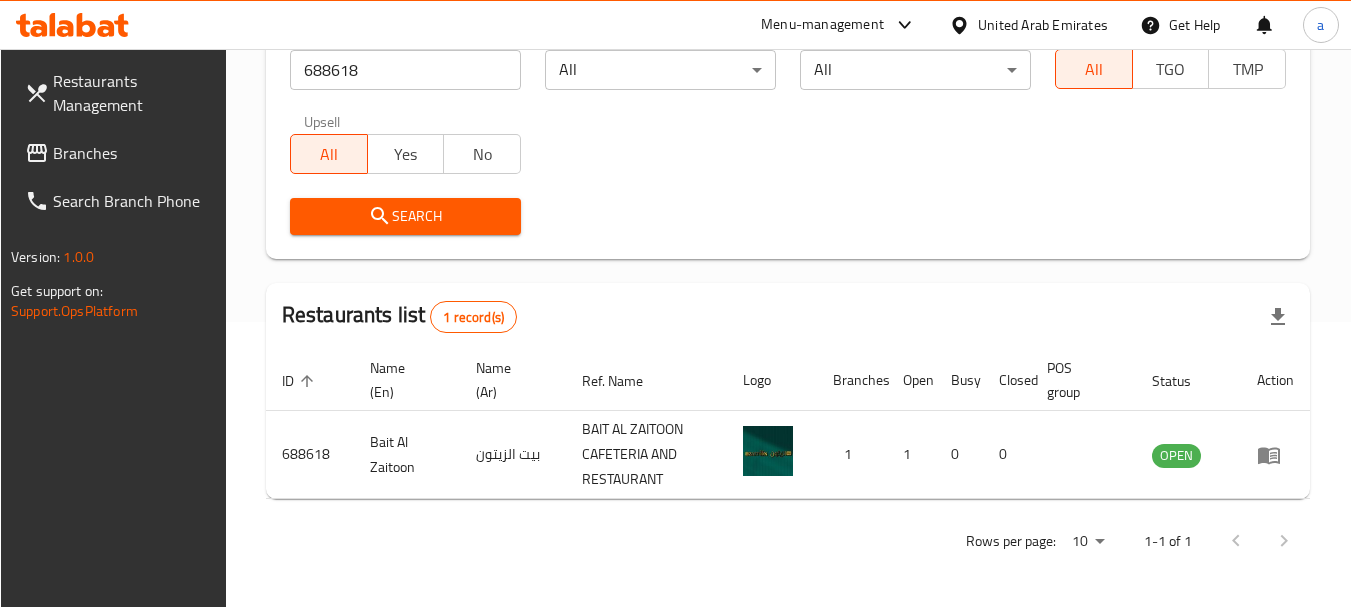 click on "United Arab Emirates" at bounding box center [1043, 25] 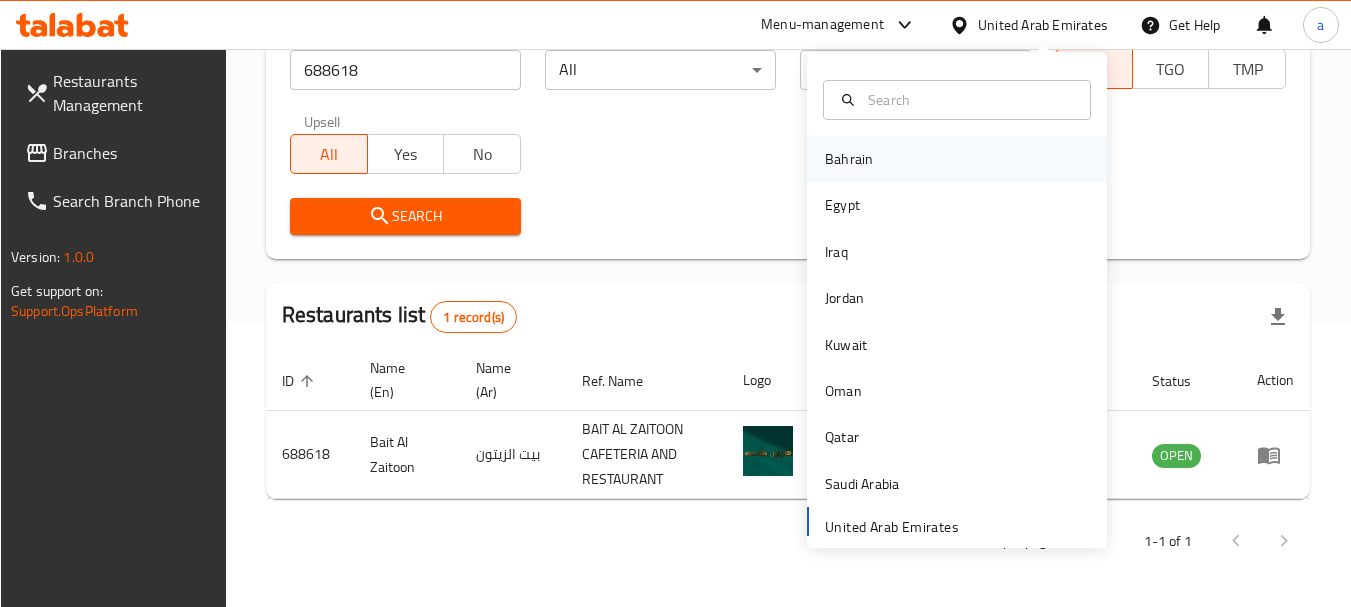 click on "Bahrain" at bounding box center [849, 159] 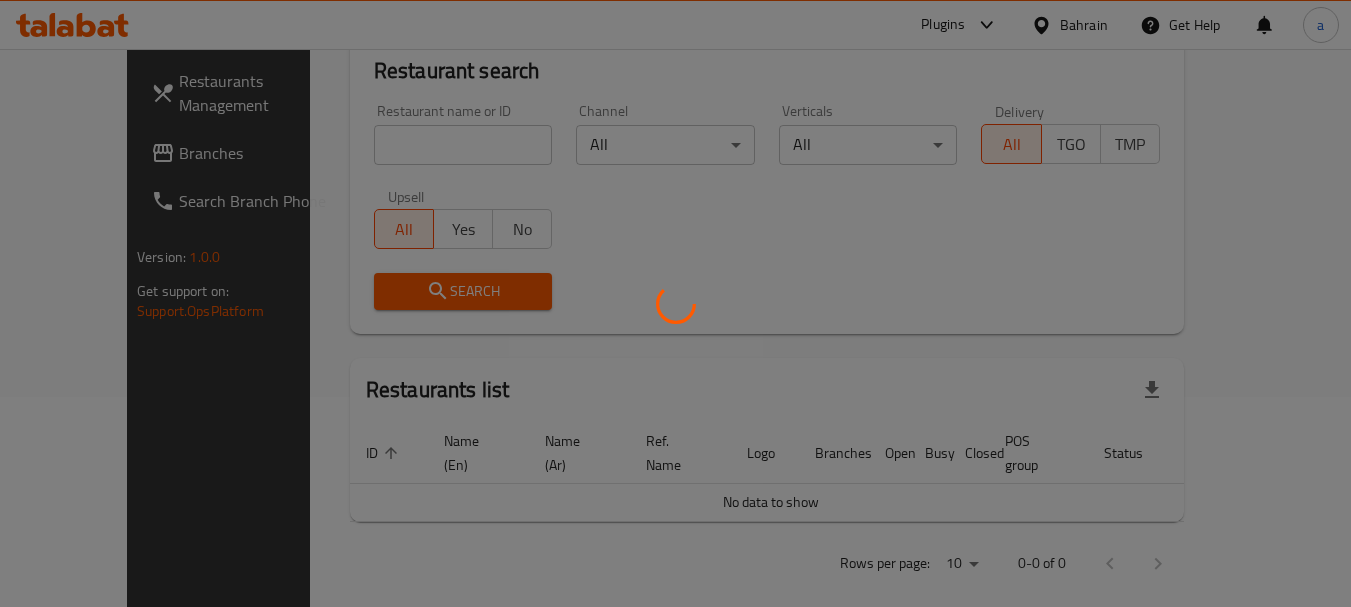 scroll, scrollTop: 285, scrollLeft: 0, axis: vertical 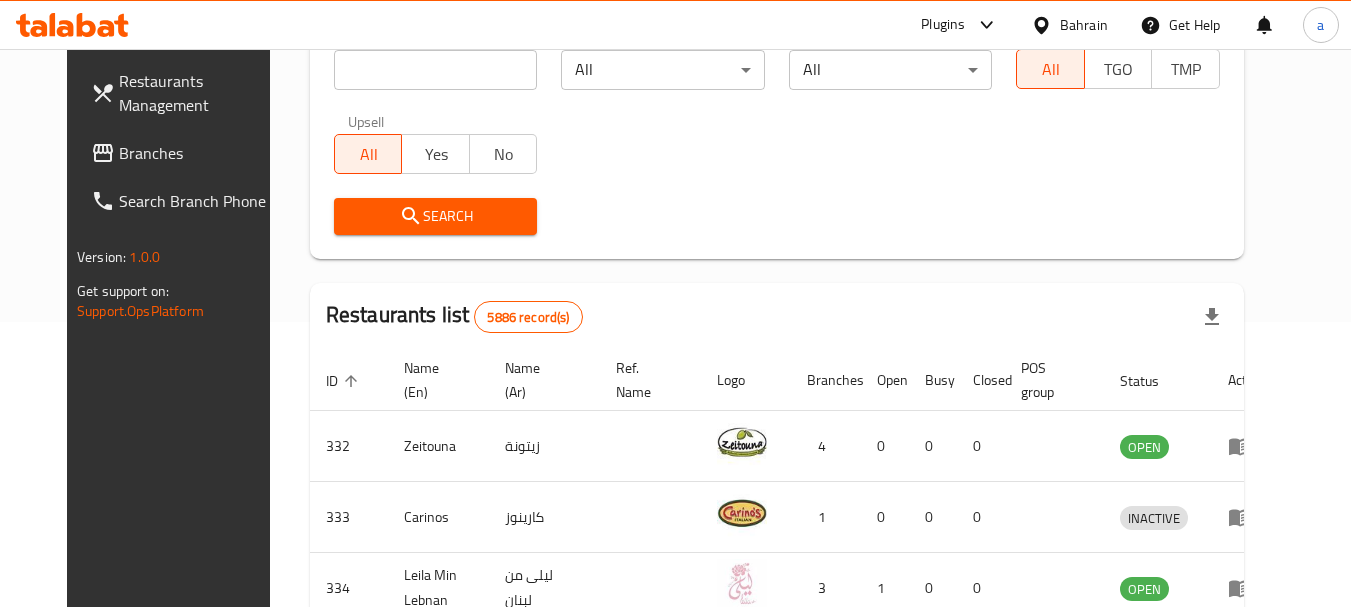 click on "Branches" at bounding box center (198, 153) 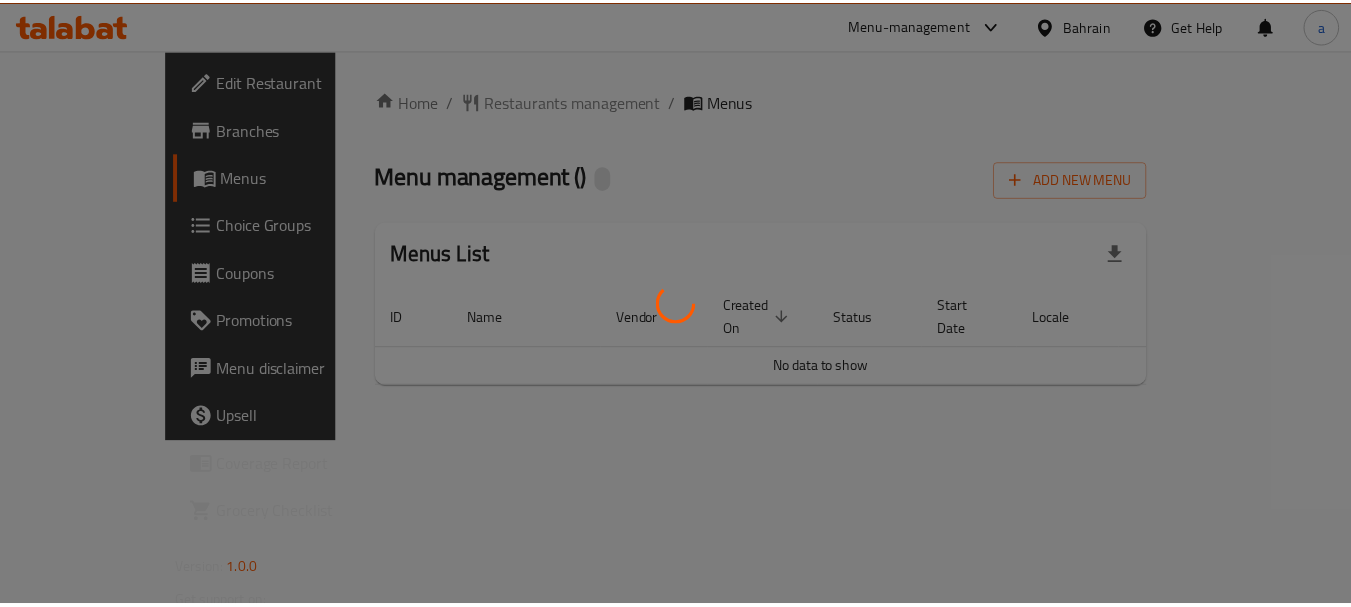scroll, scrollTop: 0, scrollLeft: 0, axis: both 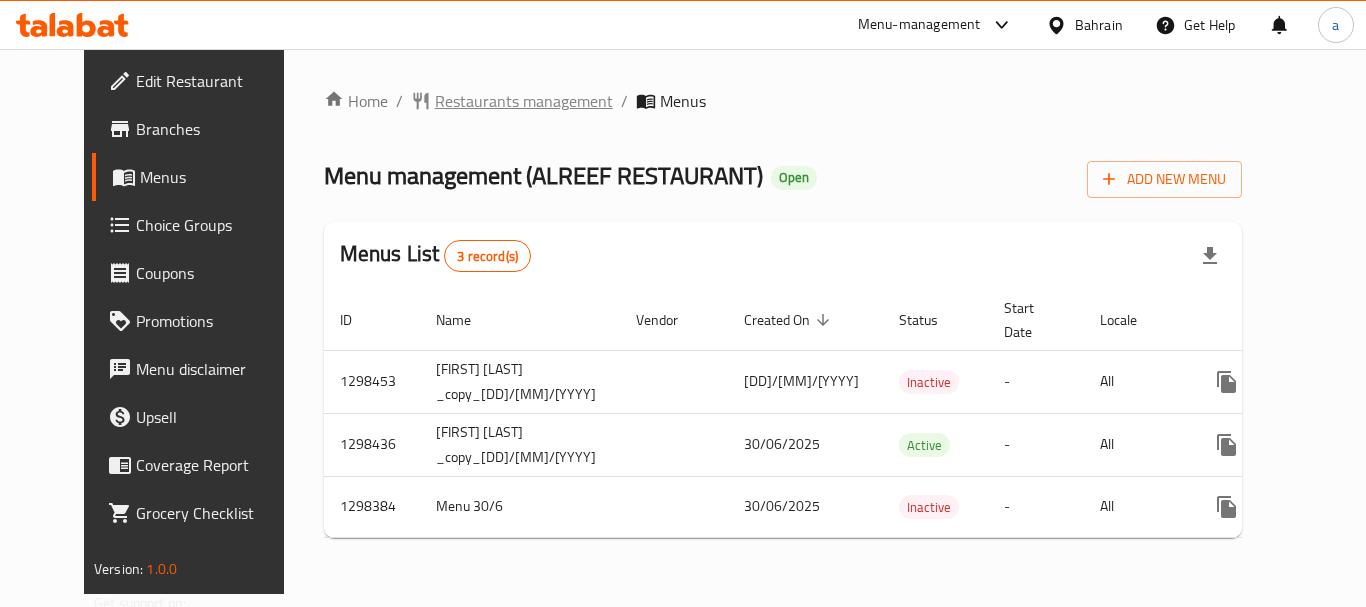 click on "Restaurants management" at bounding box center (524, 101) 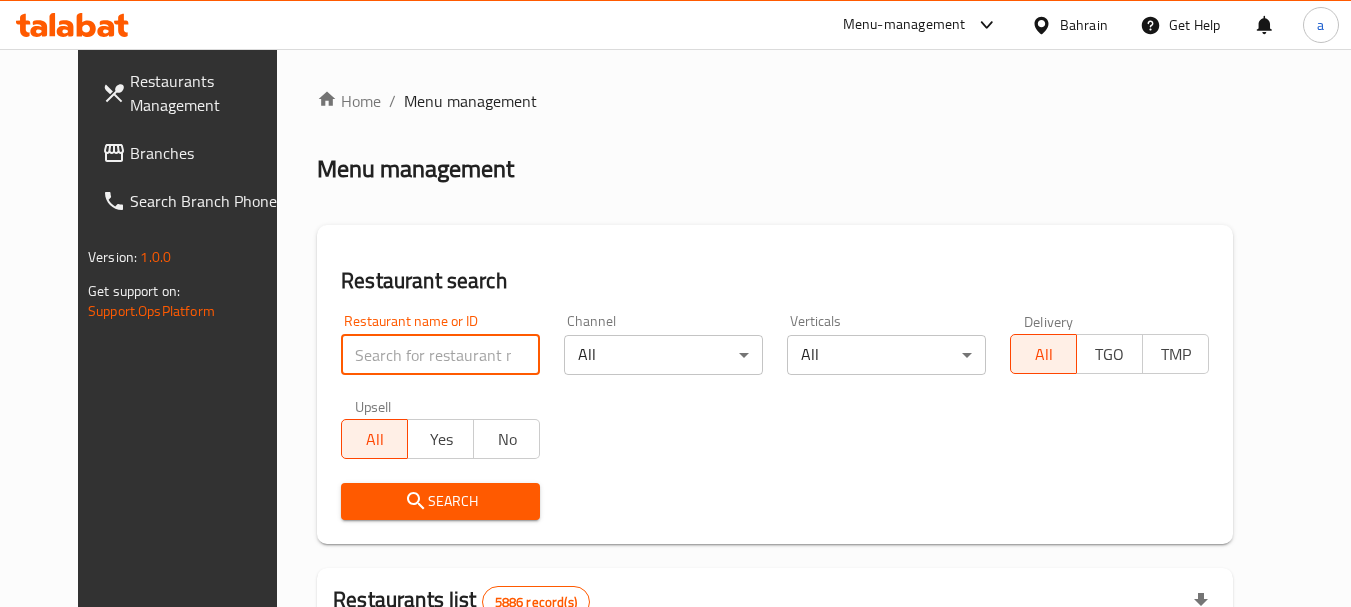click at bounding box center [440, 355] 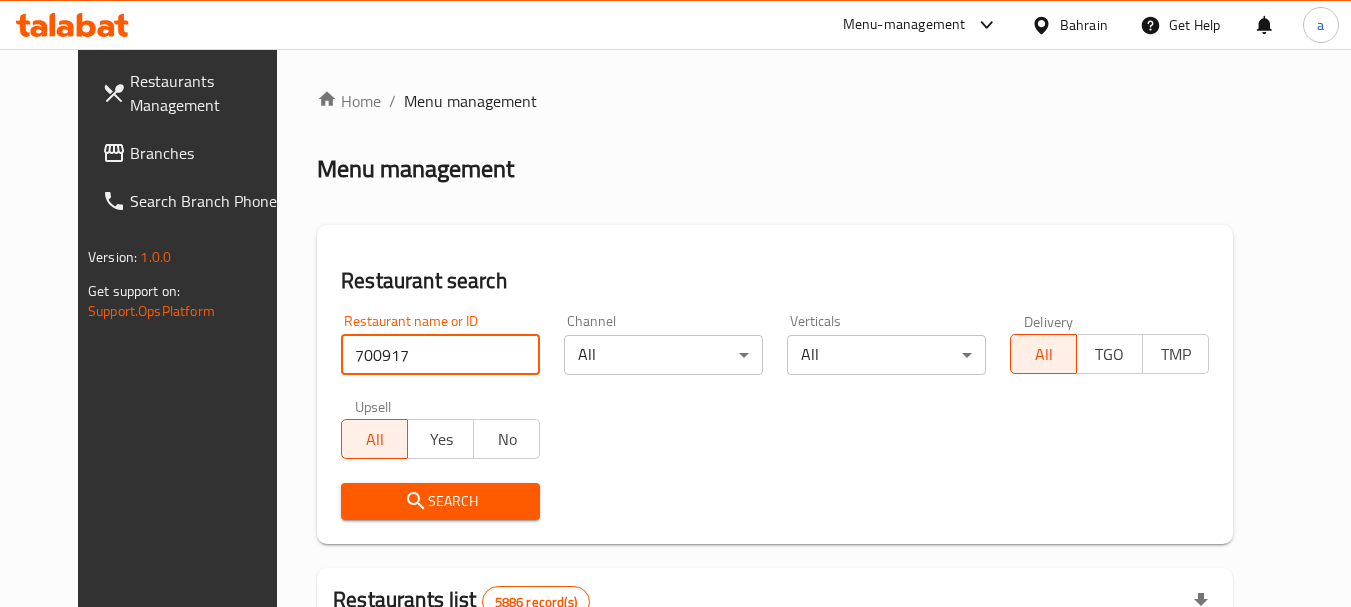 type on "700917" 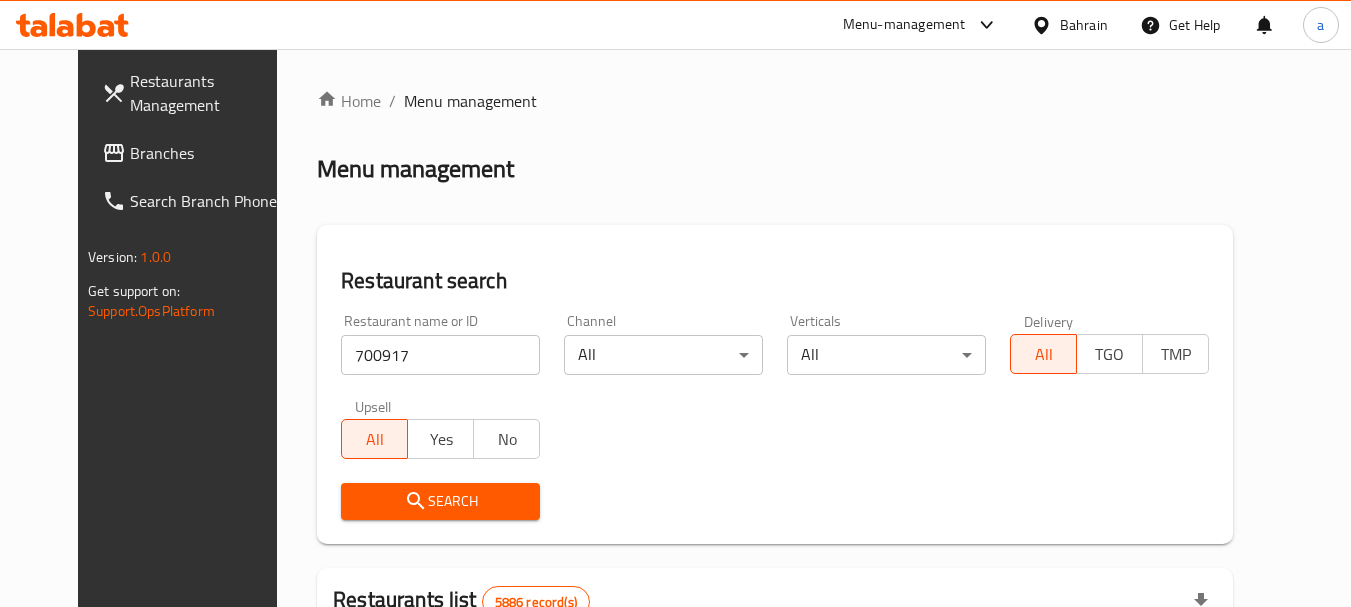click on "Search" at bounding box center (440, 501) 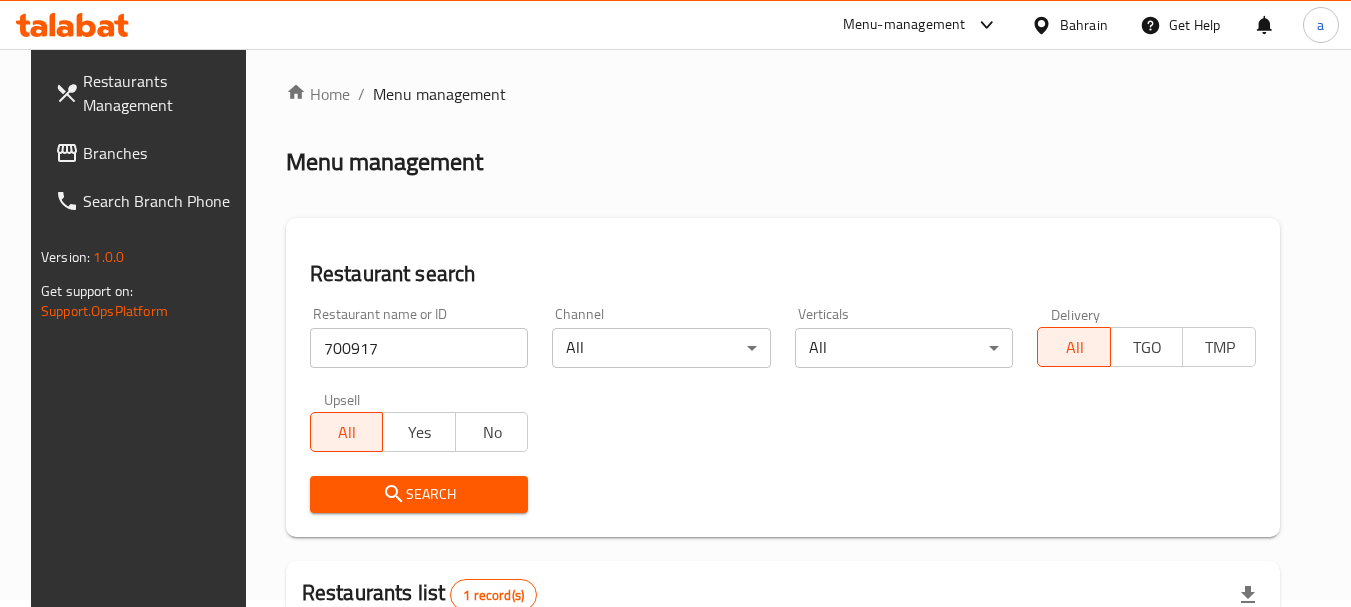scroll, scrollTop: 0, scrollLeft: 0, axis: both 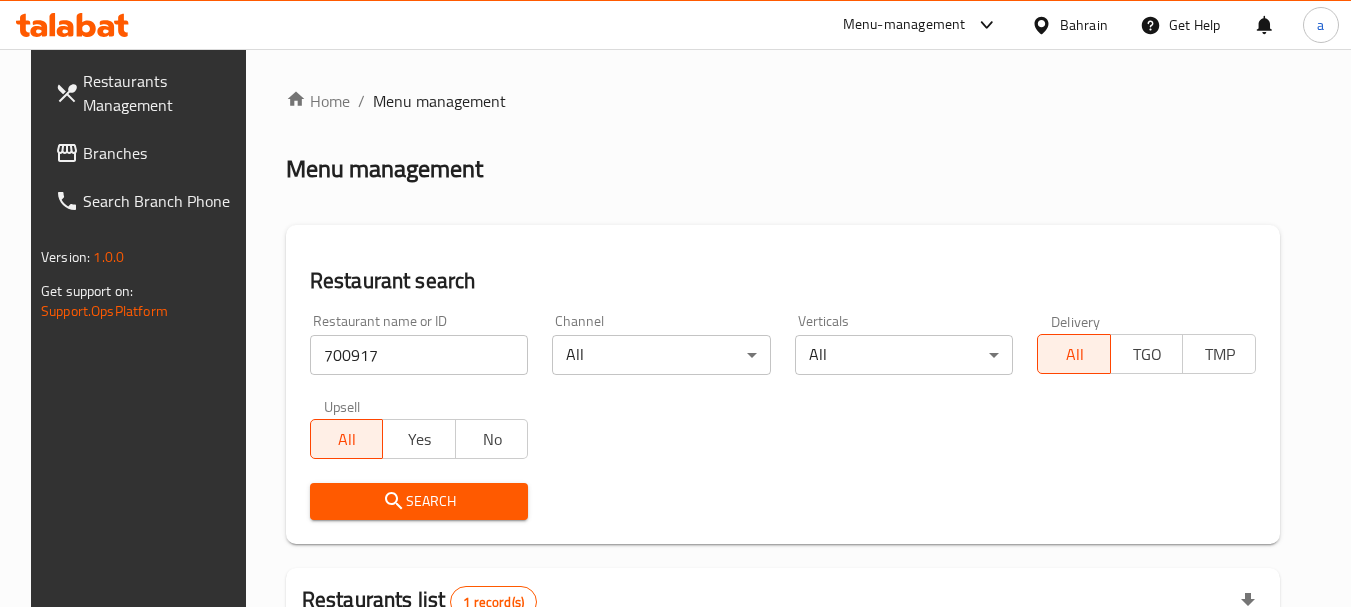 click on "Bahrain" at bounding box center (1084, 25) 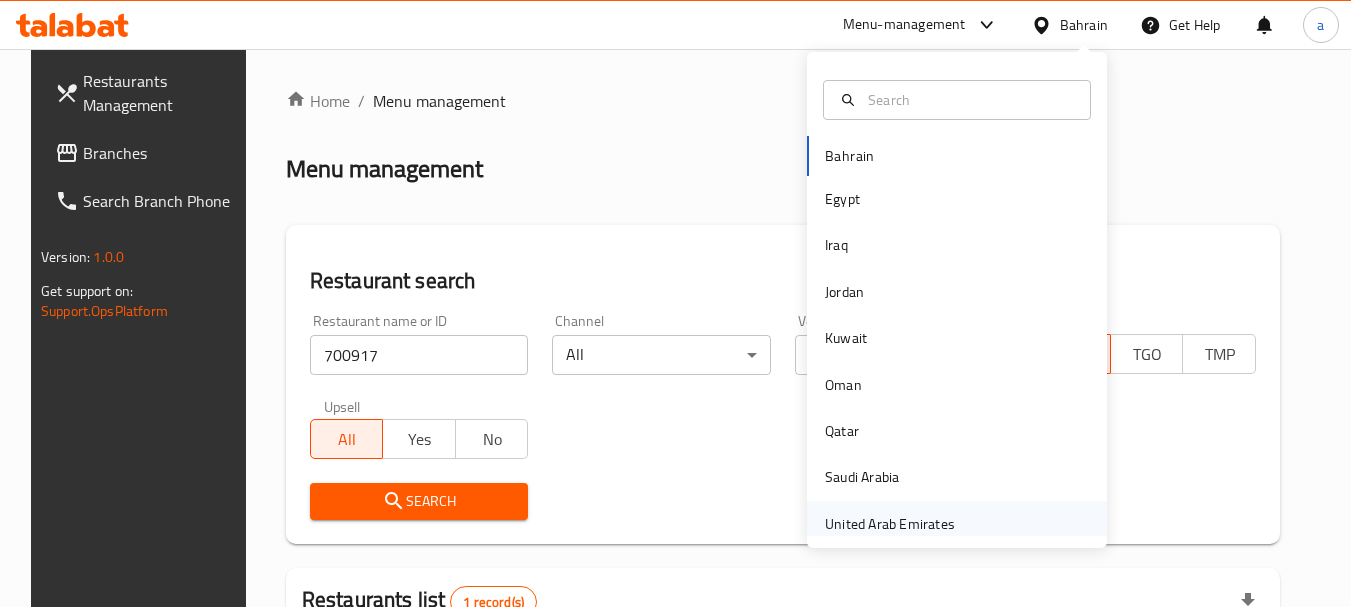 click on "United Arab Emirates" at bounding box center [890, 524] 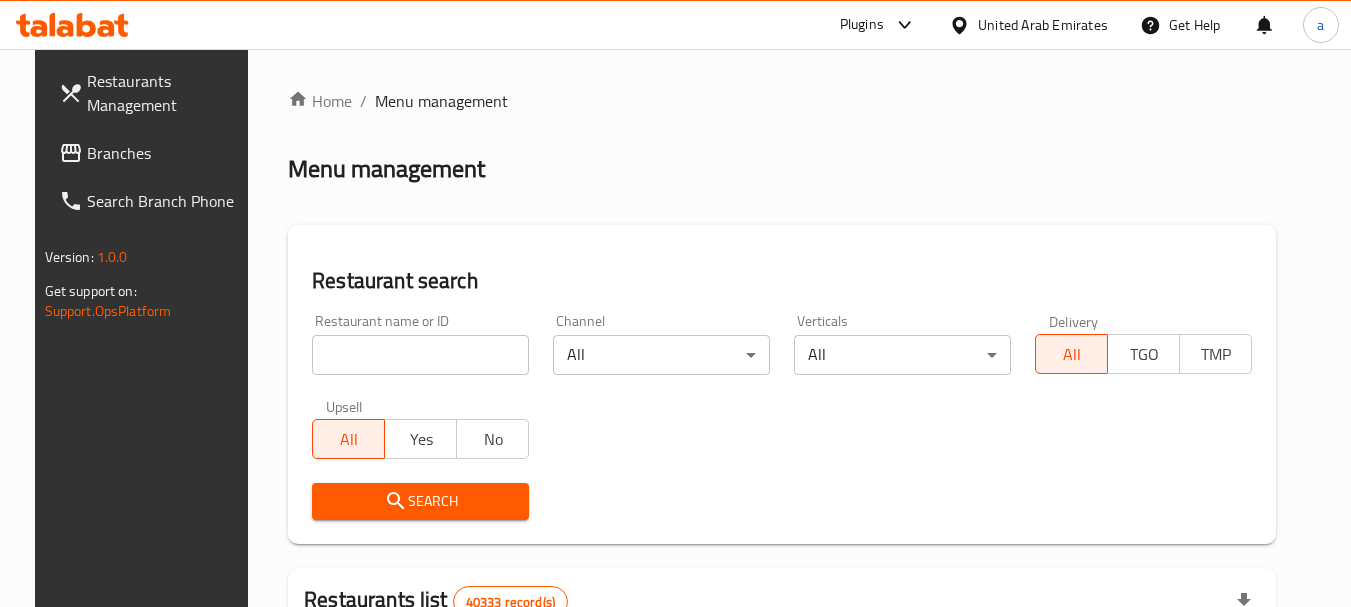 click on "Branches" at bounding box center [166, 153] 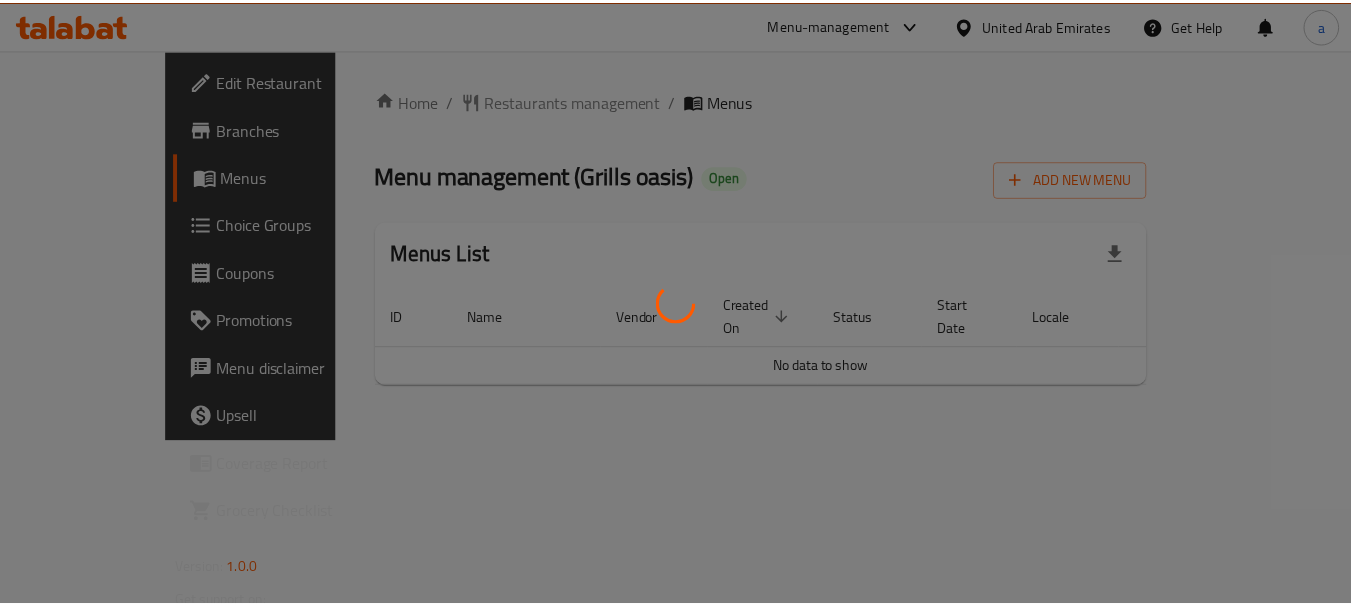 scroll, scrollTop: 0, scrollLeft: 0, axis: both 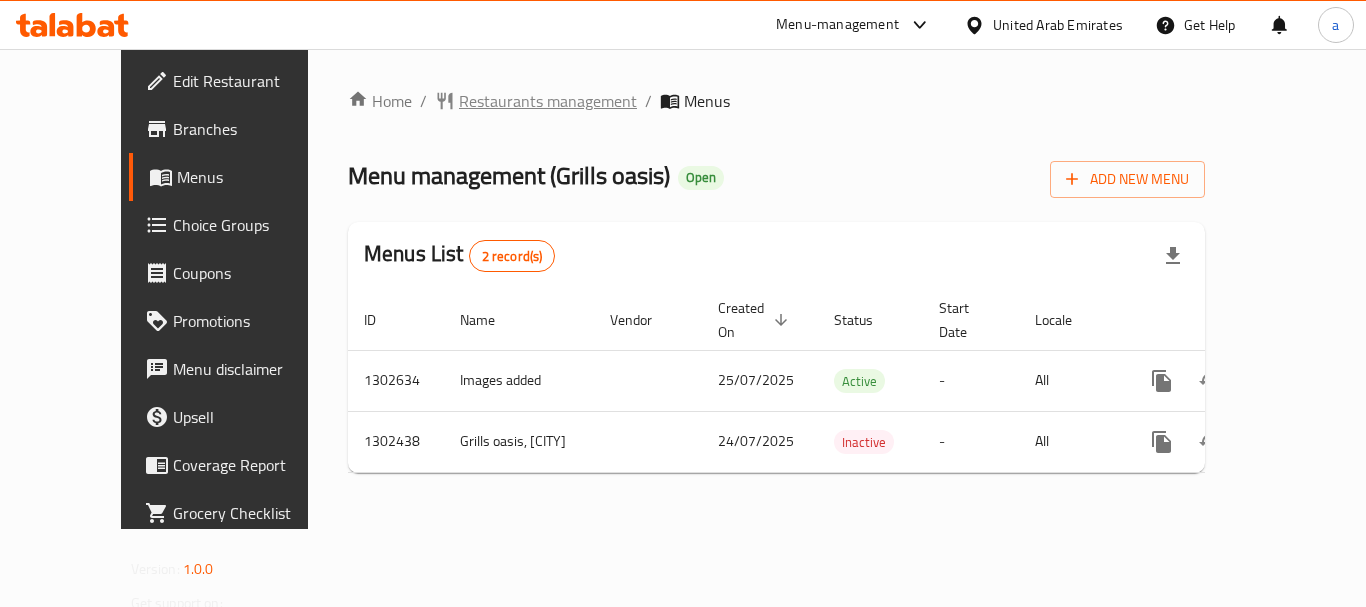 click on "Restaurants management" at bounding box center (548, 101) 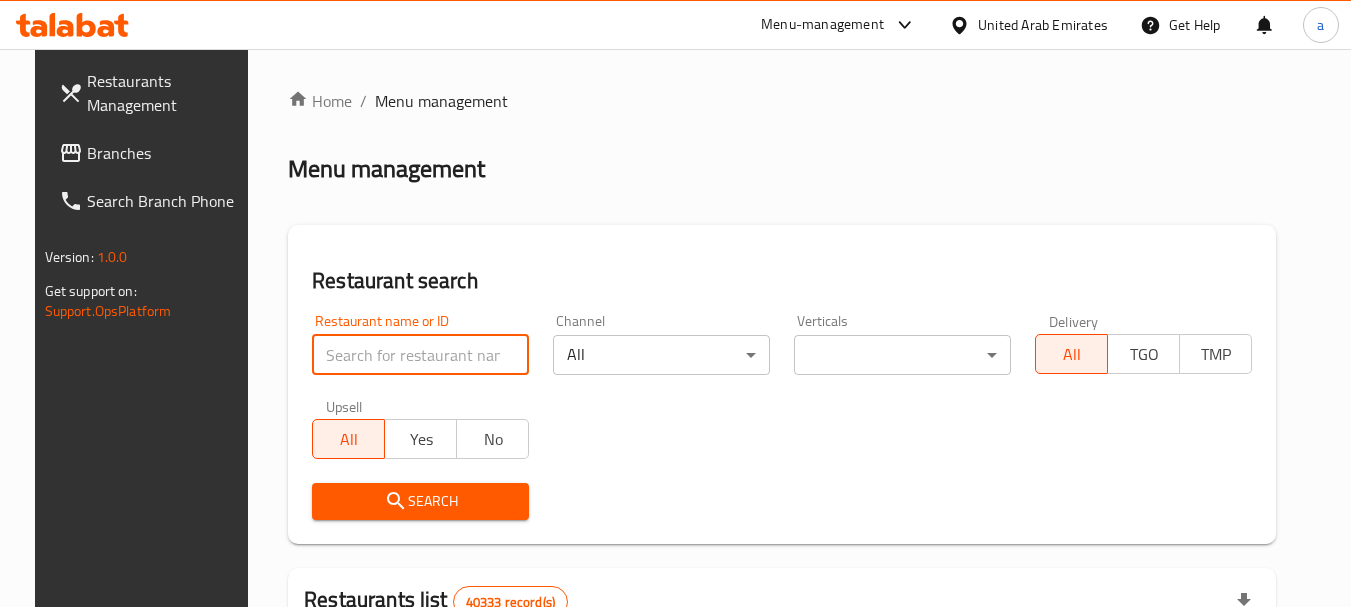 click at bounding box center [420, 355] 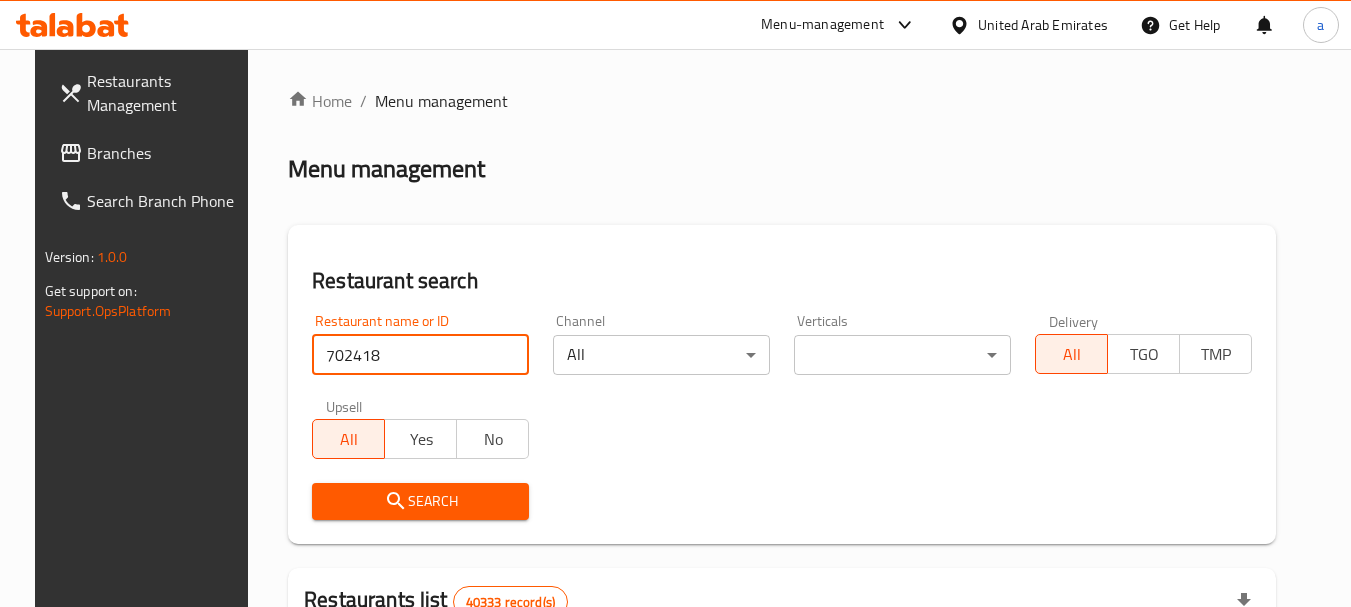 type on "702418" 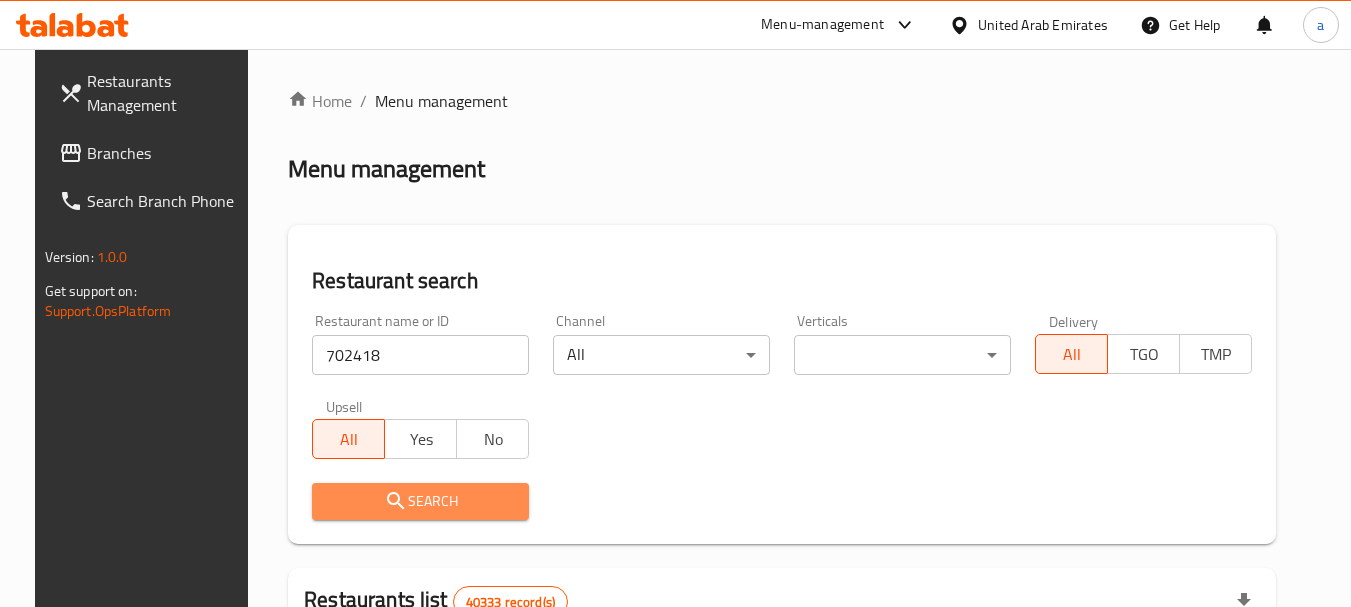 click on "Search" at bounding box center (420, 501) 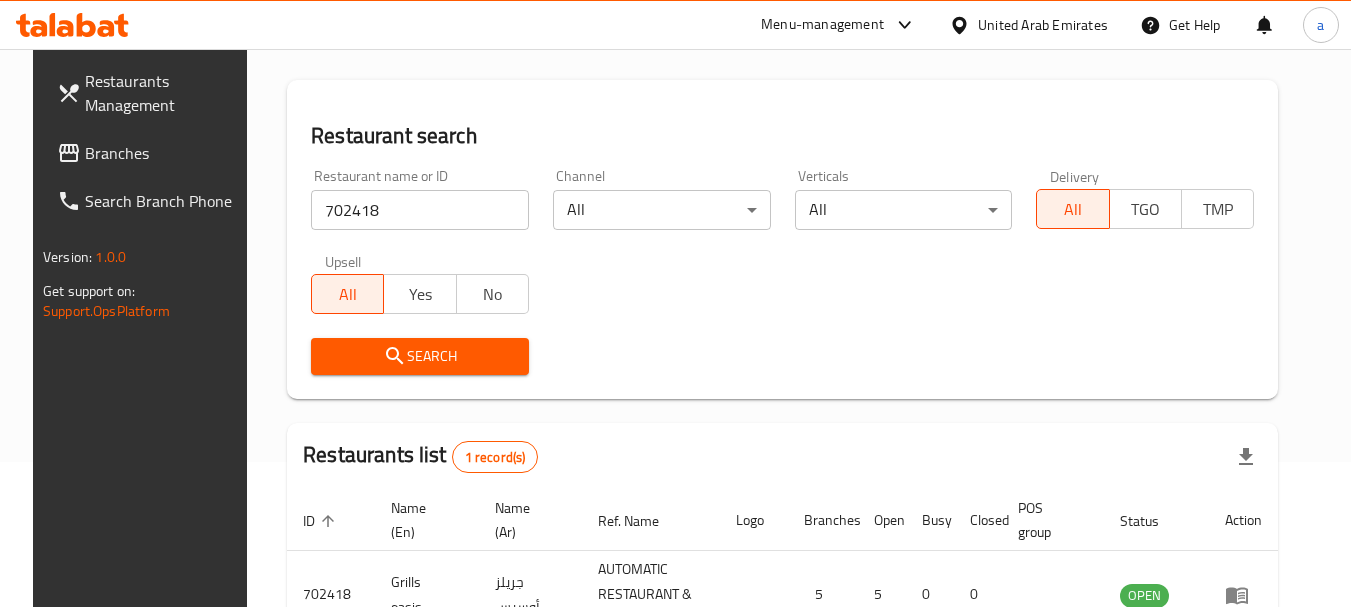 scroll, scrollTop: 285, scrollLeft: 0, axis: vertical 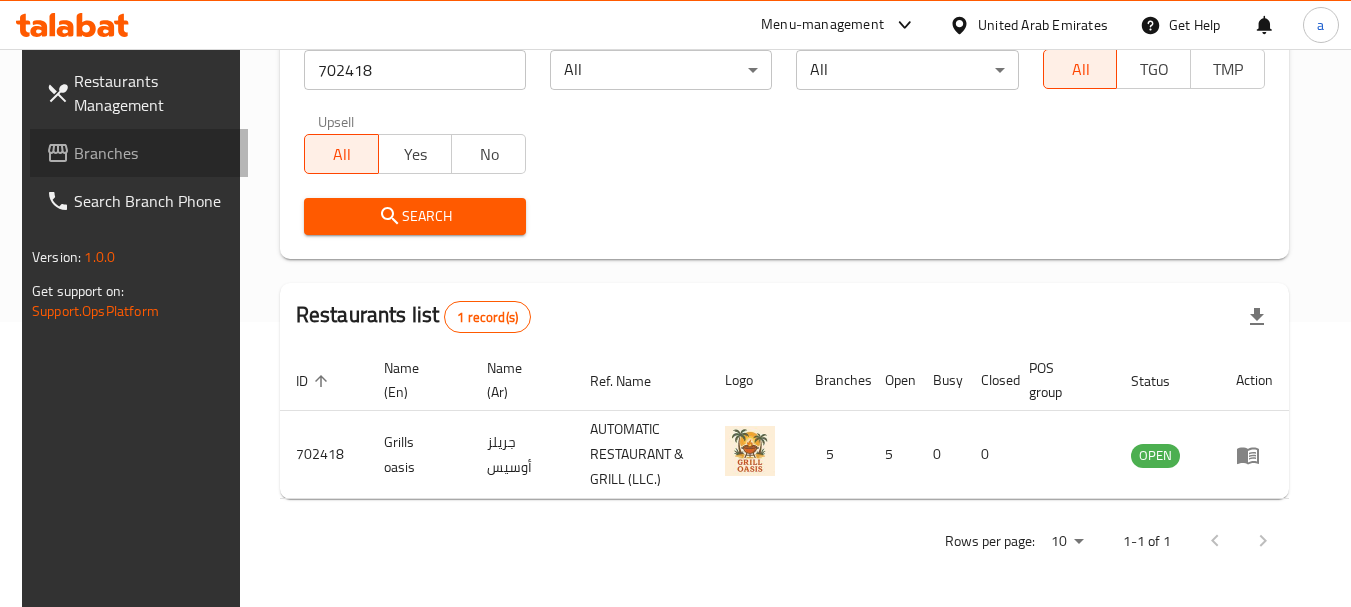 click on "Branches" at bounding box center [153, 153] 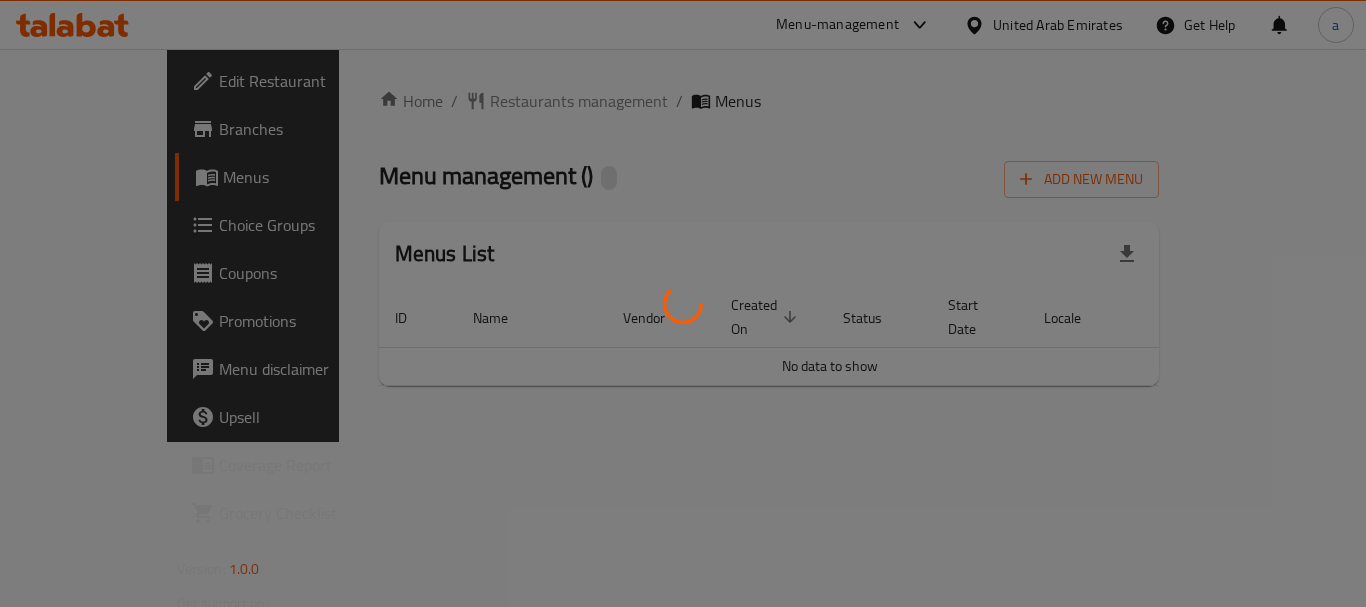 scroll, scrollTop: 0, scrollLeft: 0, axis: both 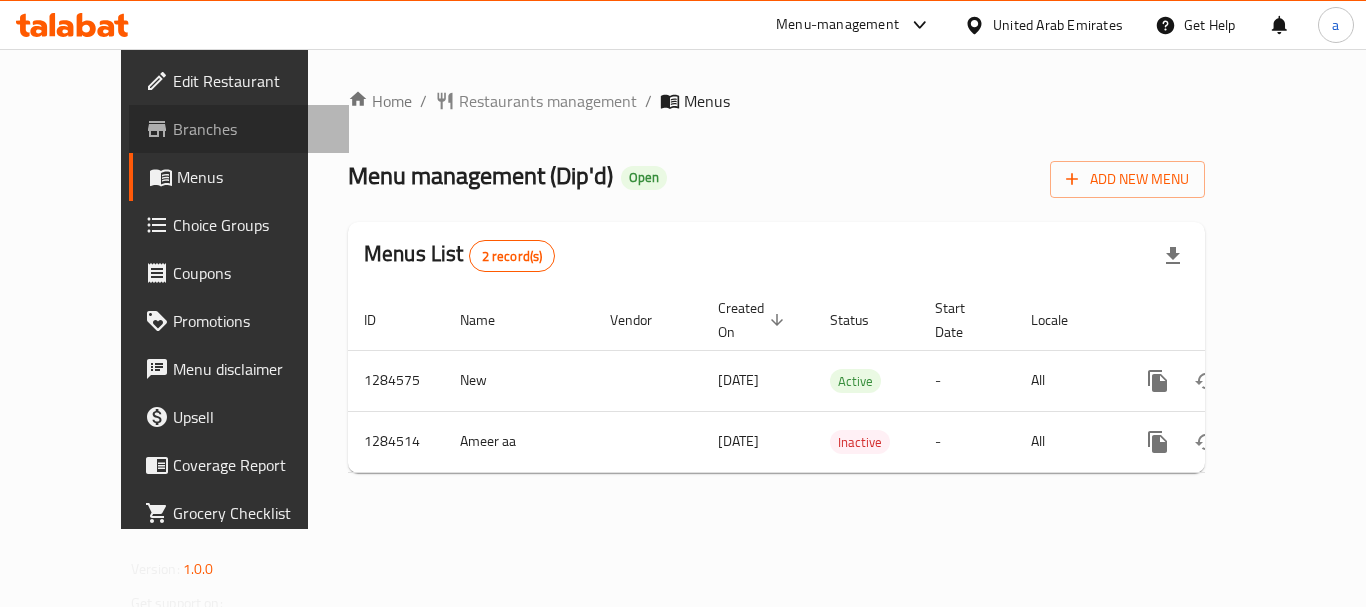 click on "Branches" at bounding box center [253, 129] 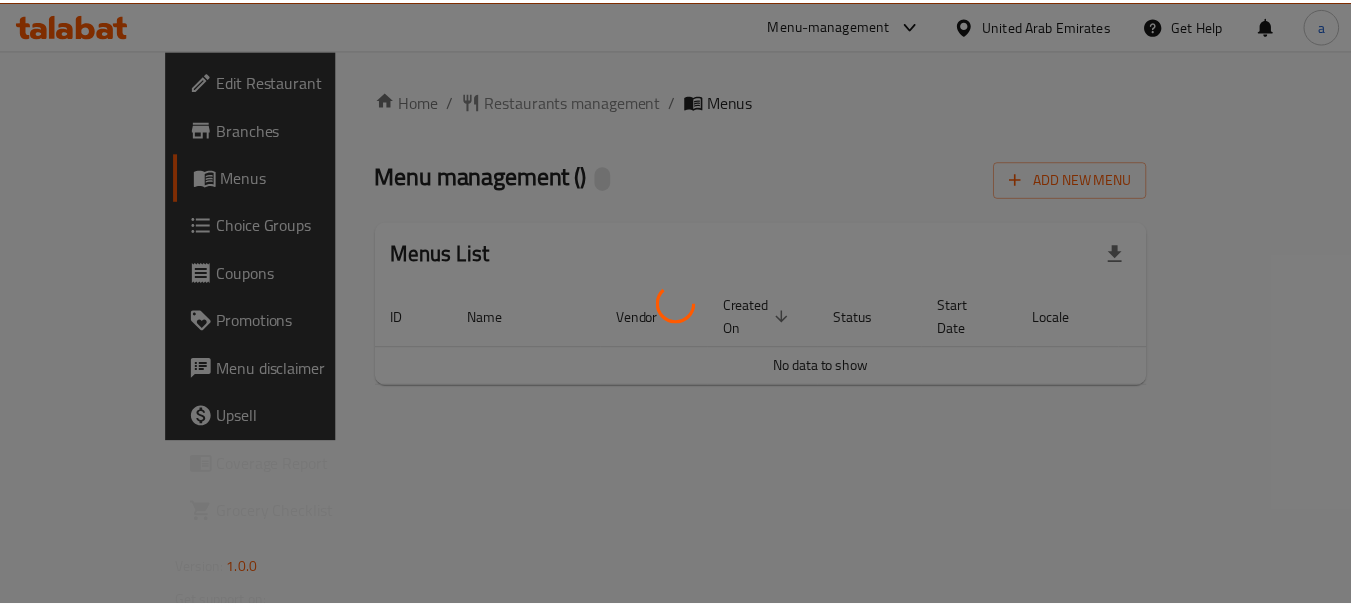 scroll, scrollTop: 0, scrollLeft: 0, axis: both 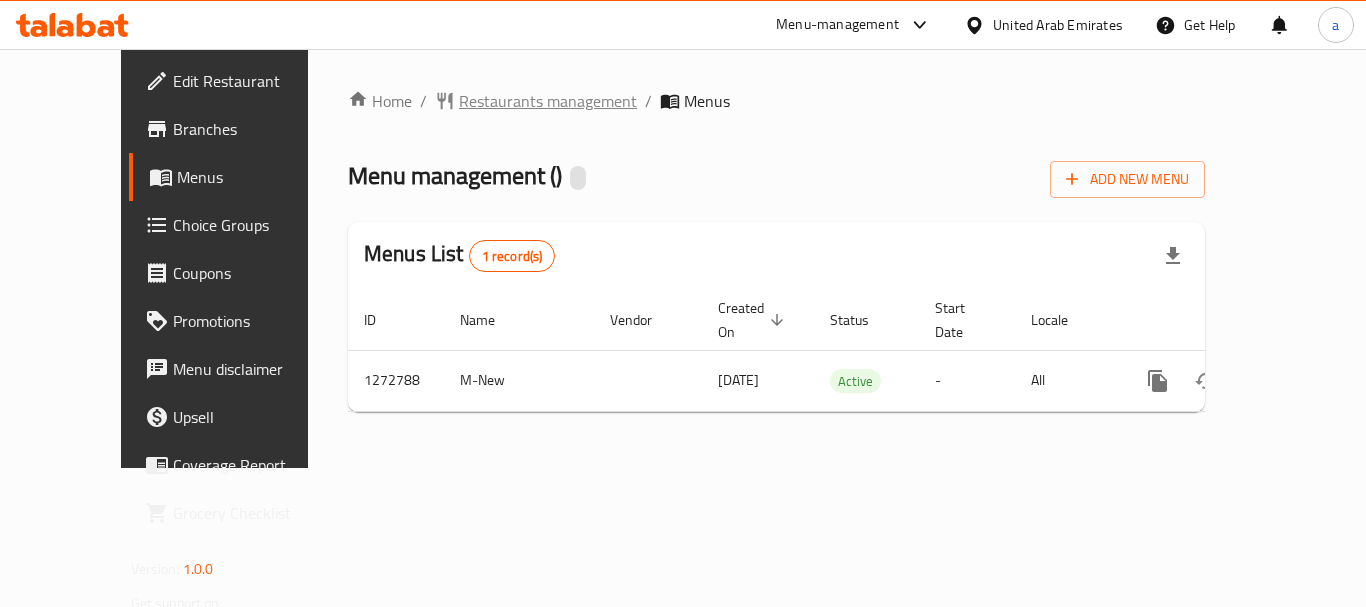 click on "Restaurants management" at bounding box center (548, 101) 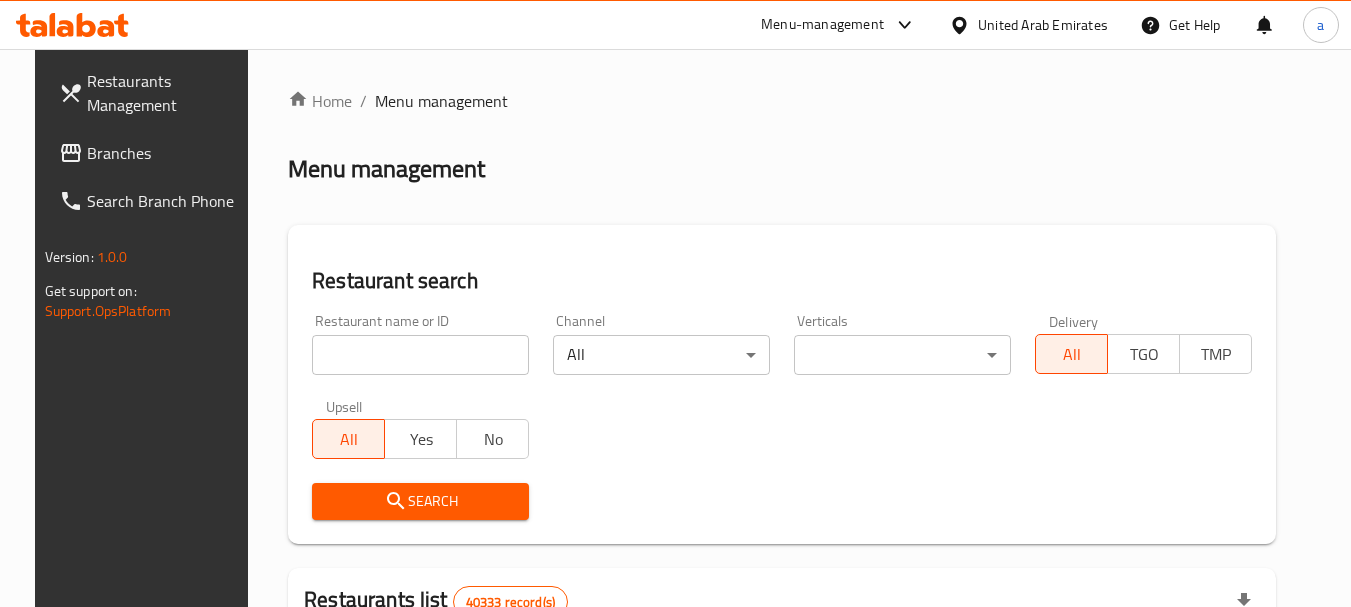 click at bounding box center (420, 355) 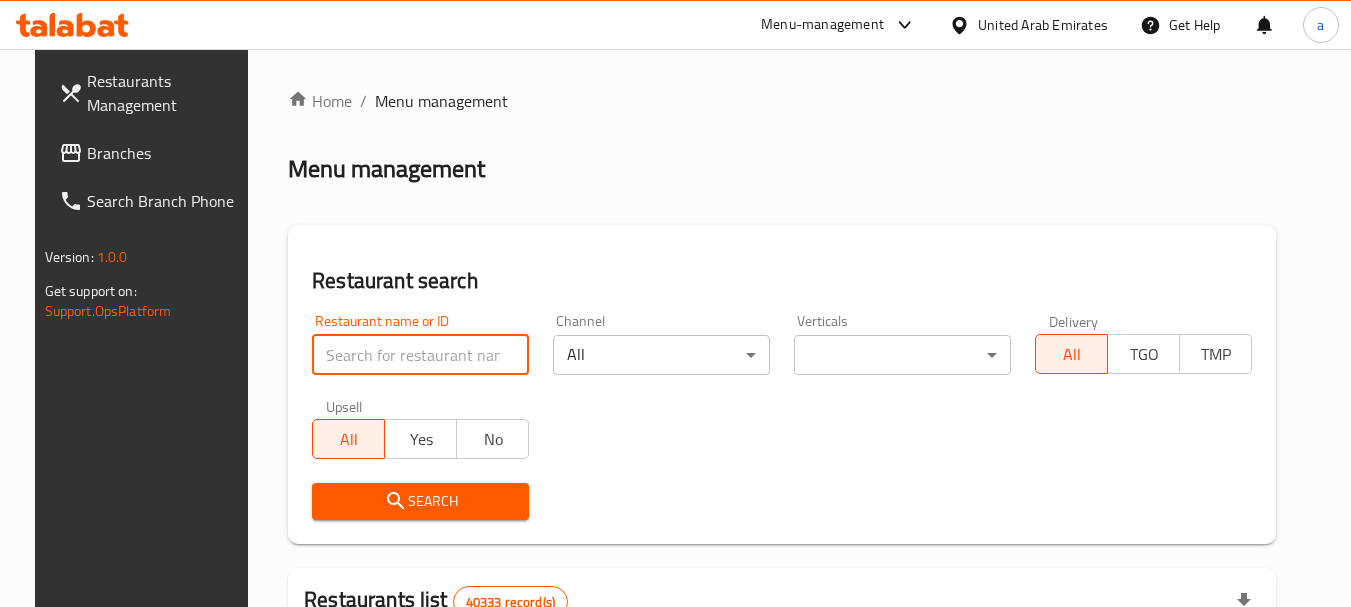 paste on "690428" 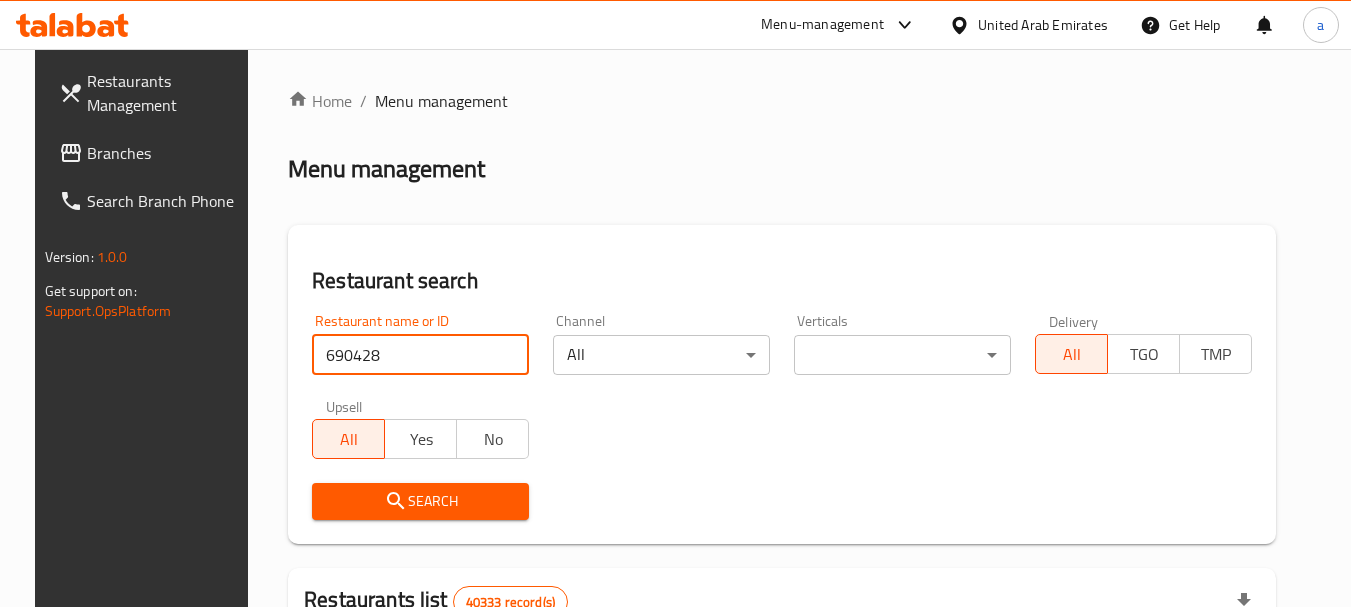 type on "690428" 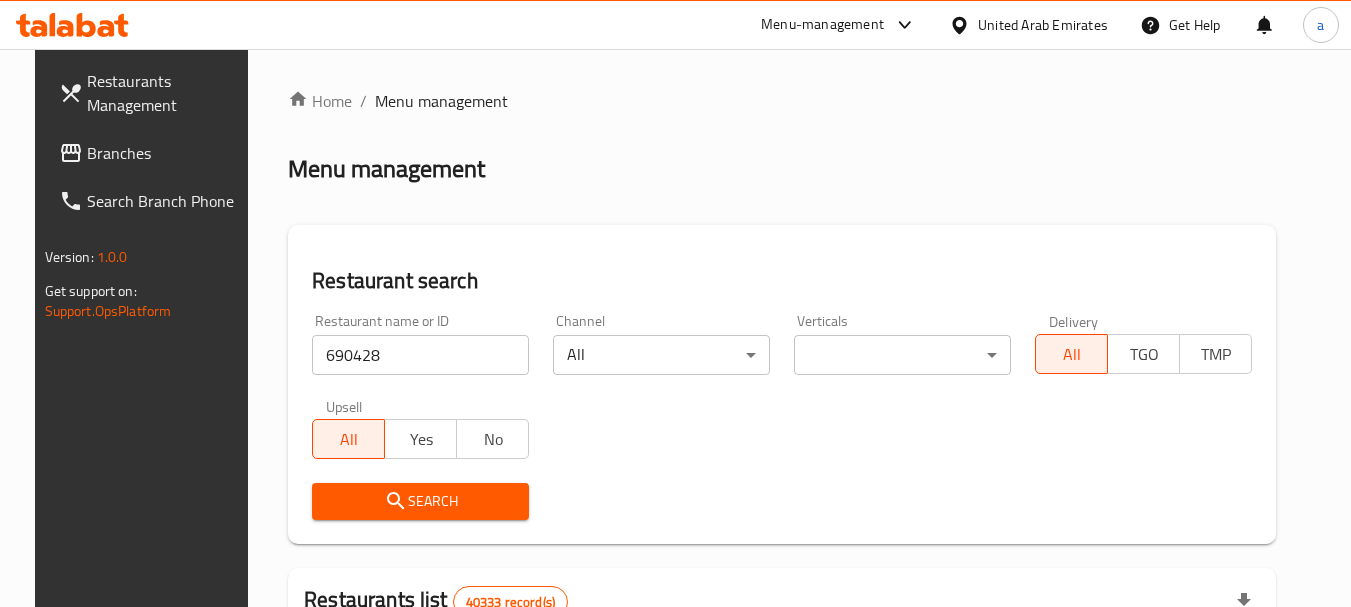 click on "Search" at bounding box center [420, 501] 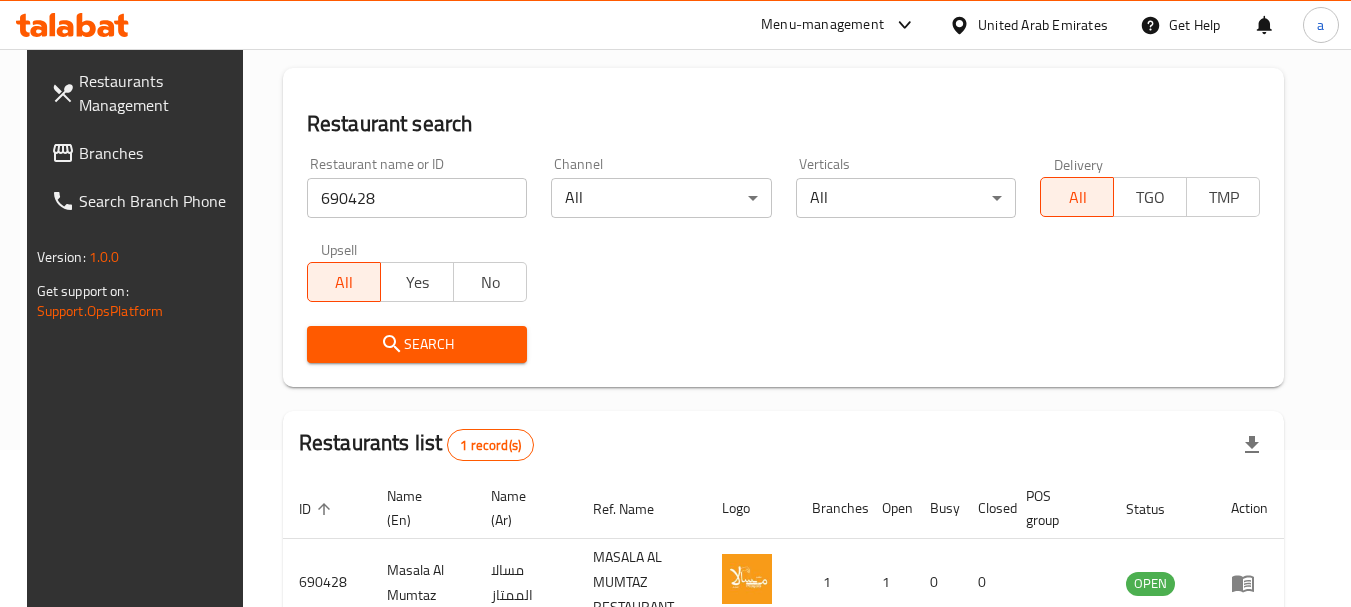 scroll, scrollTop: 285, scrollLeft: 0, axis: vertical 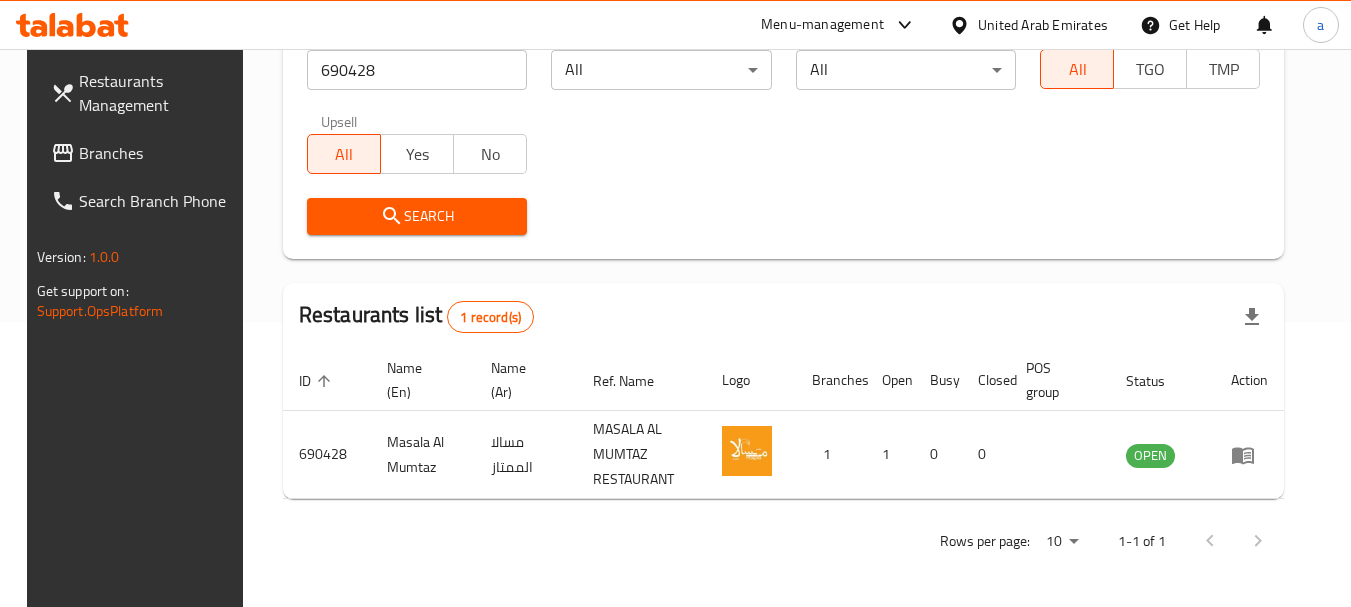click on "United Arab Emirates" at bounding box center (1043, 25) 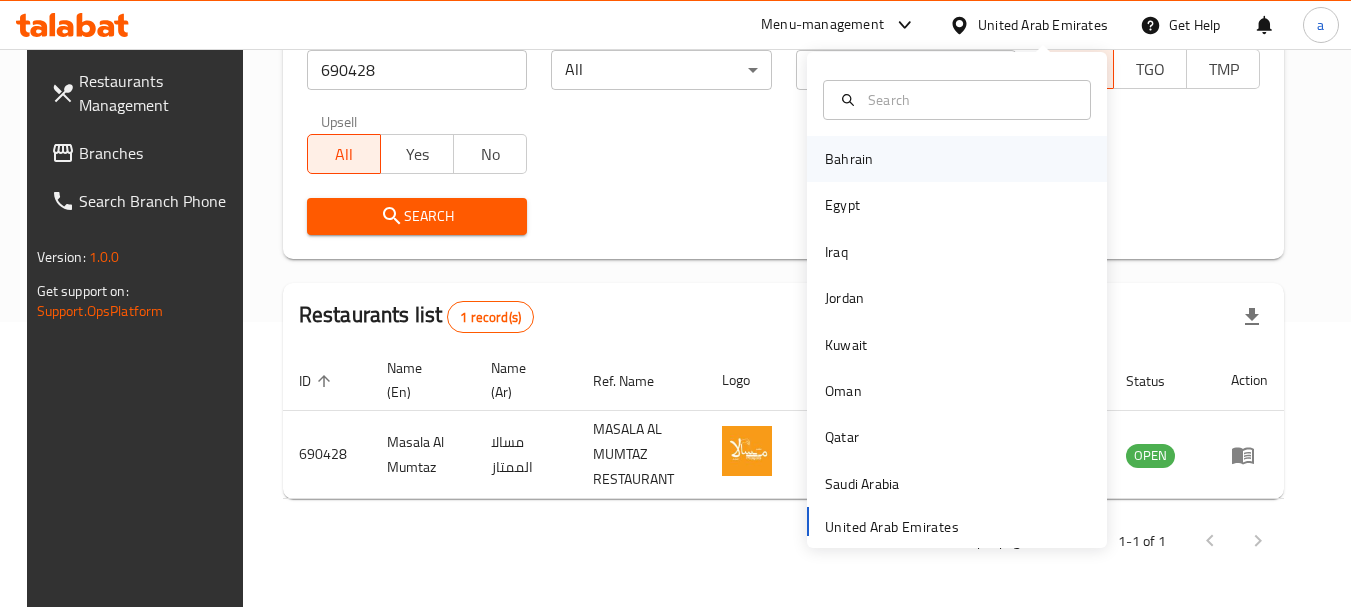click on "Bahrain" at bounding box center [849, 159] 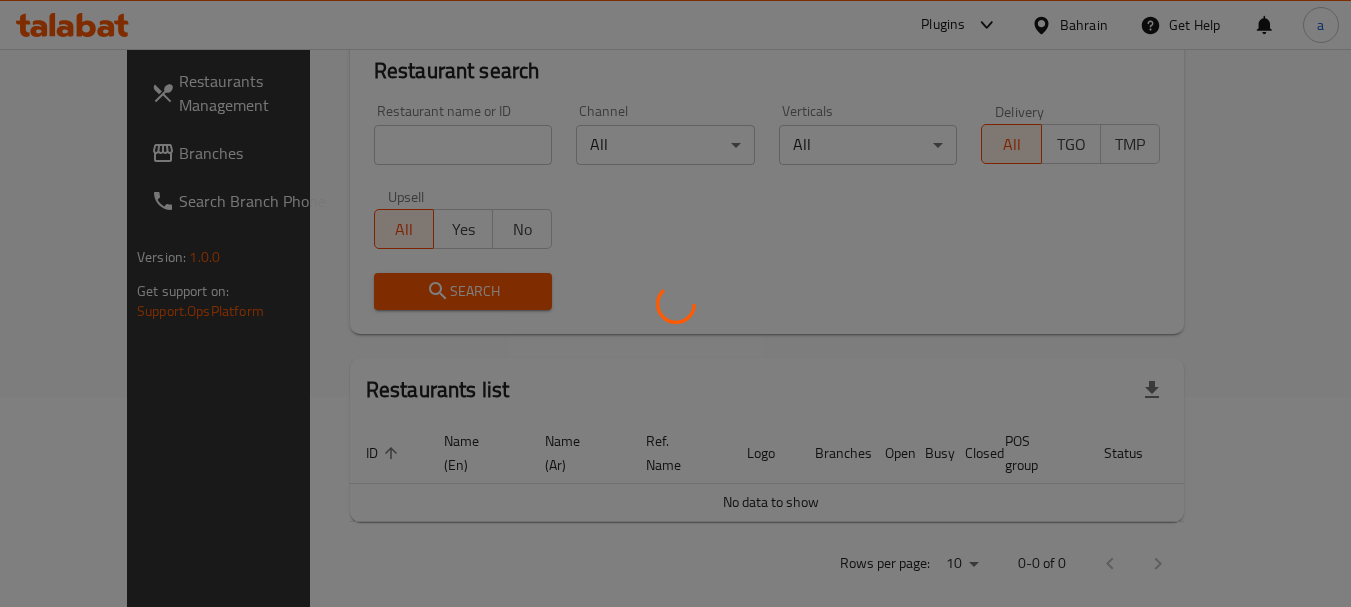 scroll, scrollTop: 285, scrollLeft: 0, axis: vertical 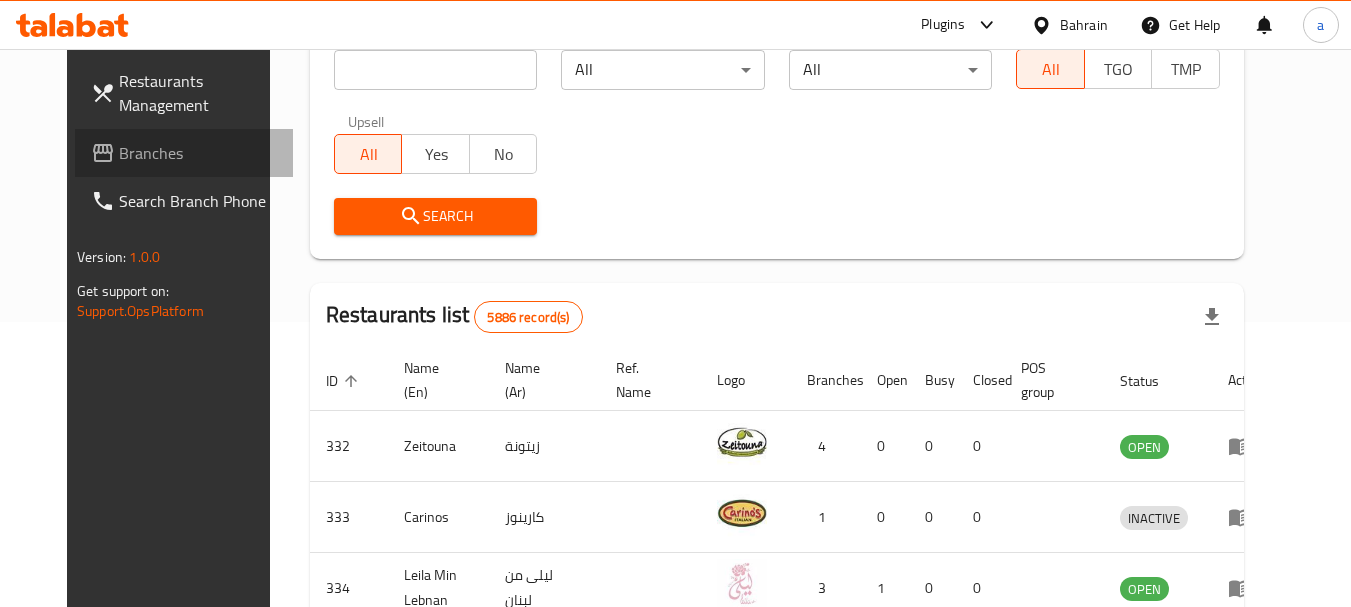 click on "Branches" at bounding box center [198, 153] 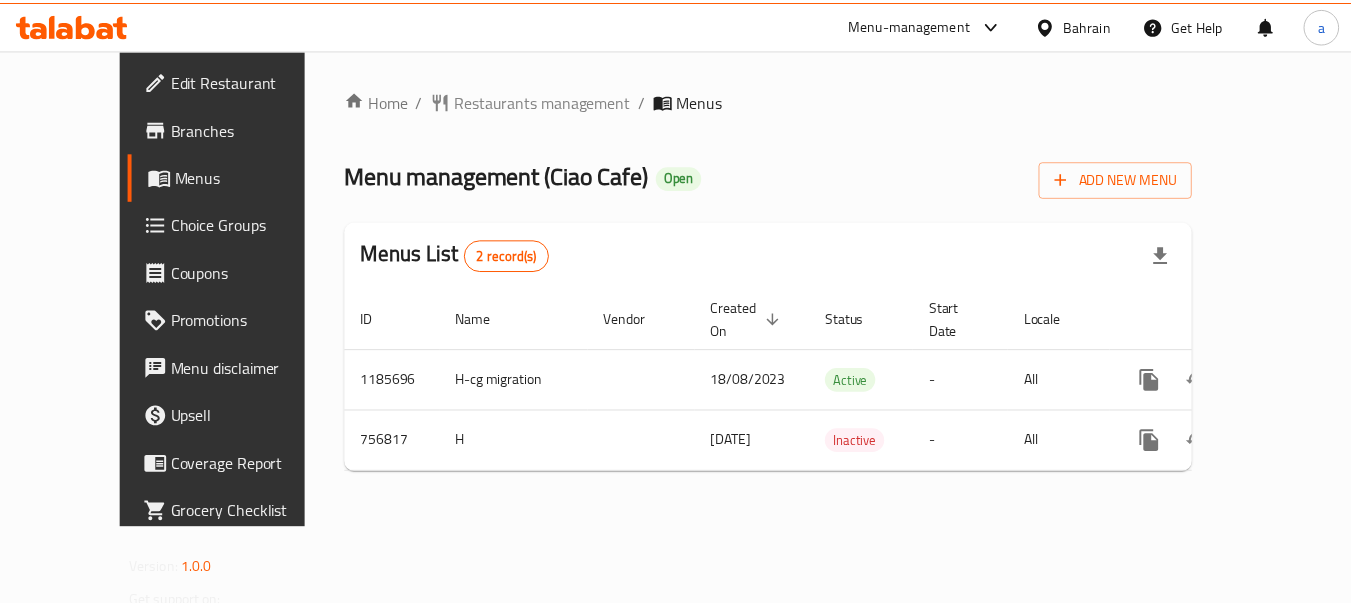 scroll, scrollTop: 0, scrollLeft: 0, axis: both 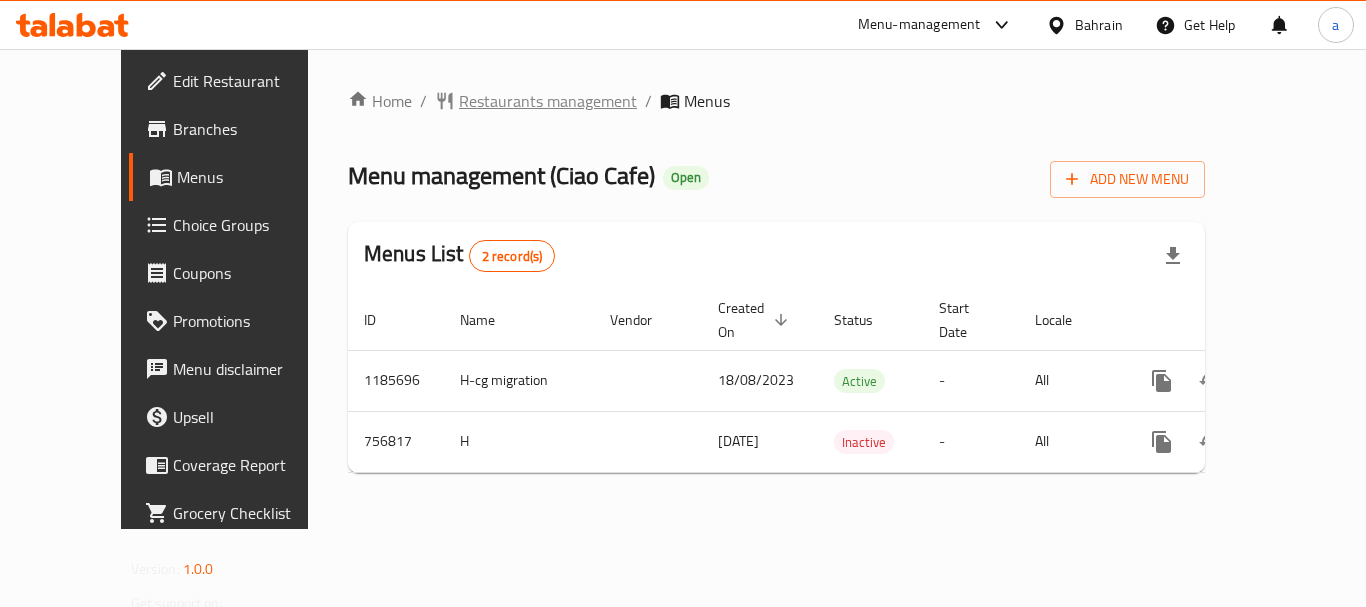 click on "Restaurants management" at bounding box center (548, 101) 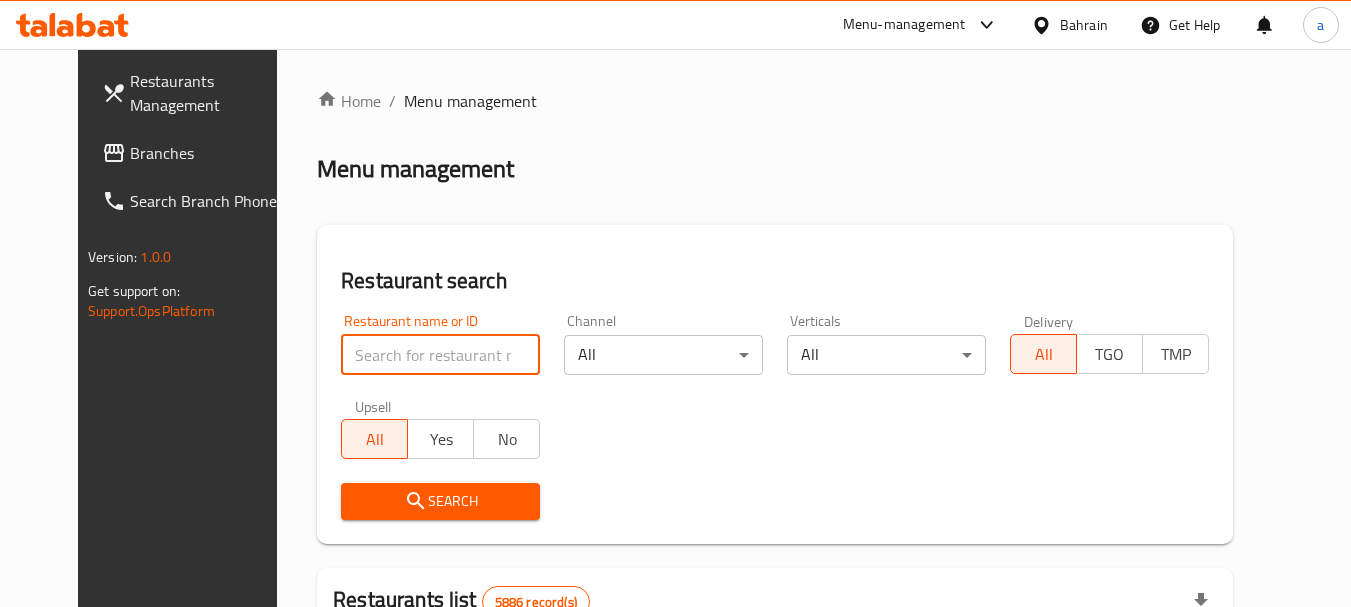 click at bounding box center (440, 355) 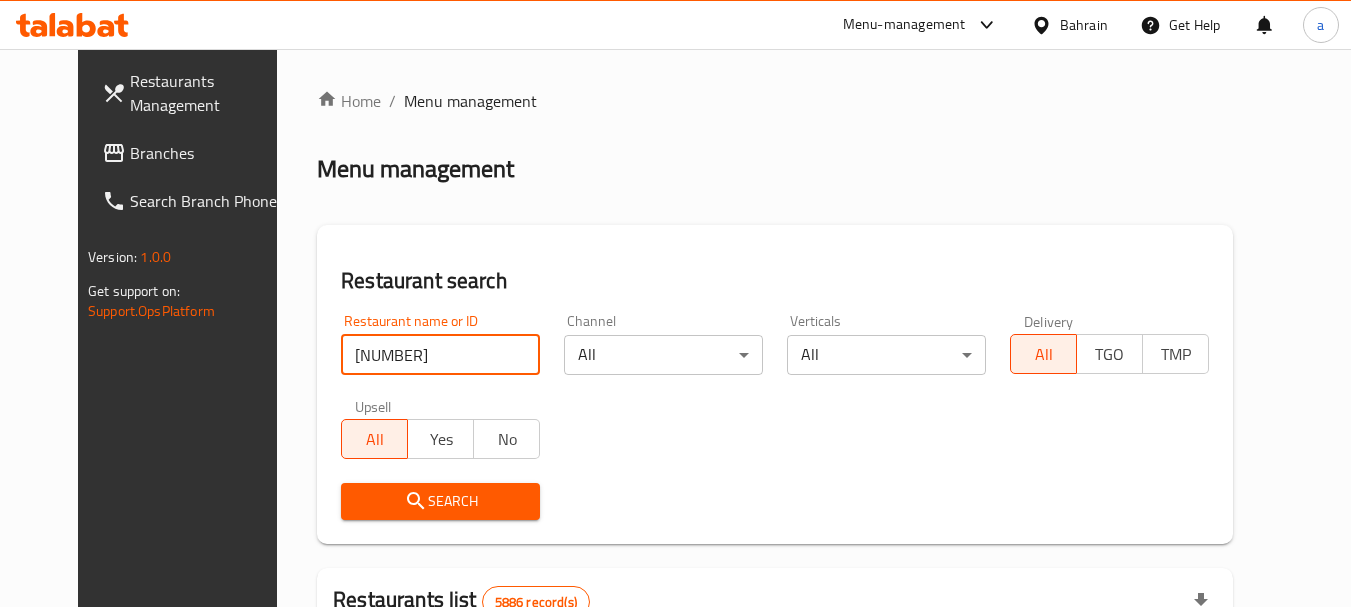 type on "680749" 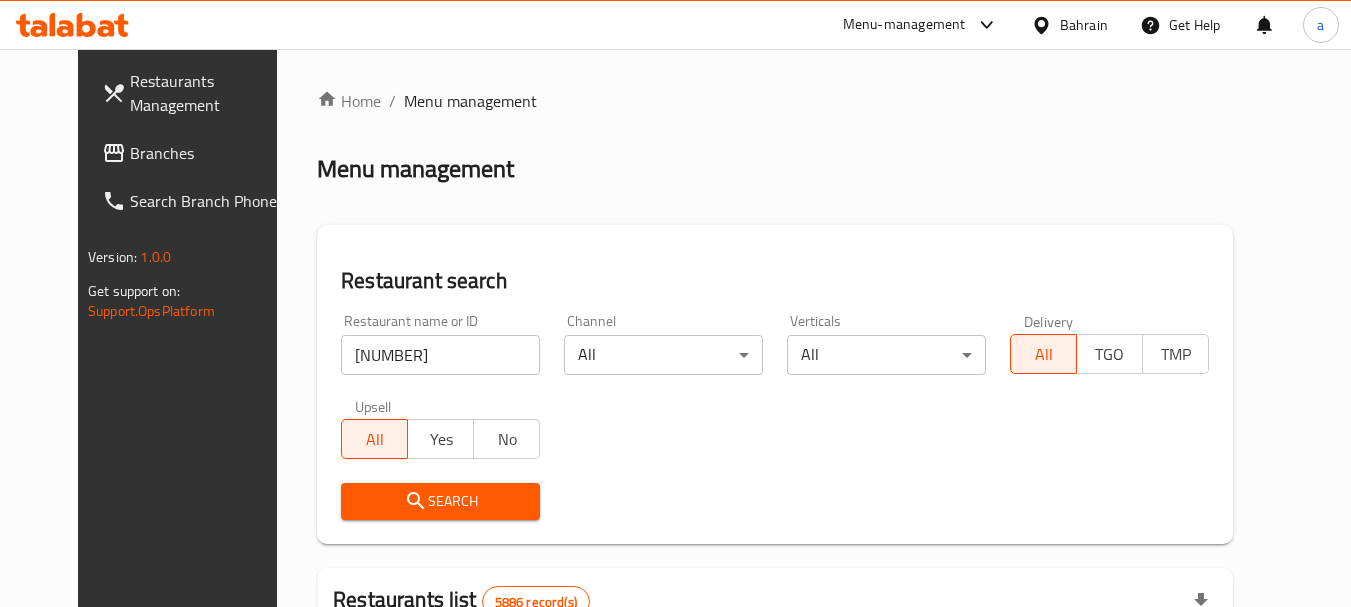 click on "Search" at bounding box center (440, 501) 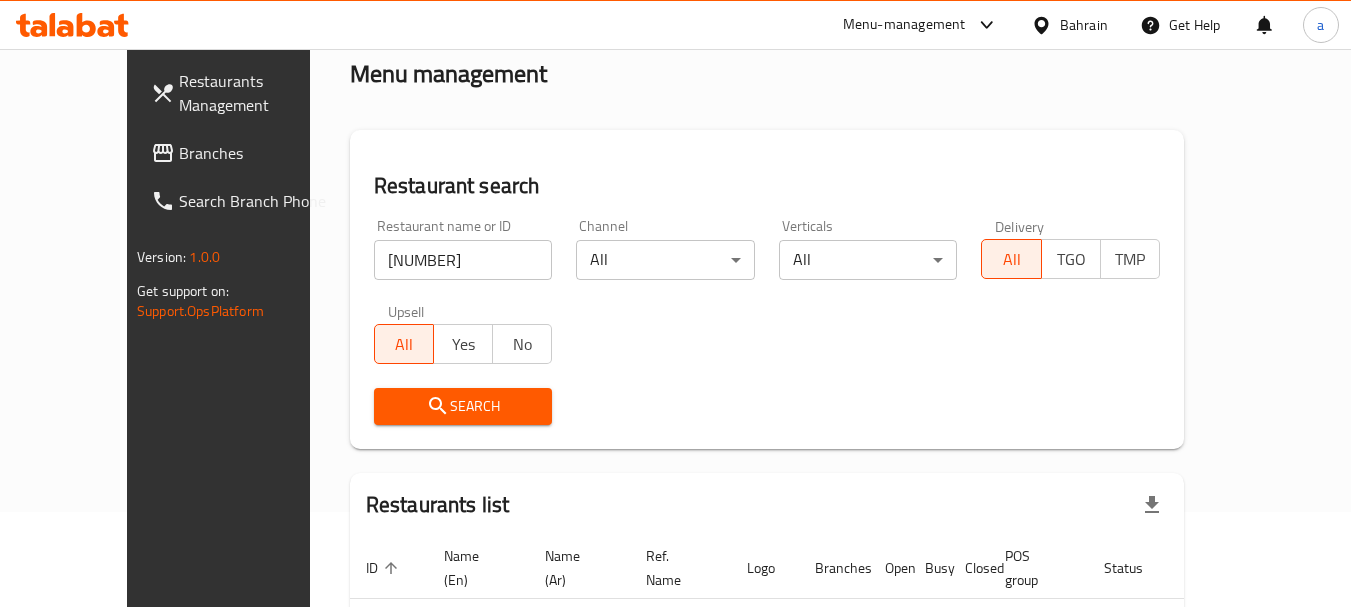 scroll, scrollTop: 10, scrollLeft: 0, axis: vertical 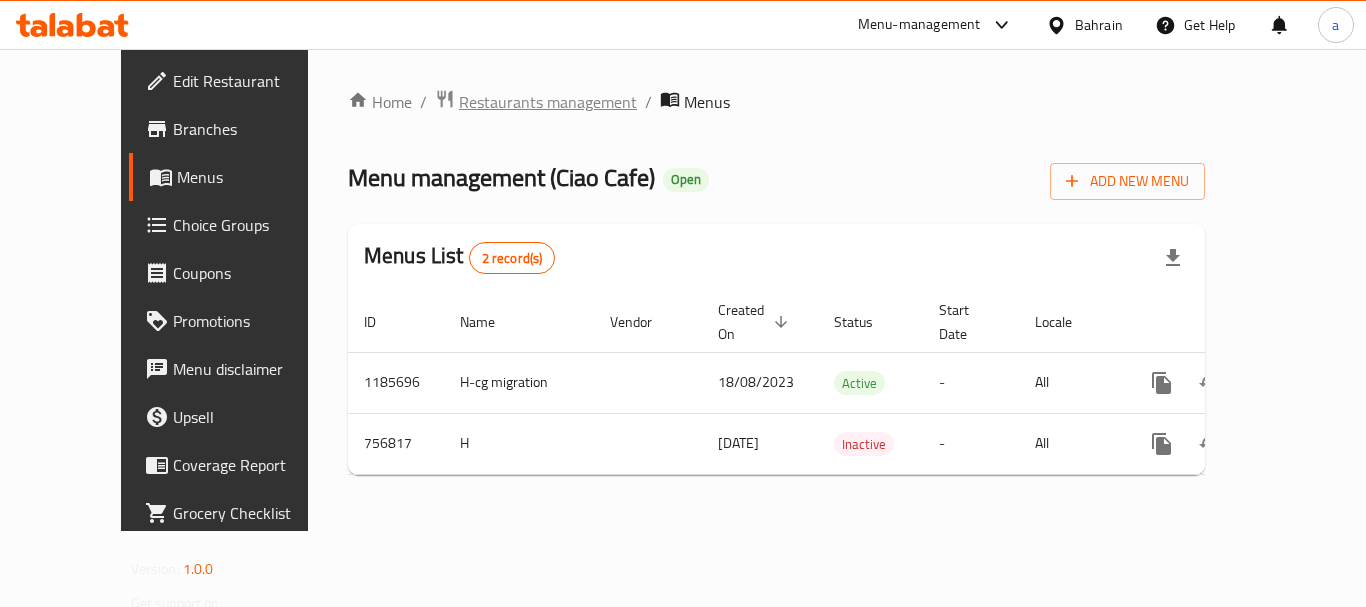 click on "Restaurants management" at bounding box center [548, 102] 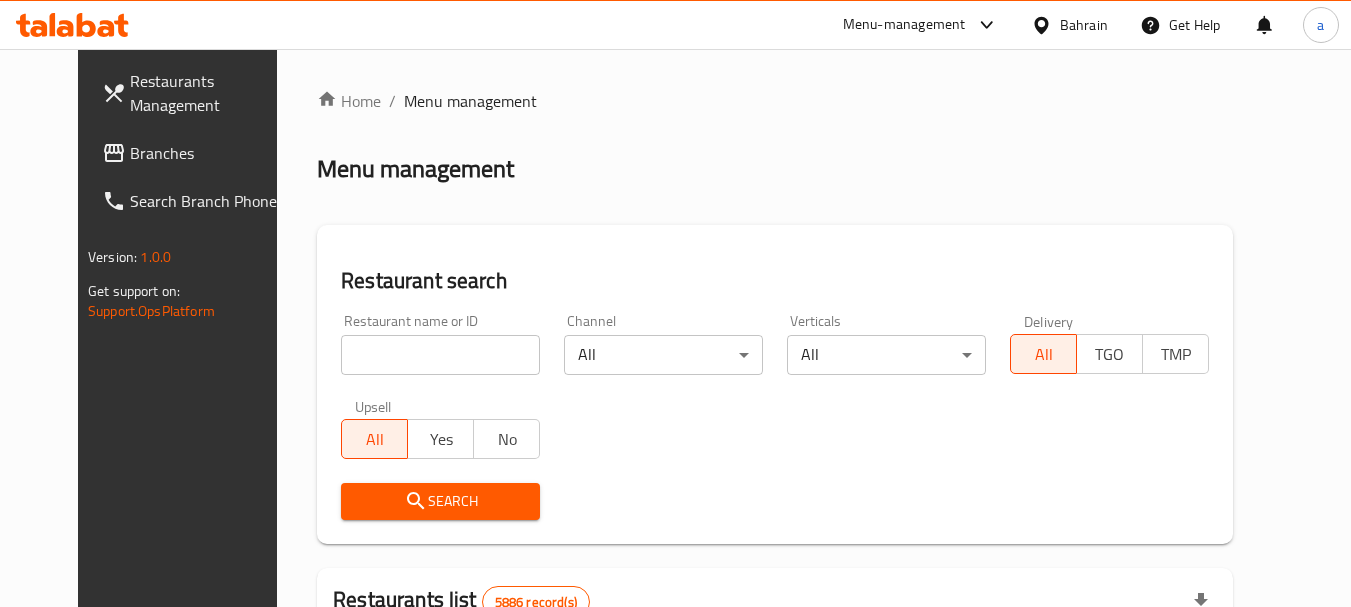 click at bounding box center [440, 355] 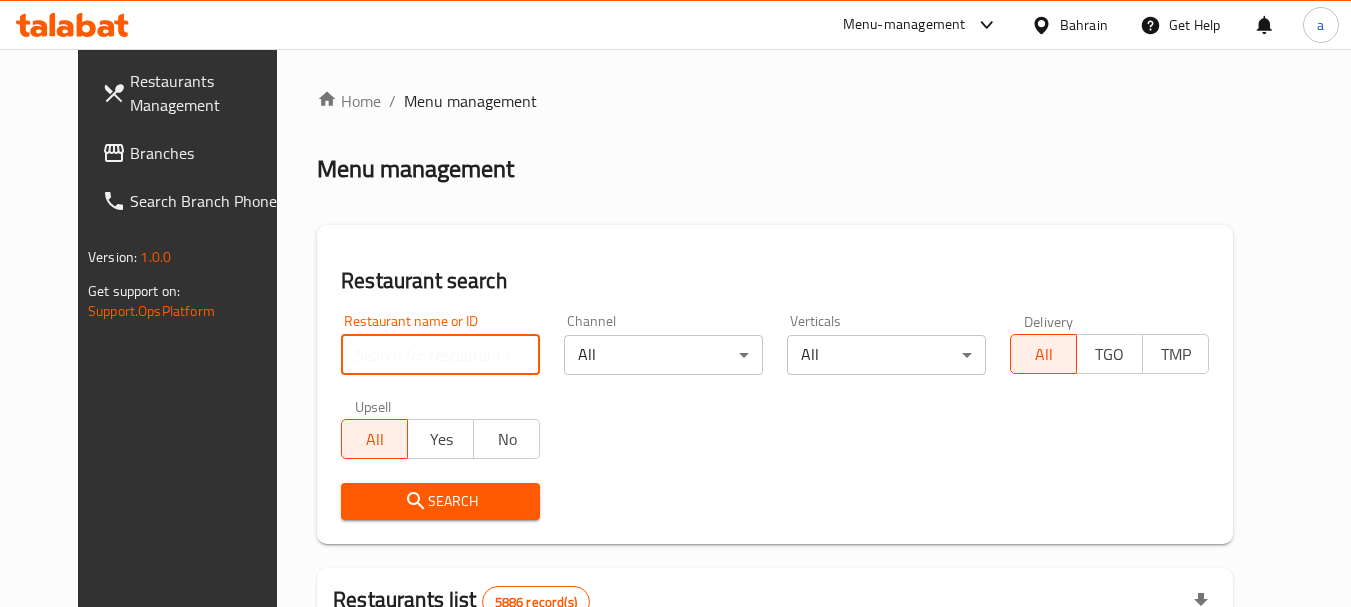 paste on "649779" 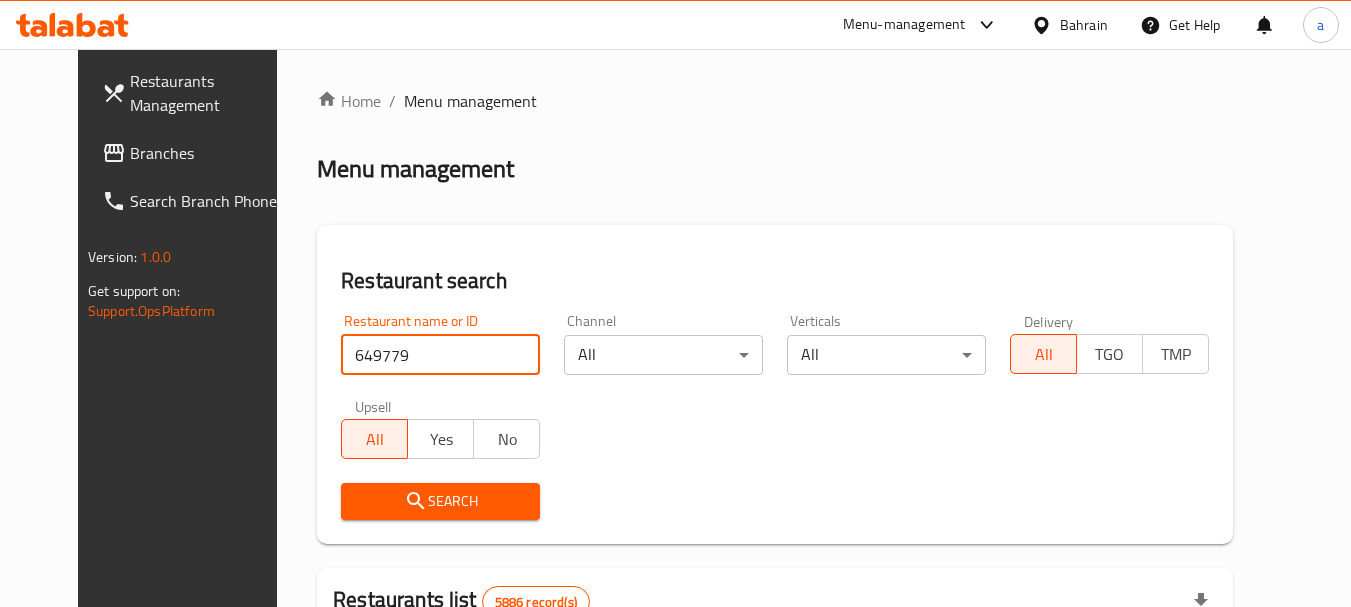 type on "649779" 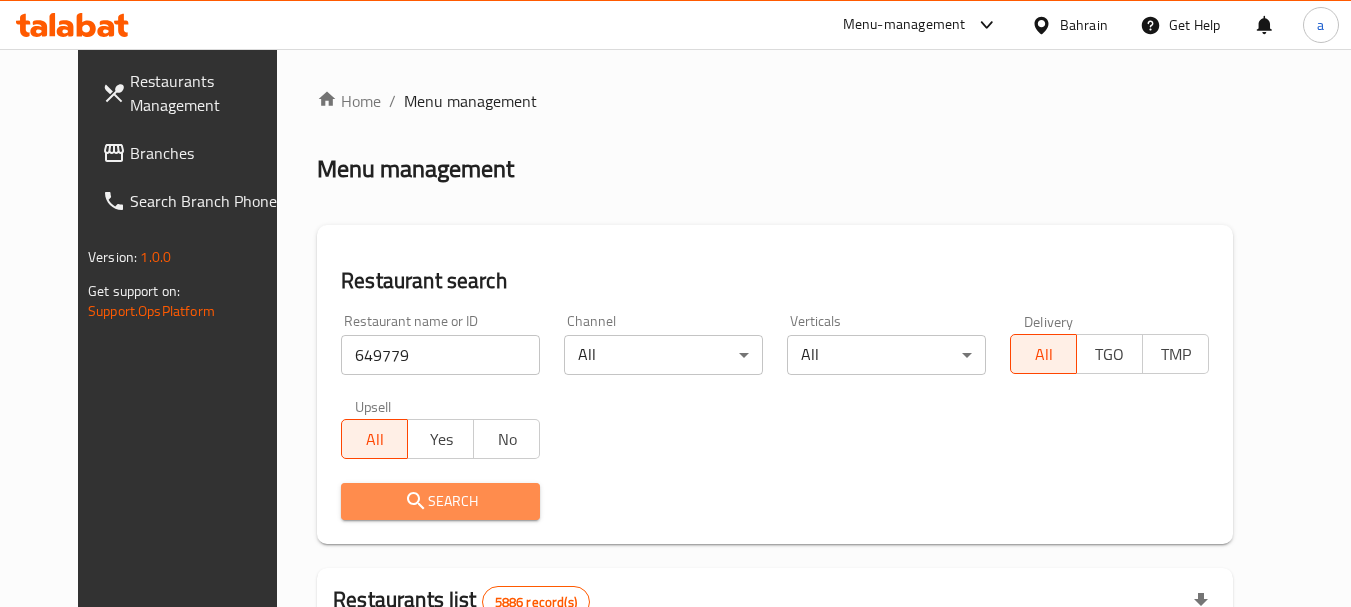 click on "Search" at bounding box center (440, 501) 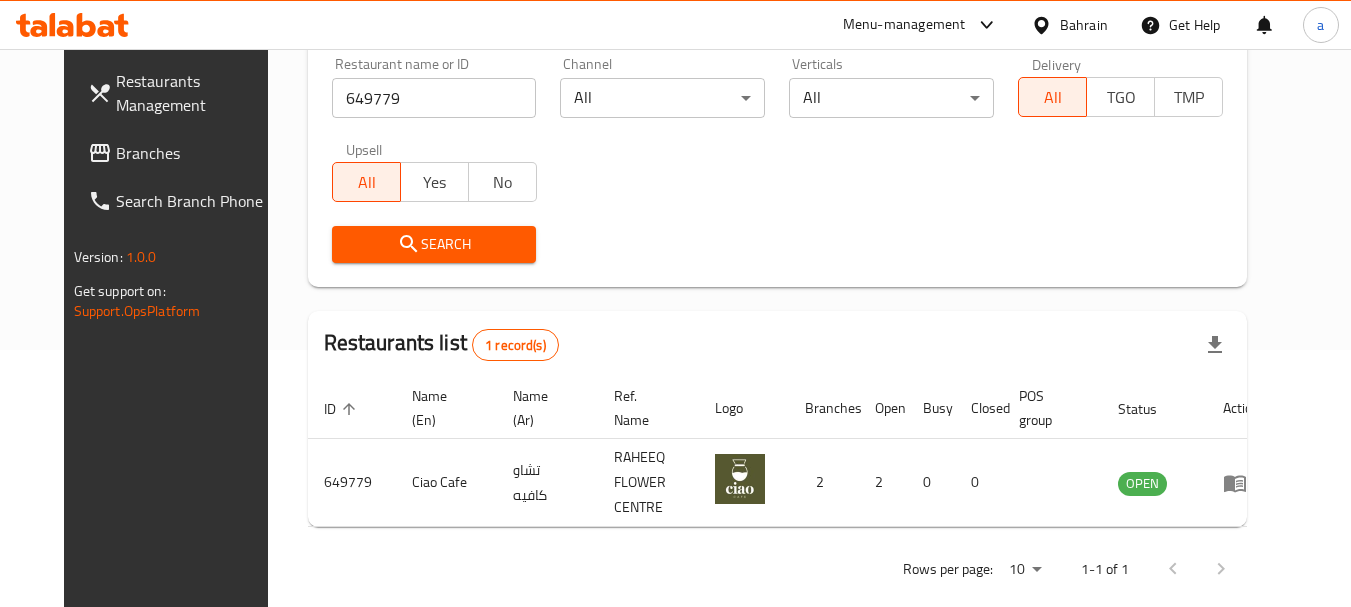 scroll, scrollTop: 260, scrollLeft: 0, axis: vertical 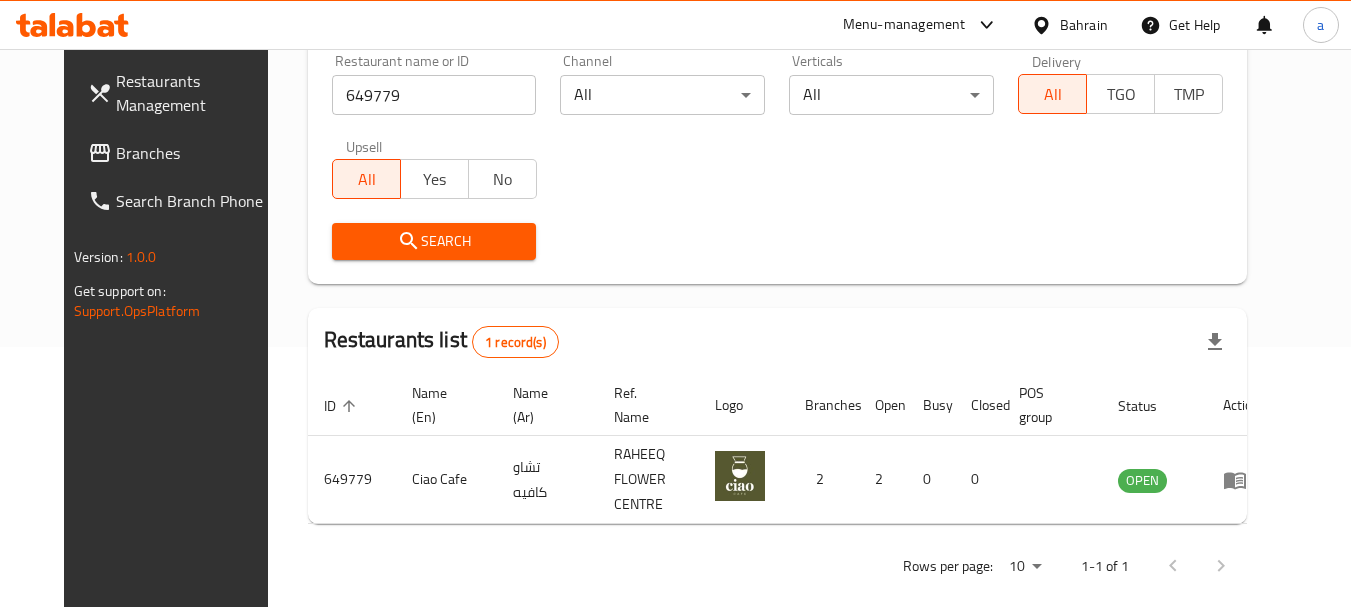 click 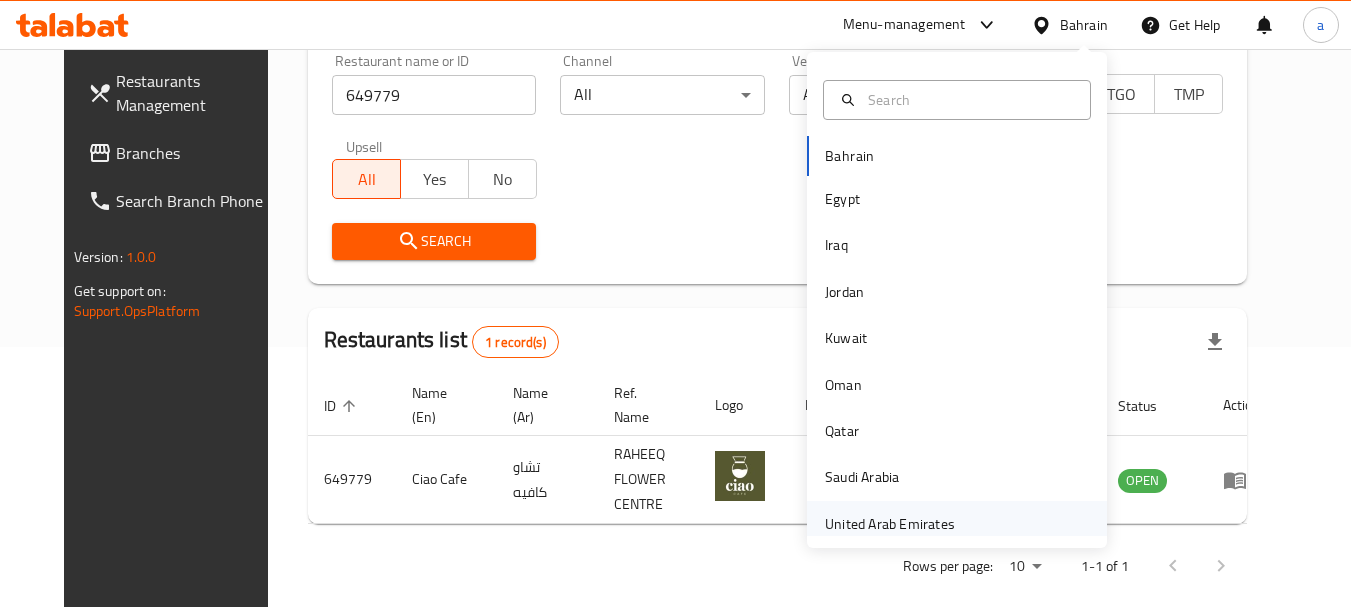 click on "United Arab Emirates" at bounding box center (890, 524) 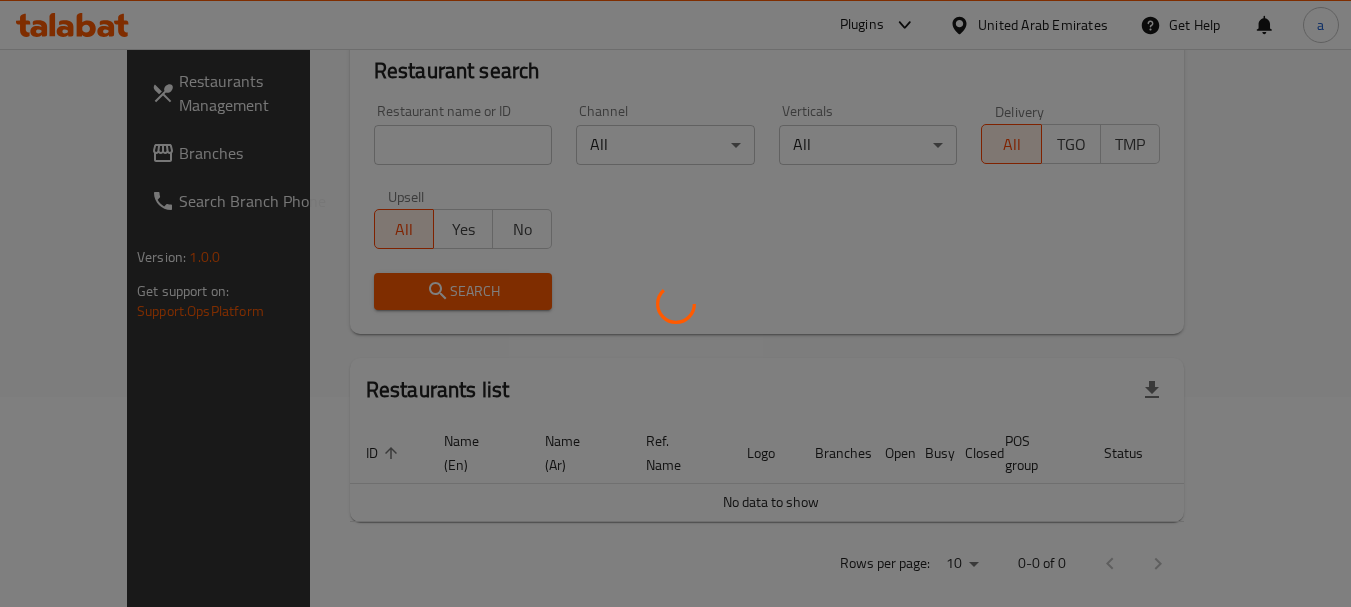 scroll, scrollTop: 260, scrollLeft: 0, axis: vertical 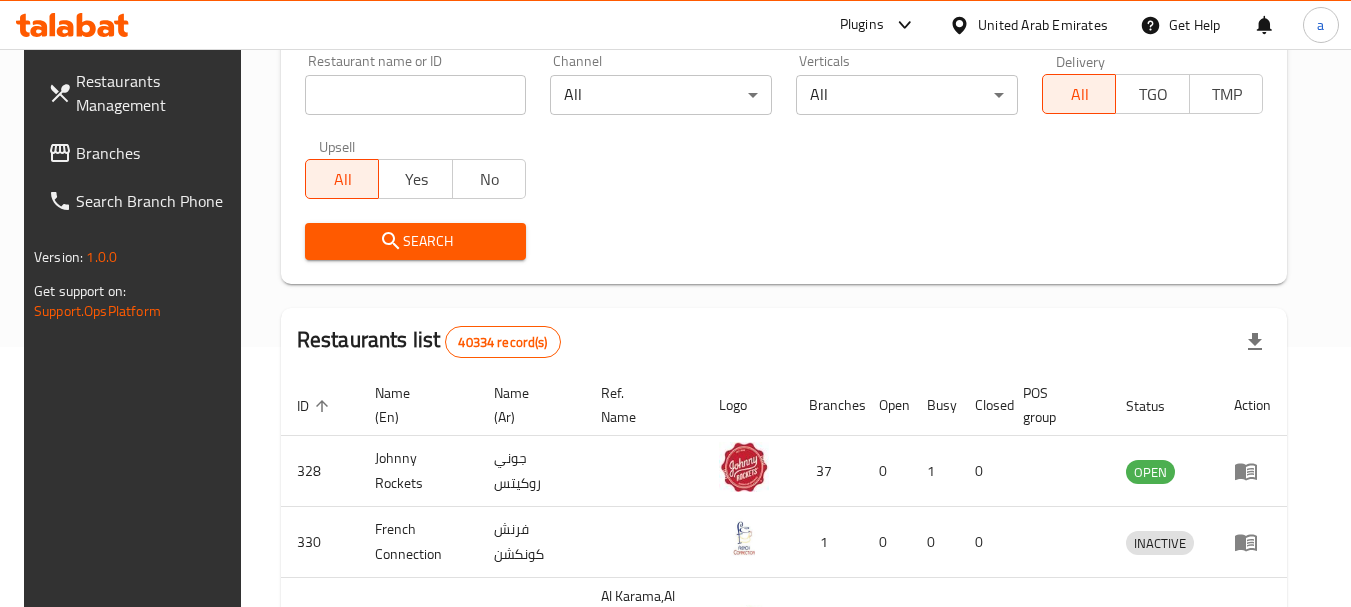 click on "Branches" at bounding box center (155, 153) 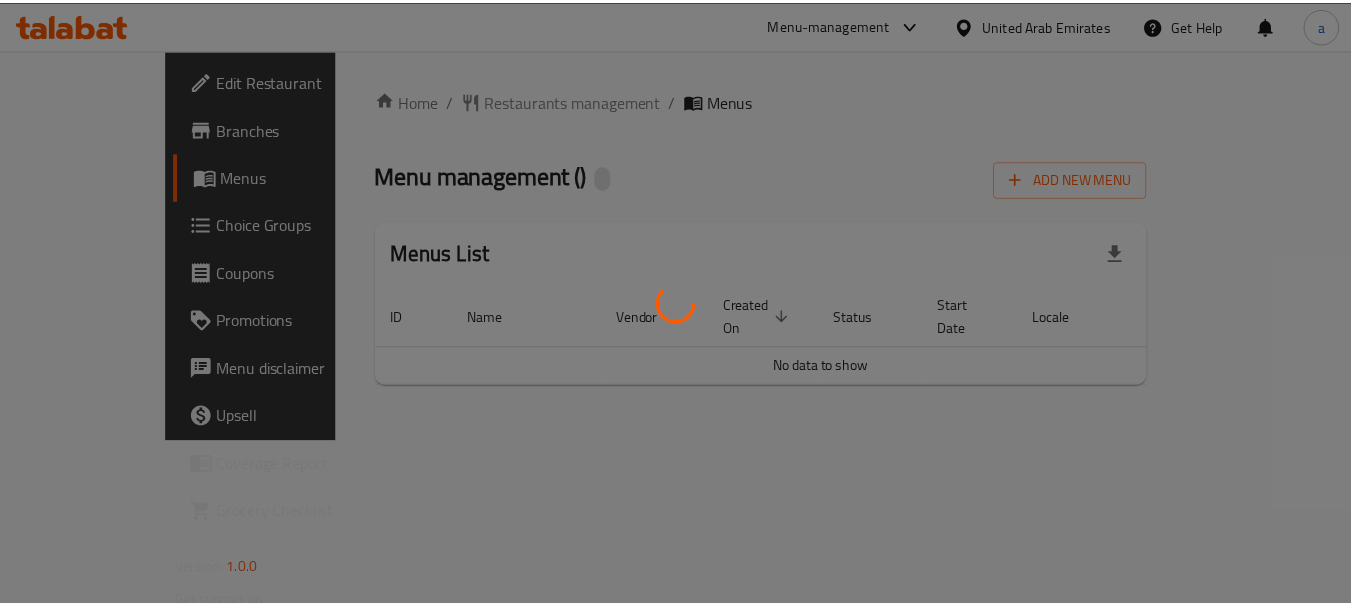 scroll, scrollTop: 0, scrollLeft: 0, axis: both 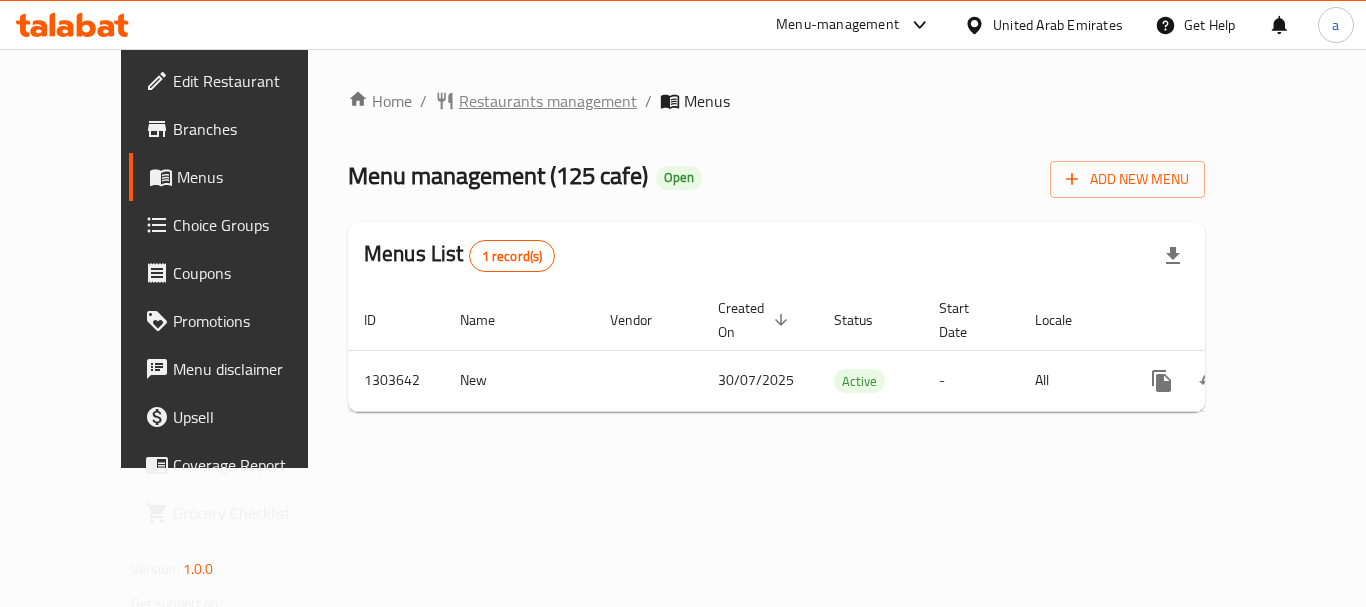 click on "Restaurants management" at bounding box center [548, 101] 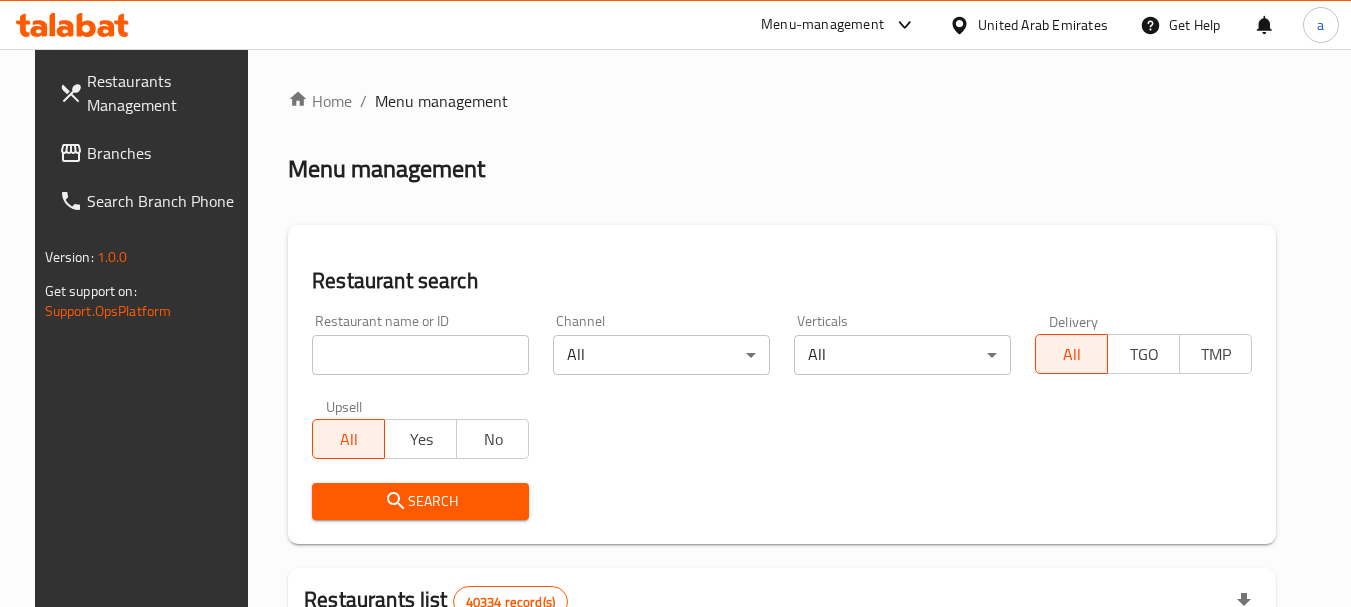 click at bounding box center (420, 355) 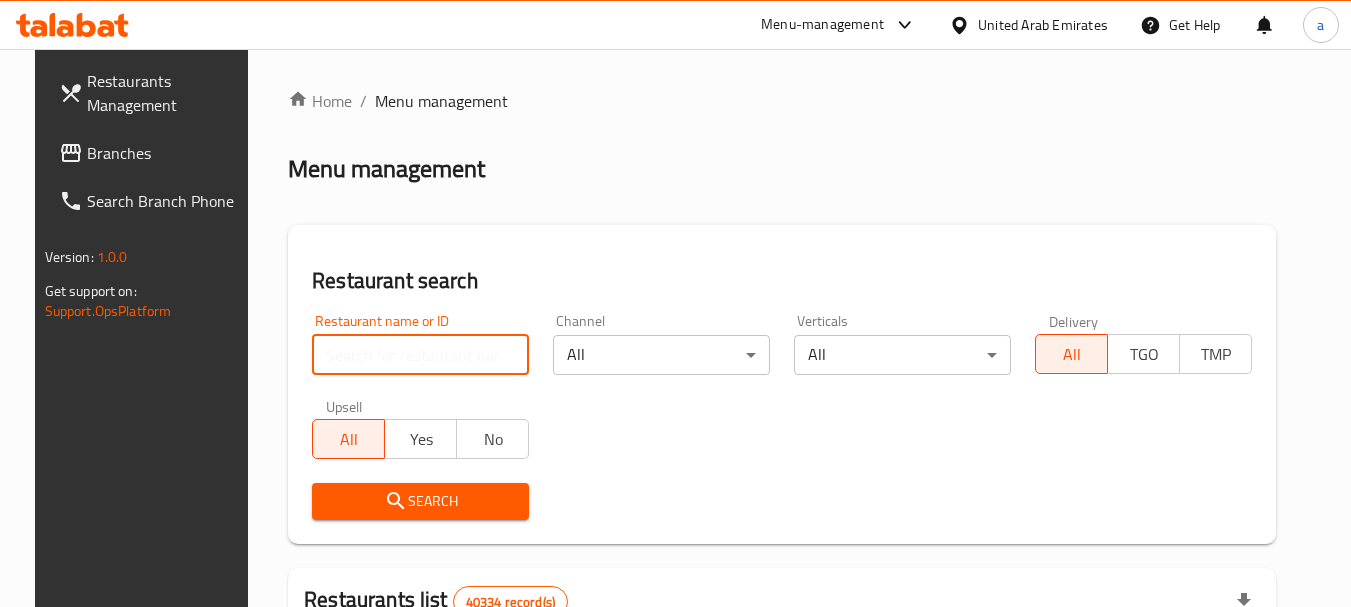 paste on "702882" 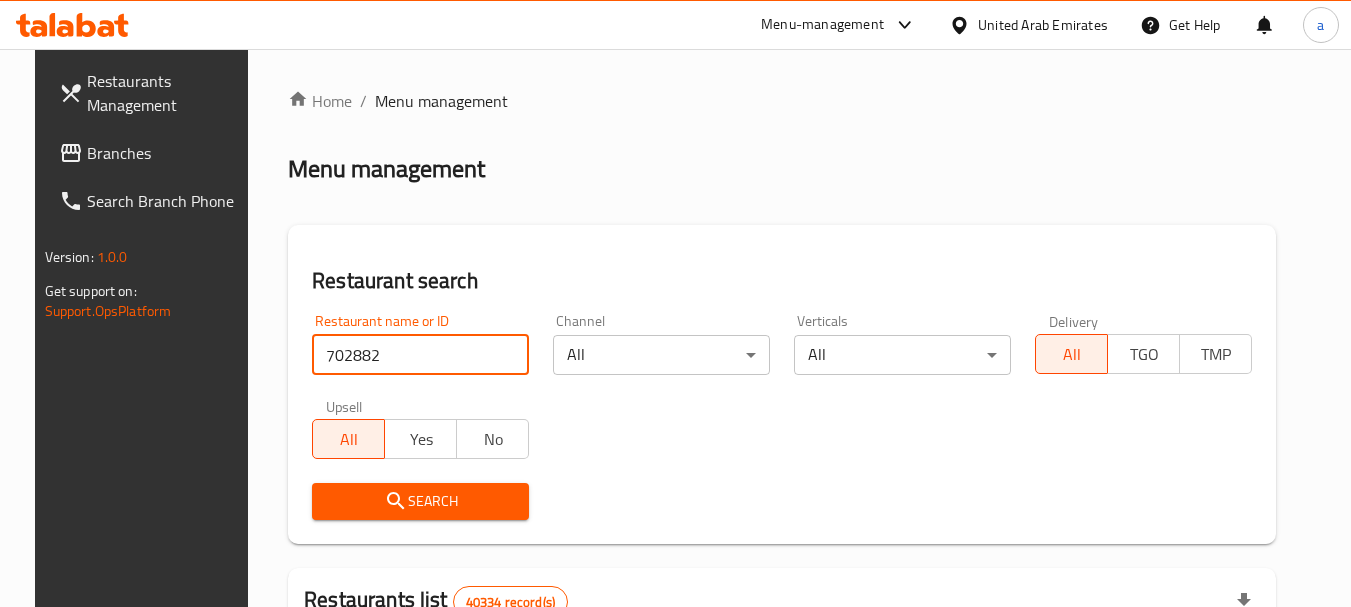 type on "702882" 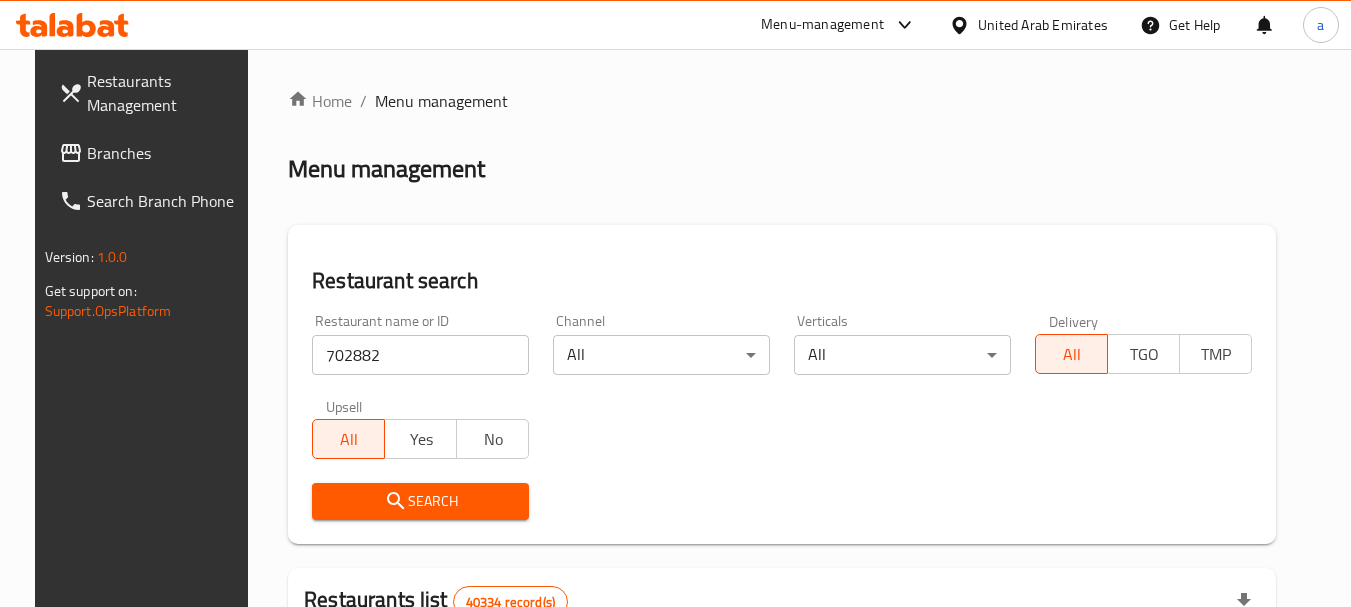 click on "Search" at bounding box center (420, 501) 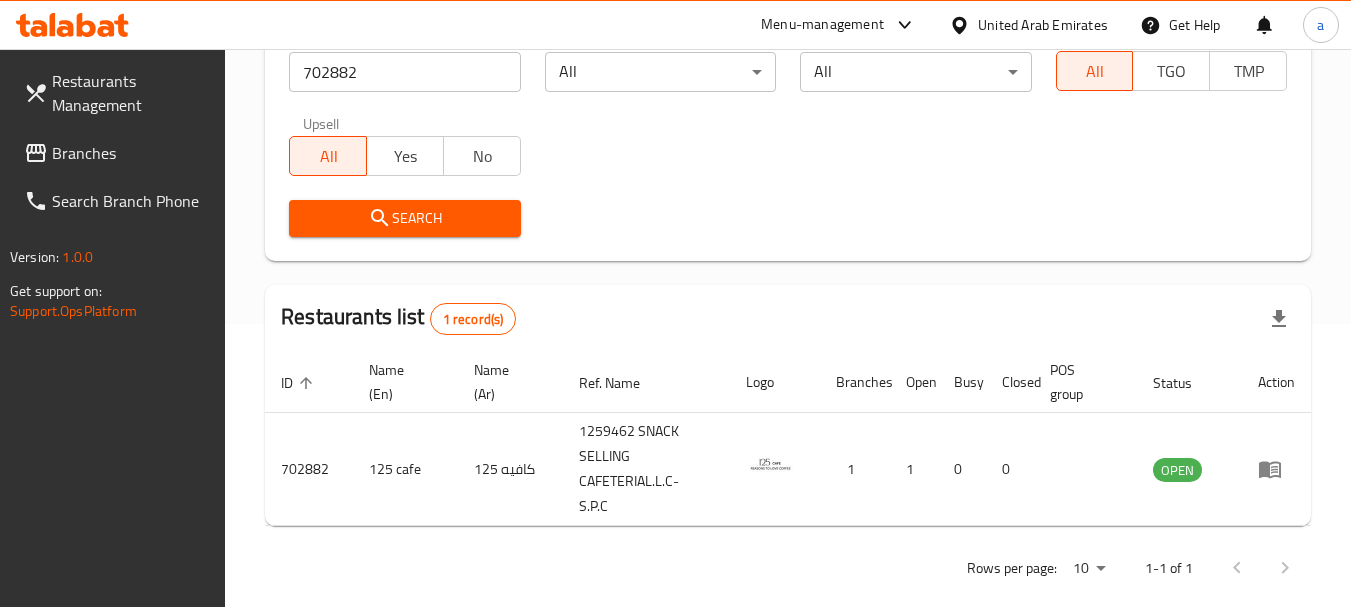 scroll, scrollTop: 285, scrollLeft: 0, axis: vertical 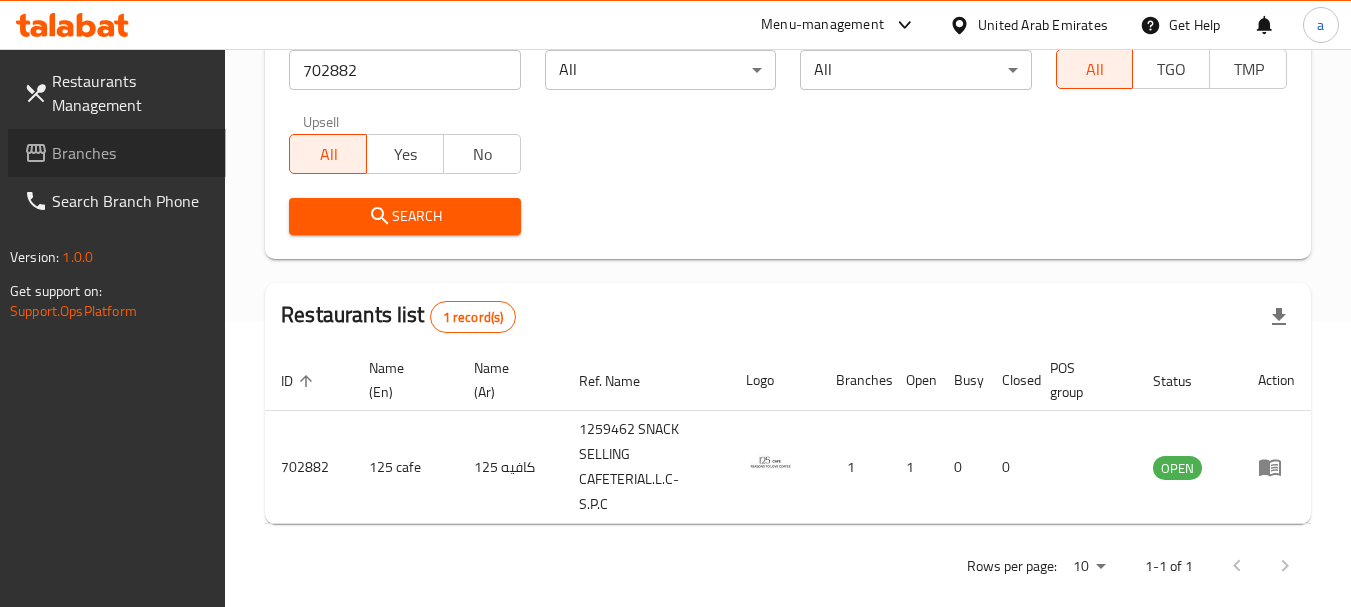 click on "Branches" at bounding box center [131, 153] 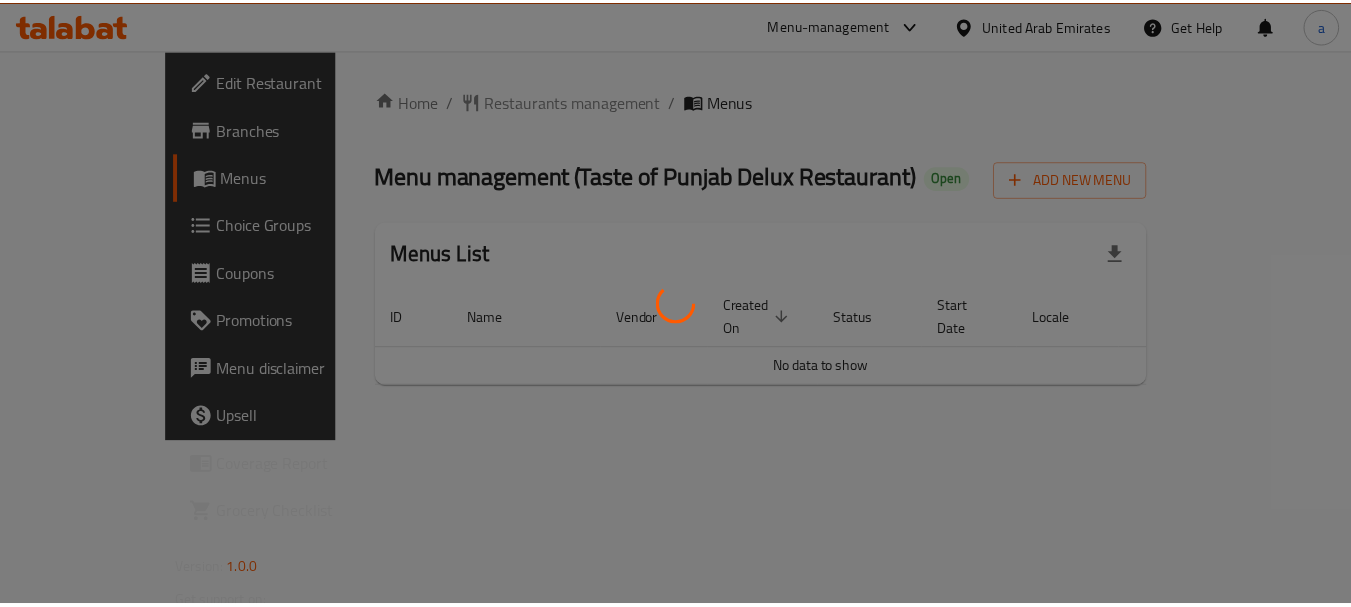 scroll, scrollTop: 0, scrollLeft: 0, axis: both 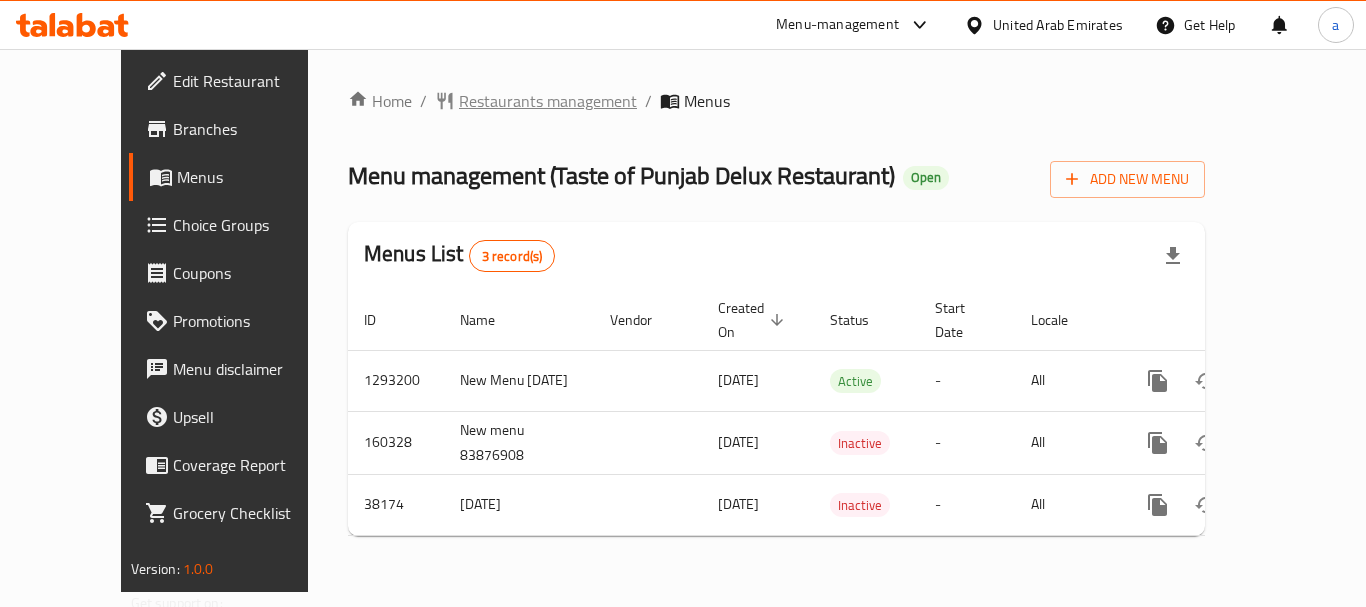 click on "Restaurants management" at bounding box center (548, 101) 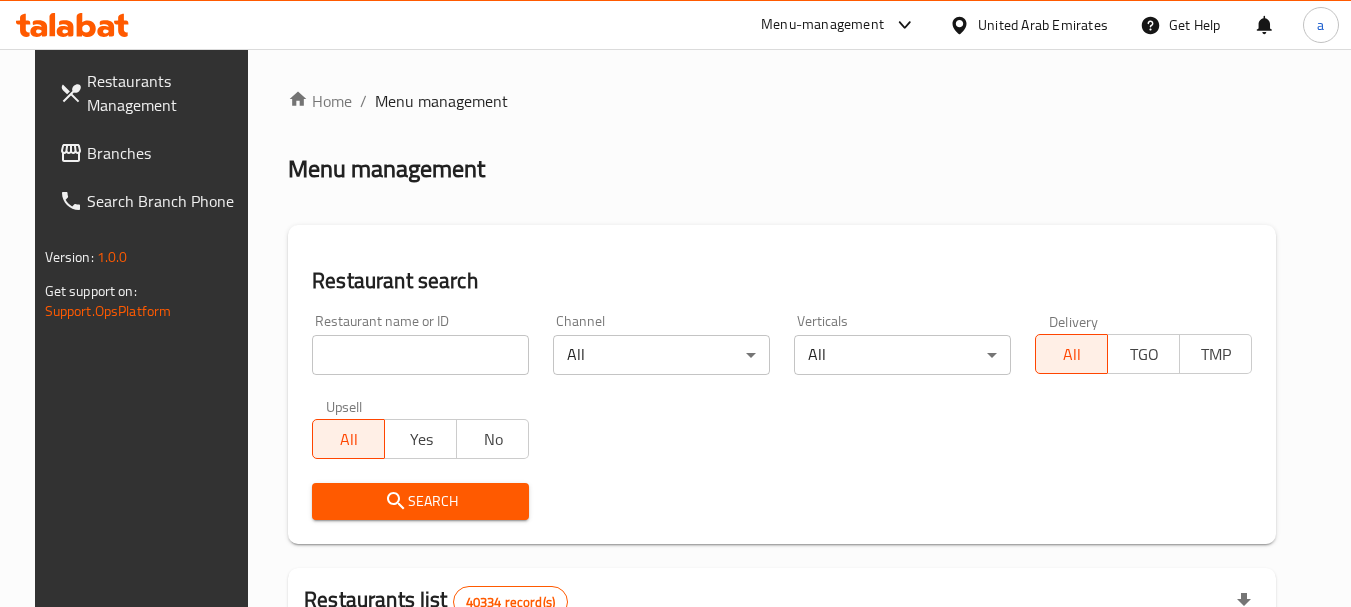 click at bounding box center (420, 355) 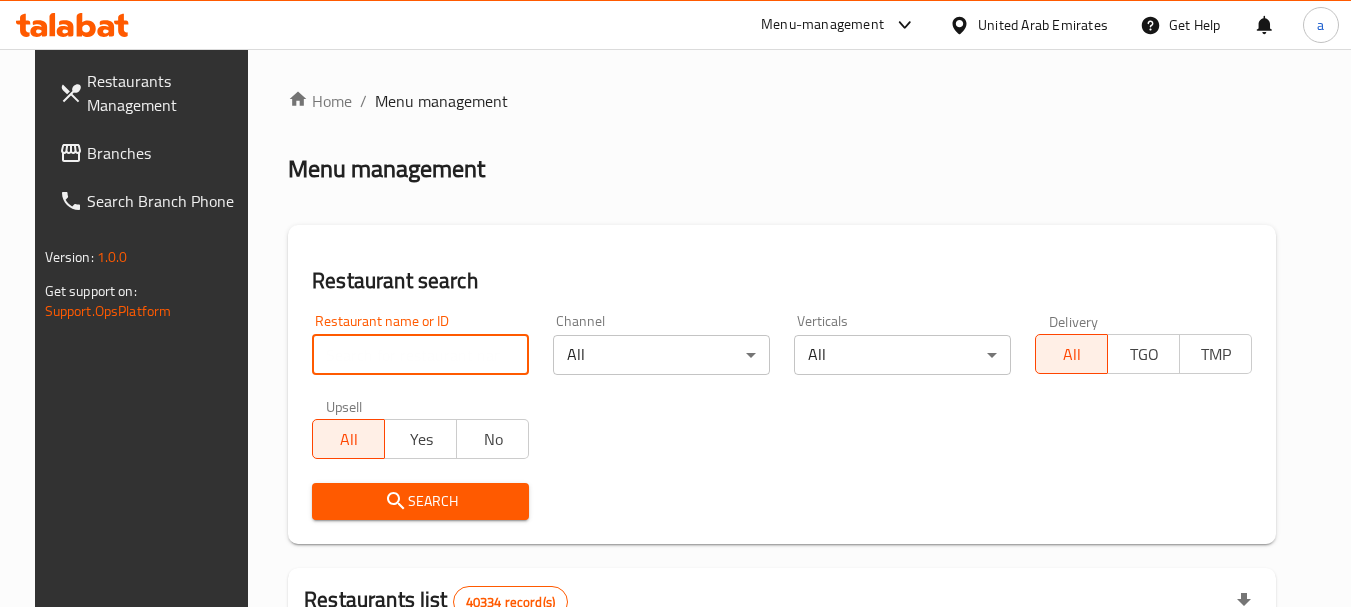 paste on "19861" 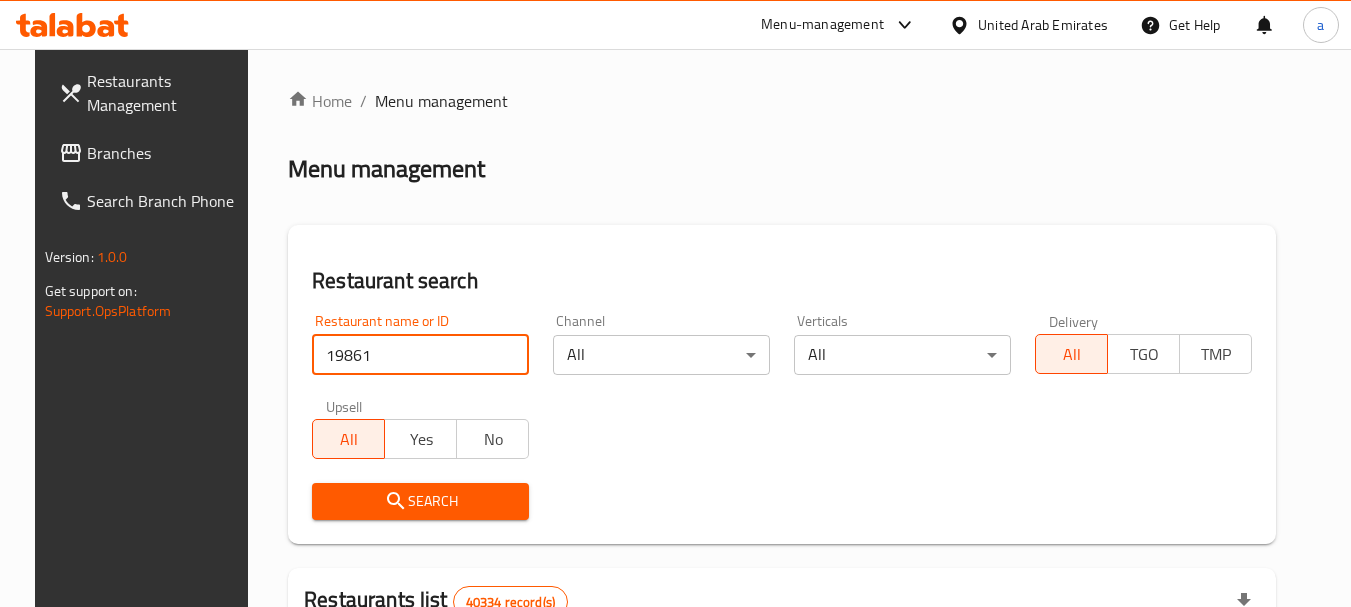 type on "19861" 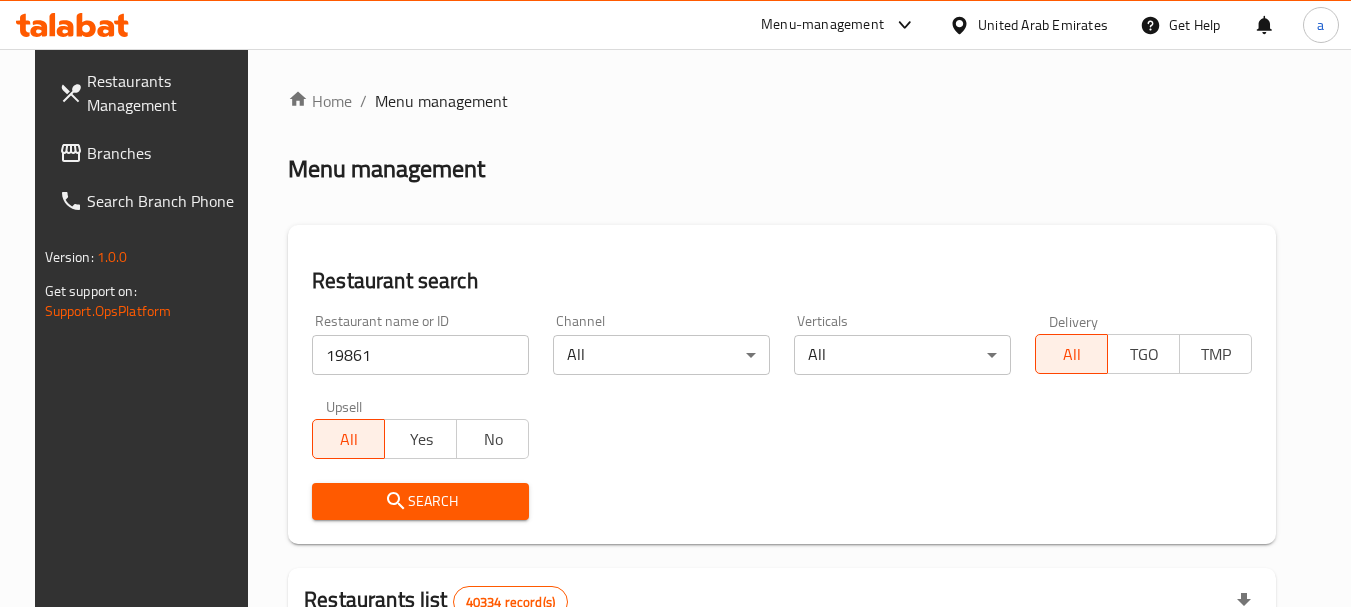click on "Search" at bounding box center (420, 501) 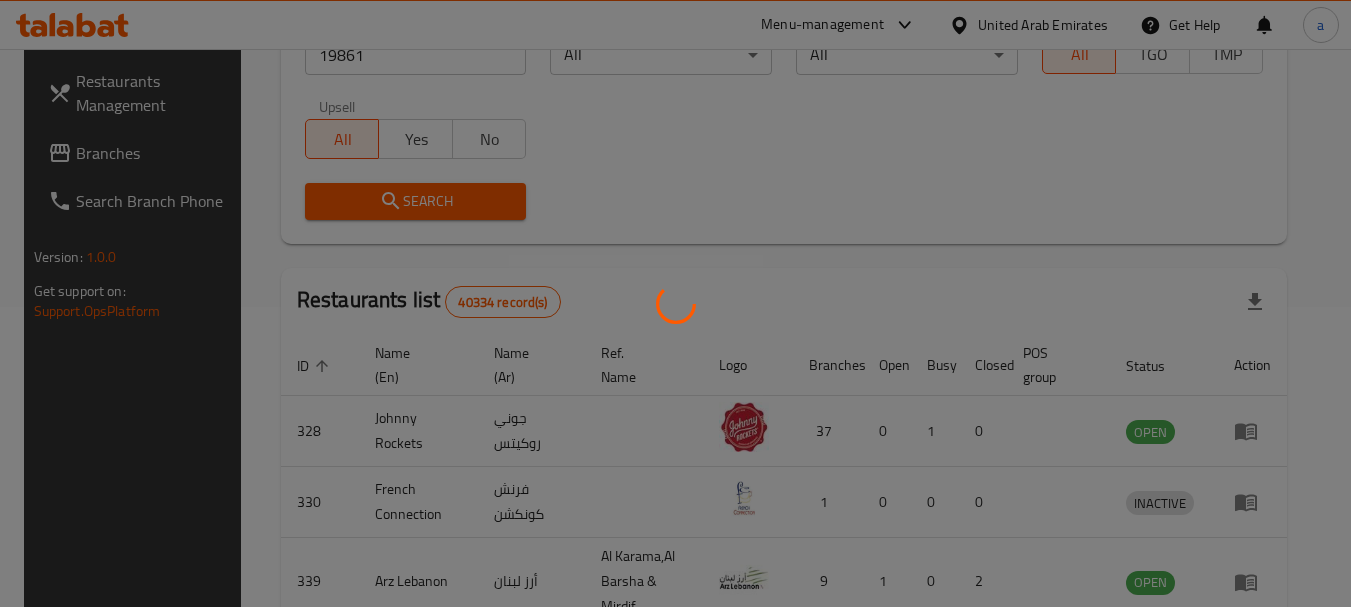 scroll, scrollTop: 285, scrollLeft: 0, axis: vertical 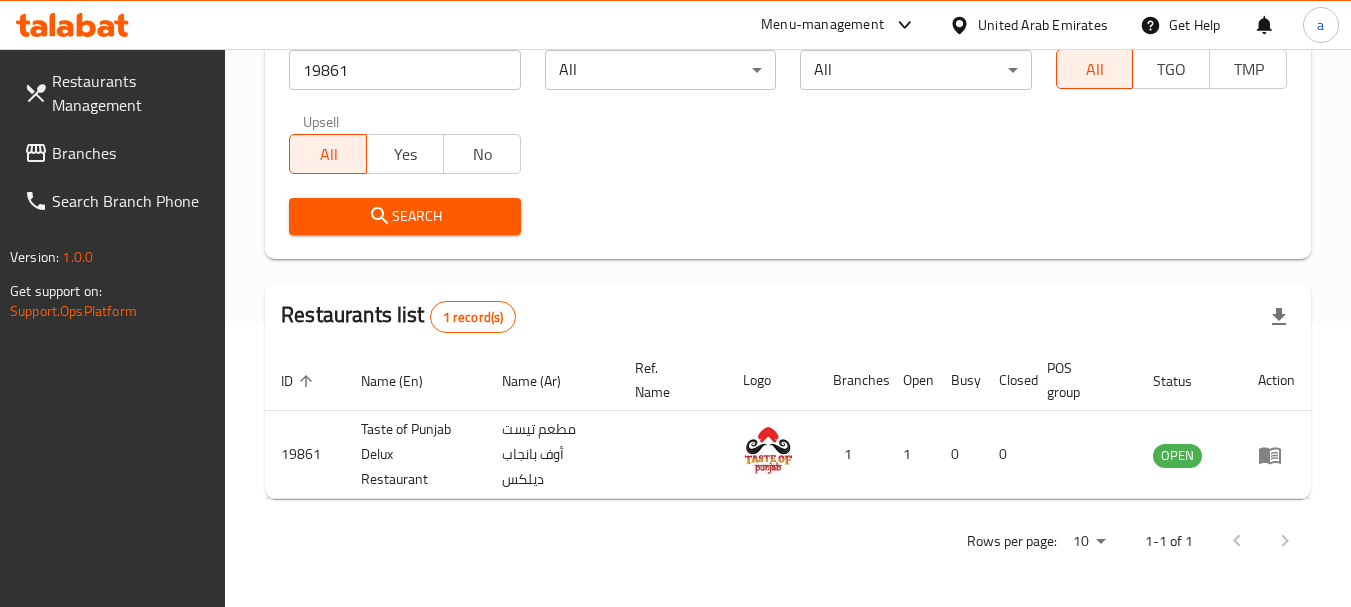 click on "United Arab Emirates" at bounding box center (1043, 25) 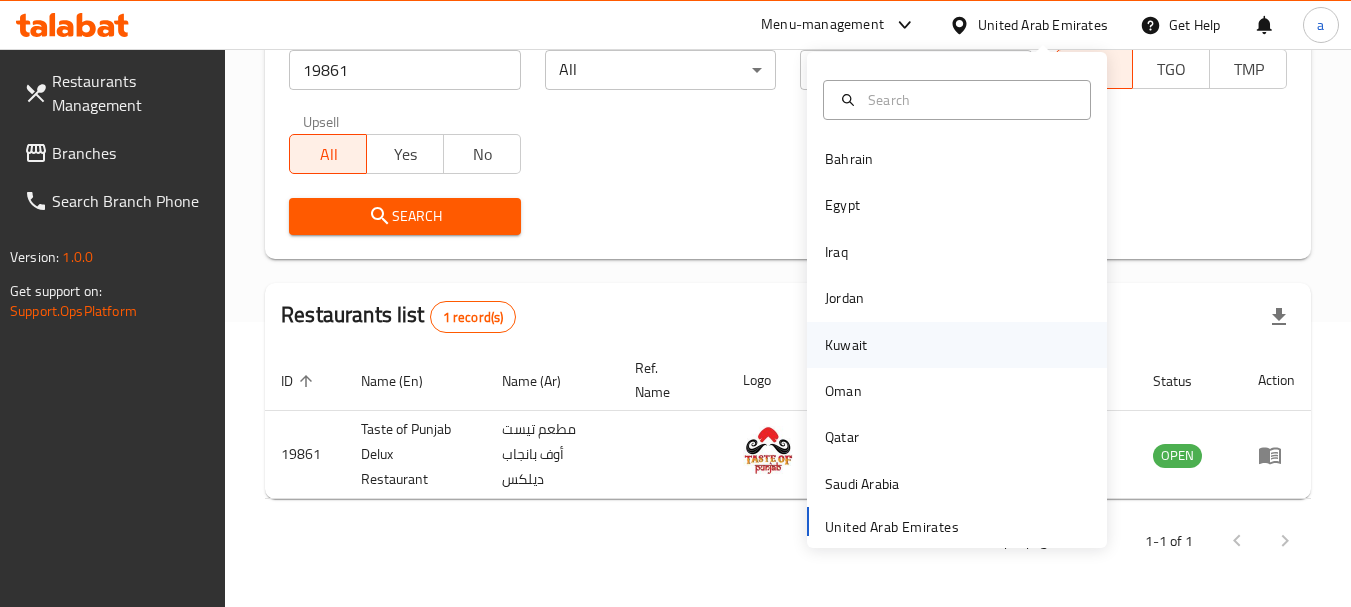 click on "Kuwait" at bounding box center [846, 345] 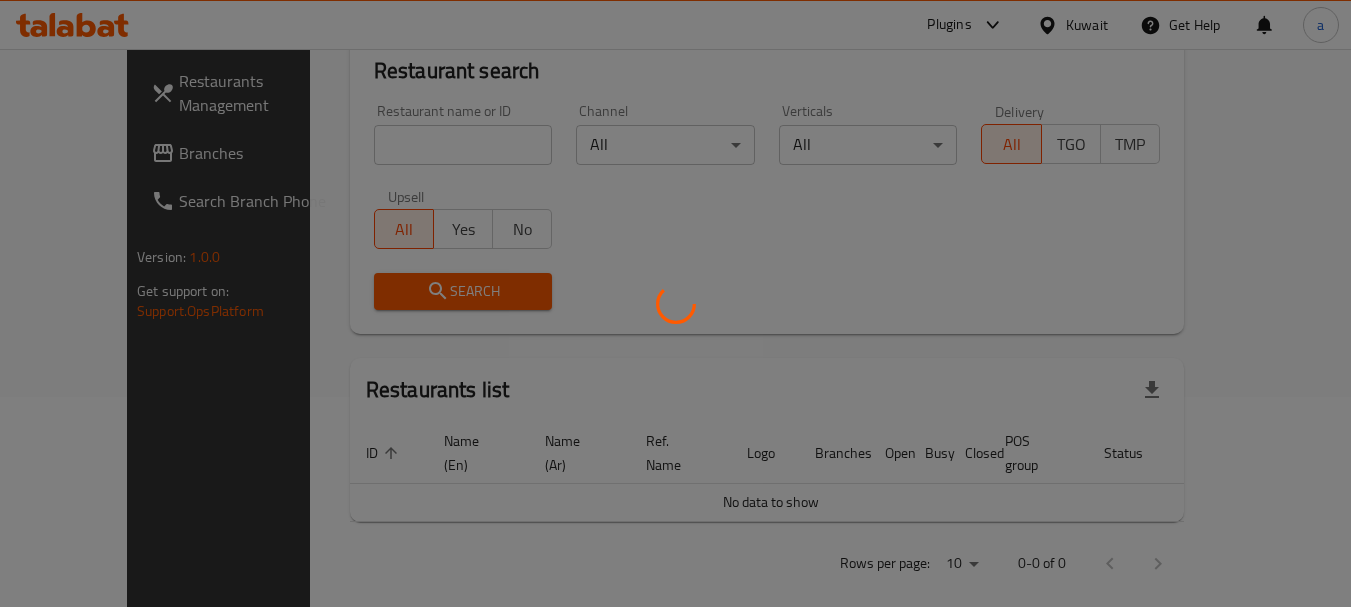 scroll, scrollTop: 285, scrollLeft: 0, axis: vertical 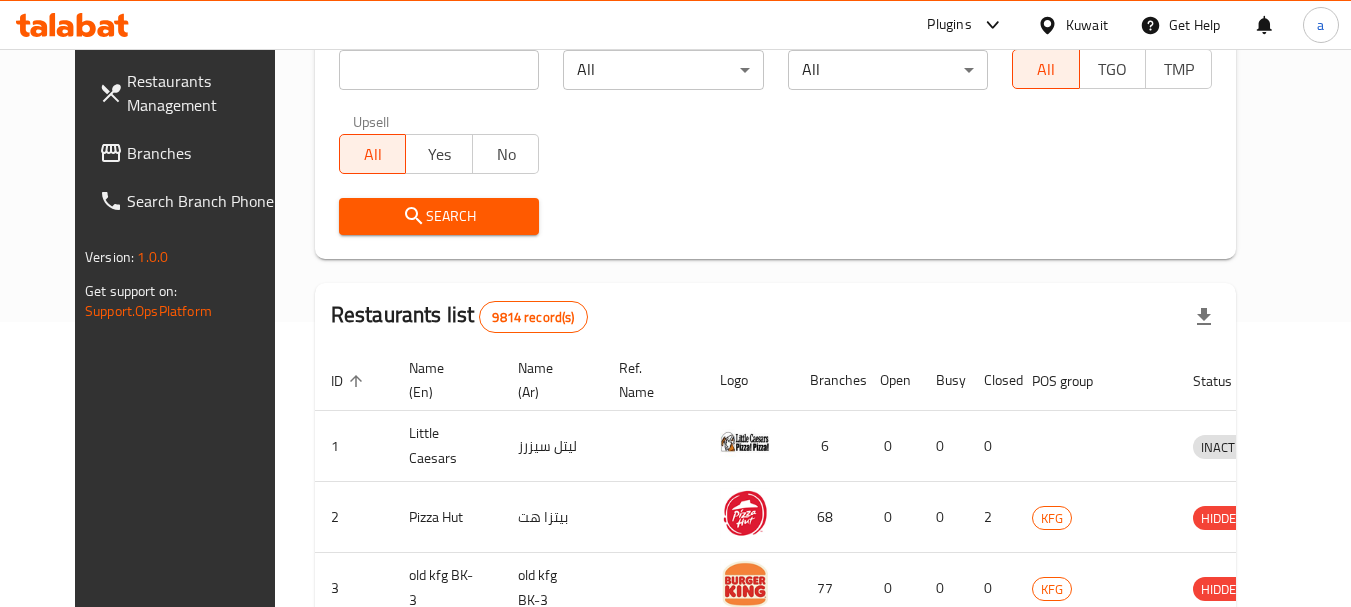 click on "Branches" at bounding box center (206, 153) 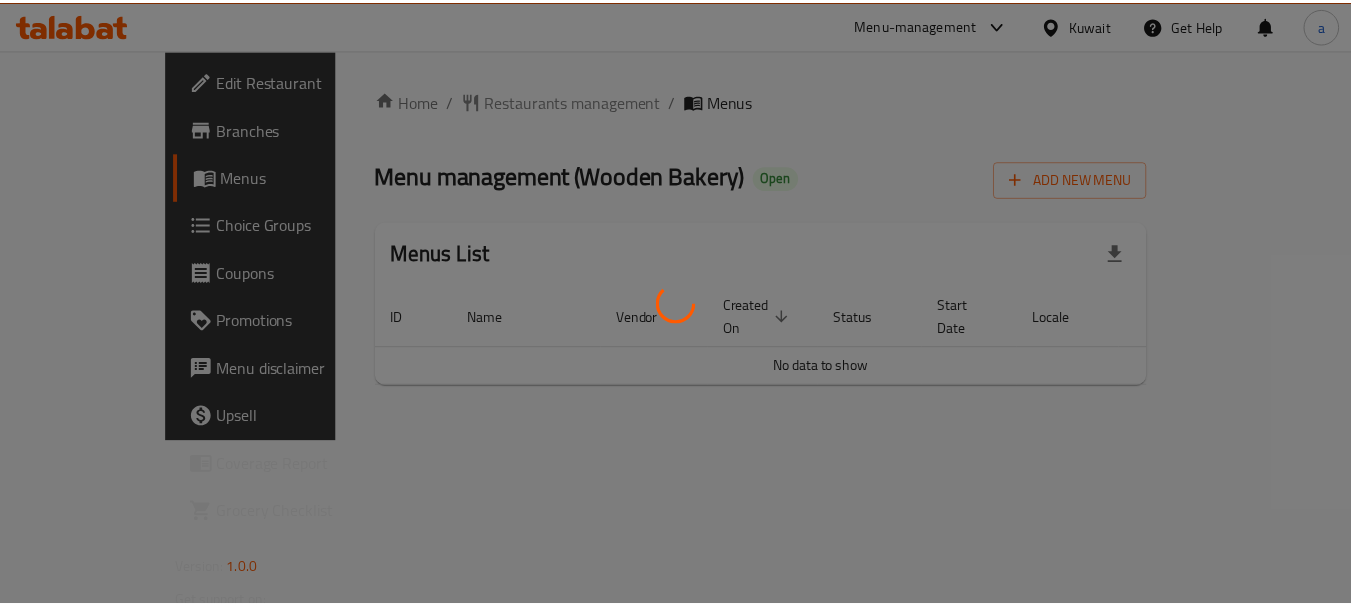 scroll, scrollTop: 0, scrollLeft: 0, axis: both 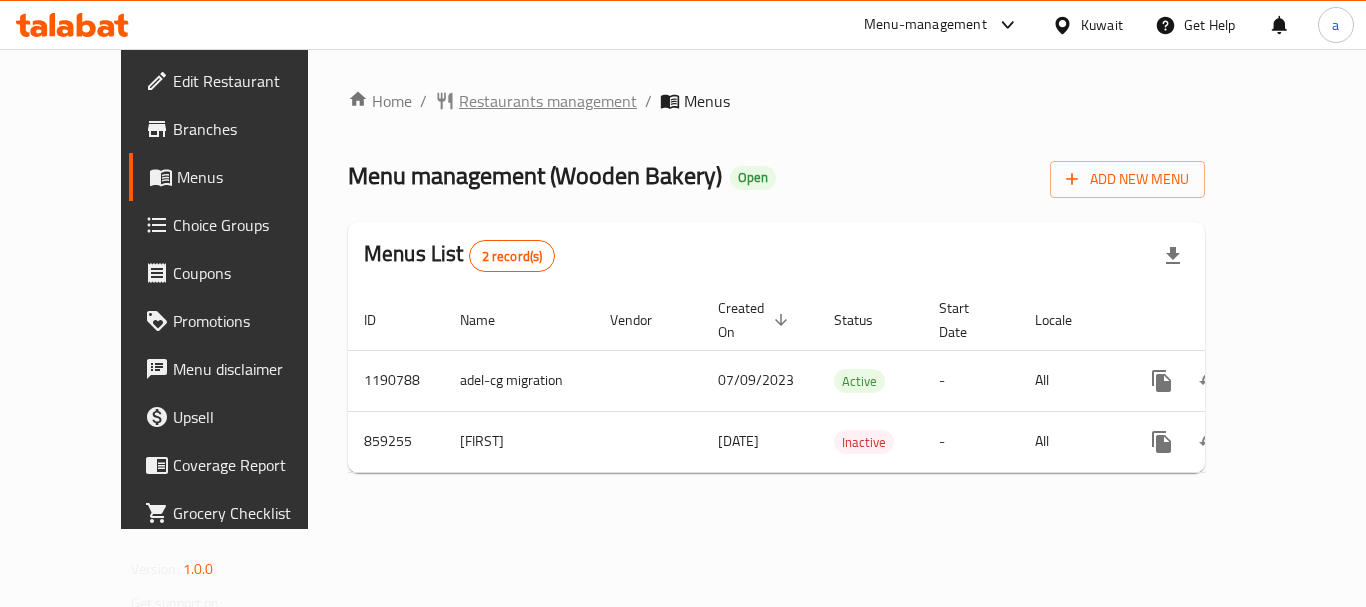 click on "Restaurants management" at bounding box center [548, 101] 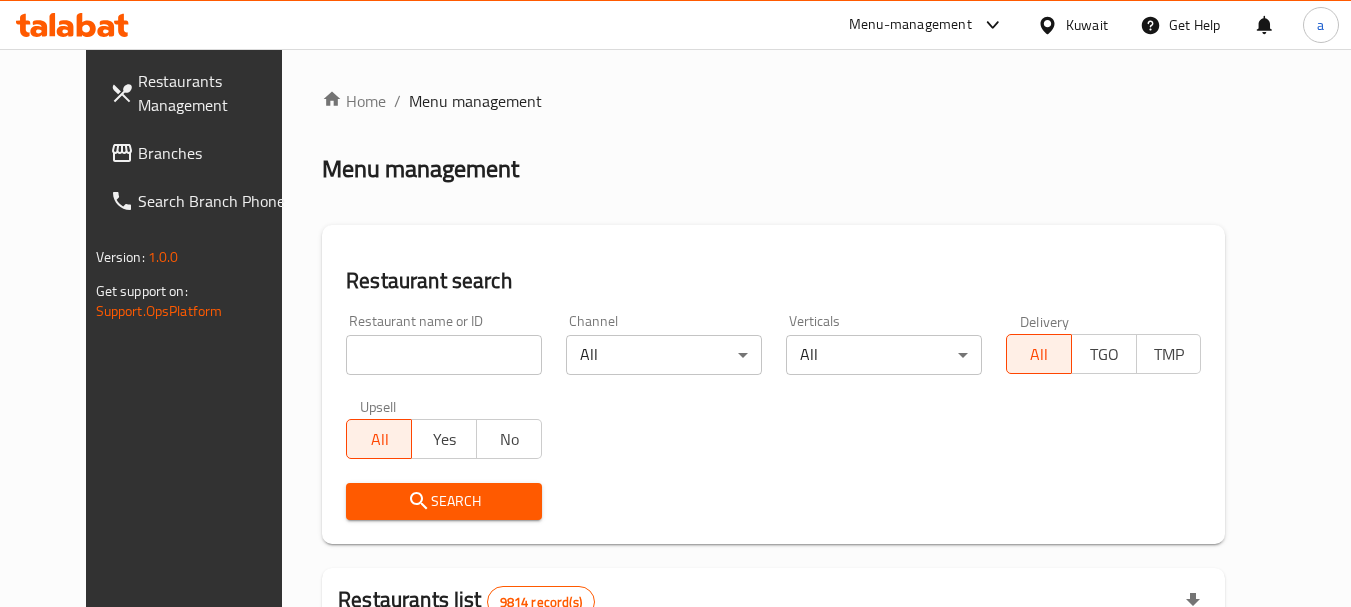 click at bounding box center (444, 355) 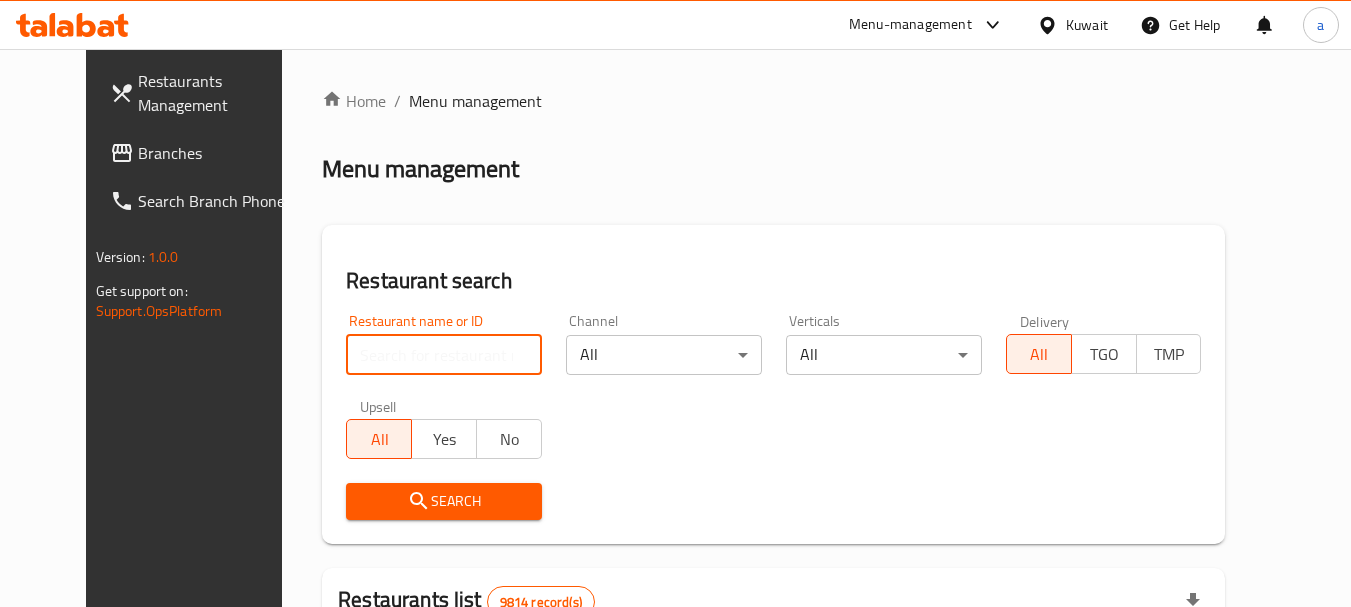 paste on "656757" 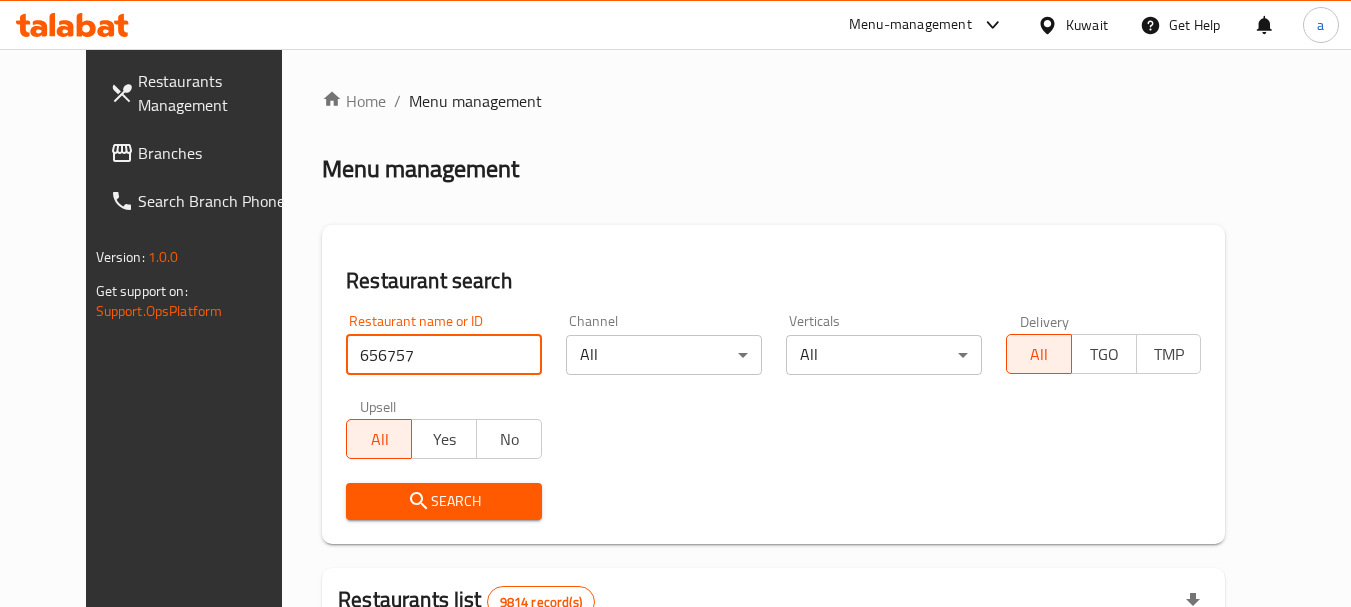 type on "656757" 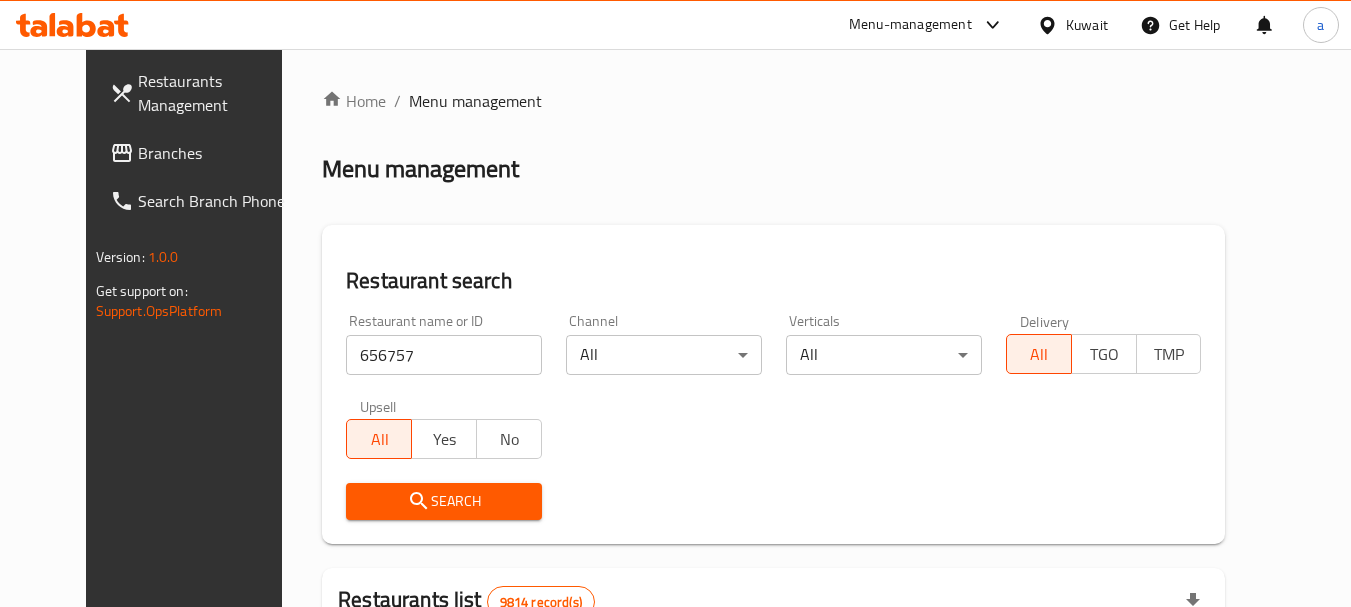 click on "Search" at bounding box center (444, 501) 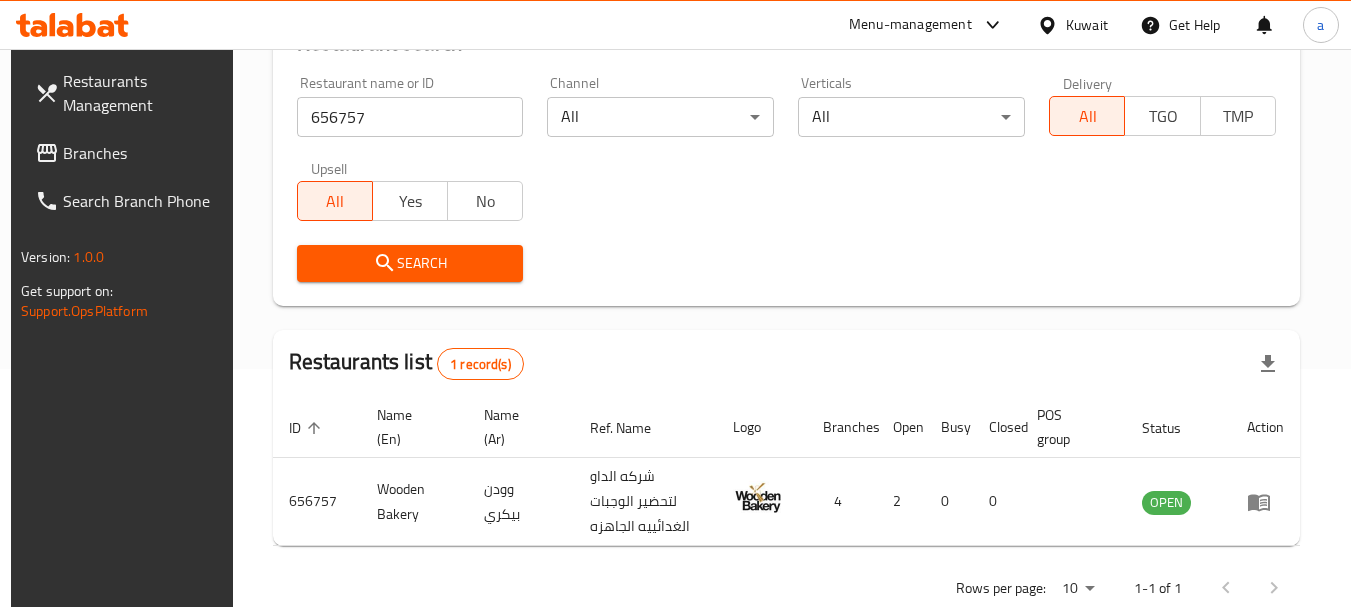 scroll, scrollTop: 285, scrollLeft: 0, axis: vertical 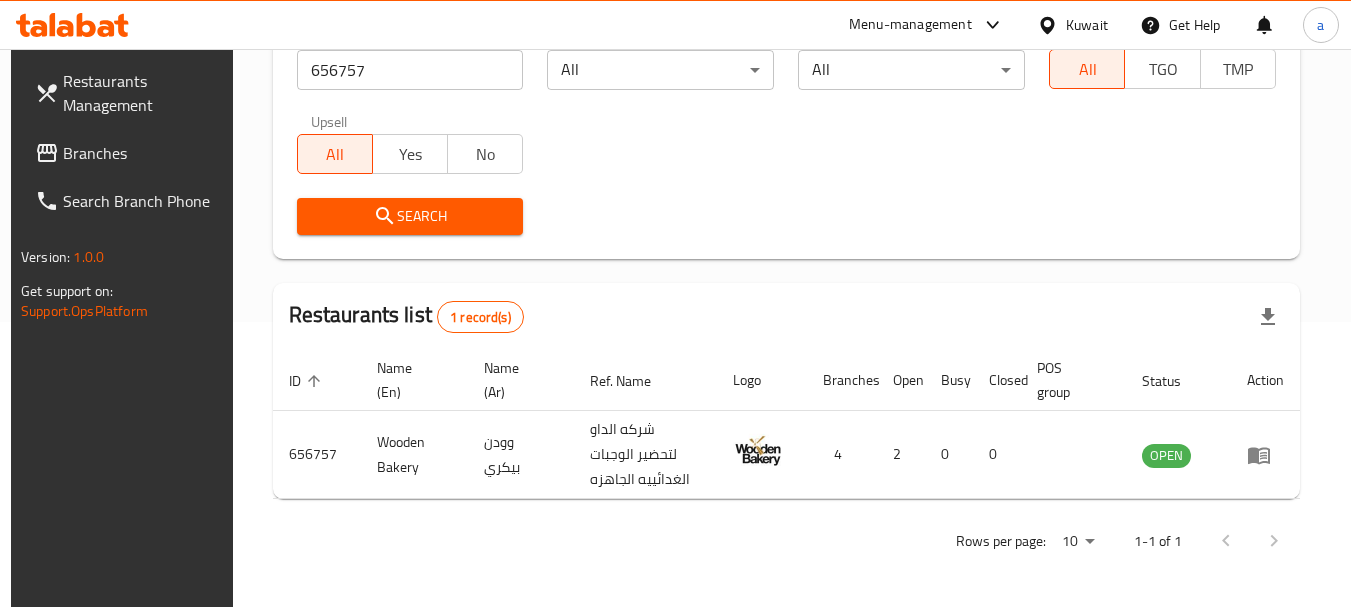 click on "Kuwait" at bounding box center [1087, 25] 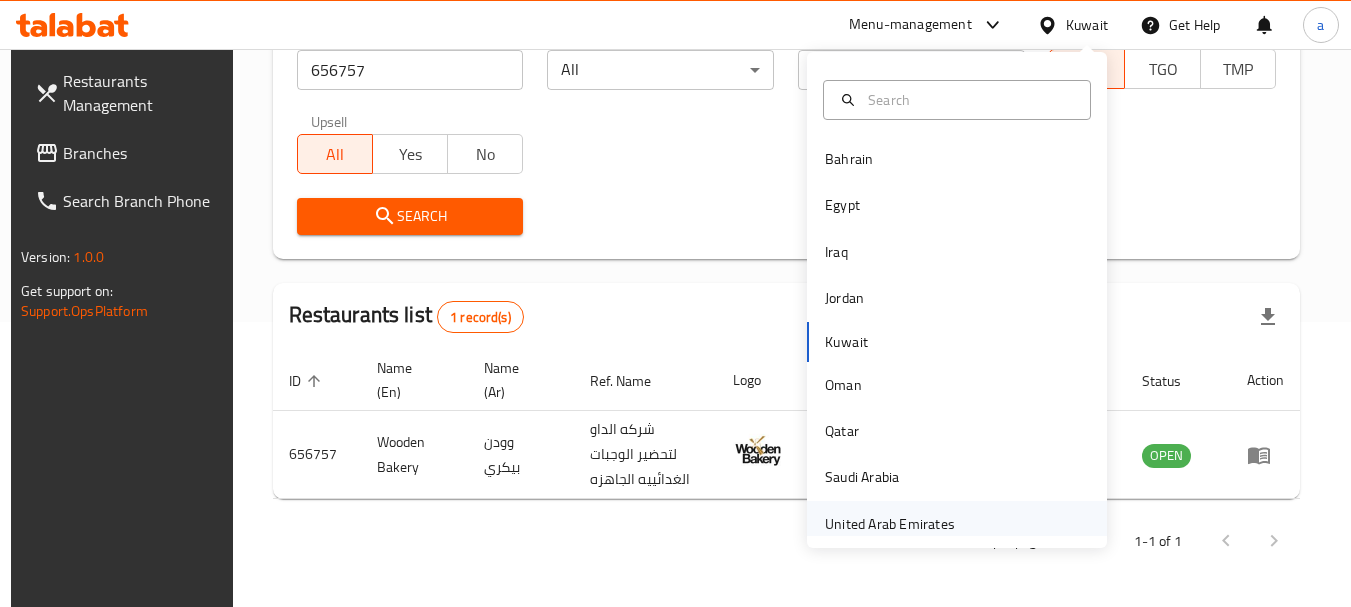 click on "United Arab Emirates" at bounding box center (890, 524) 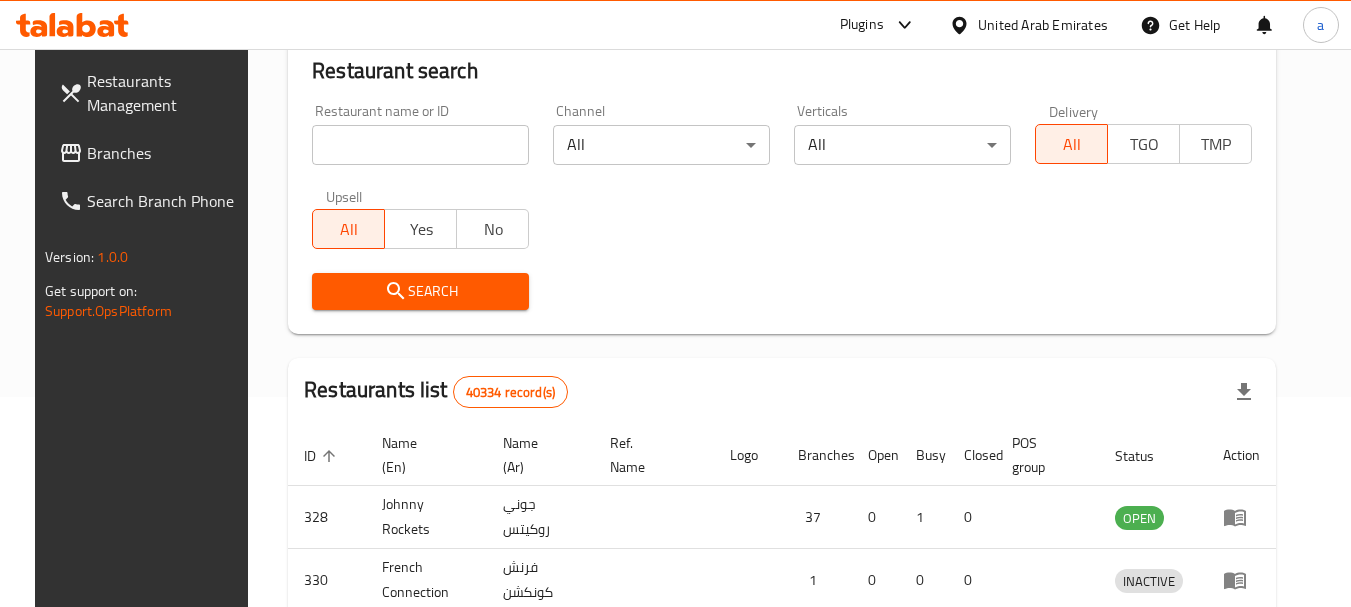 scroll, scrollTop: 285, scrollLeft: 0, axis: vertical 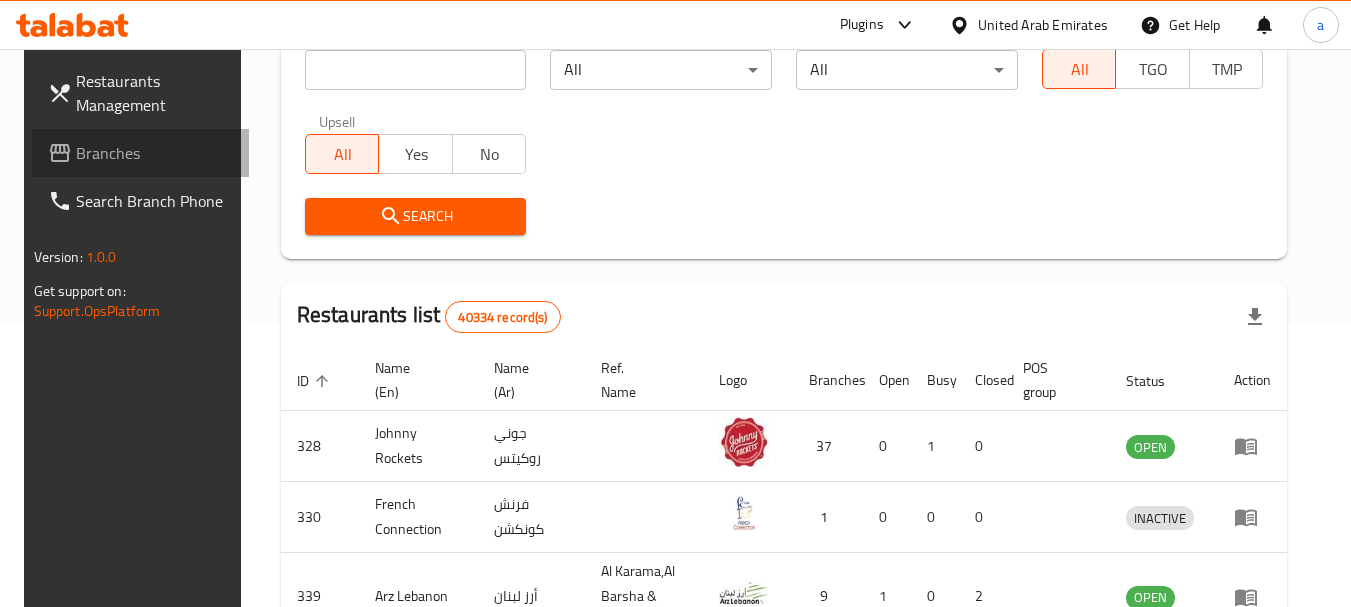 click on "Branches" at bounding box center (155, 153) 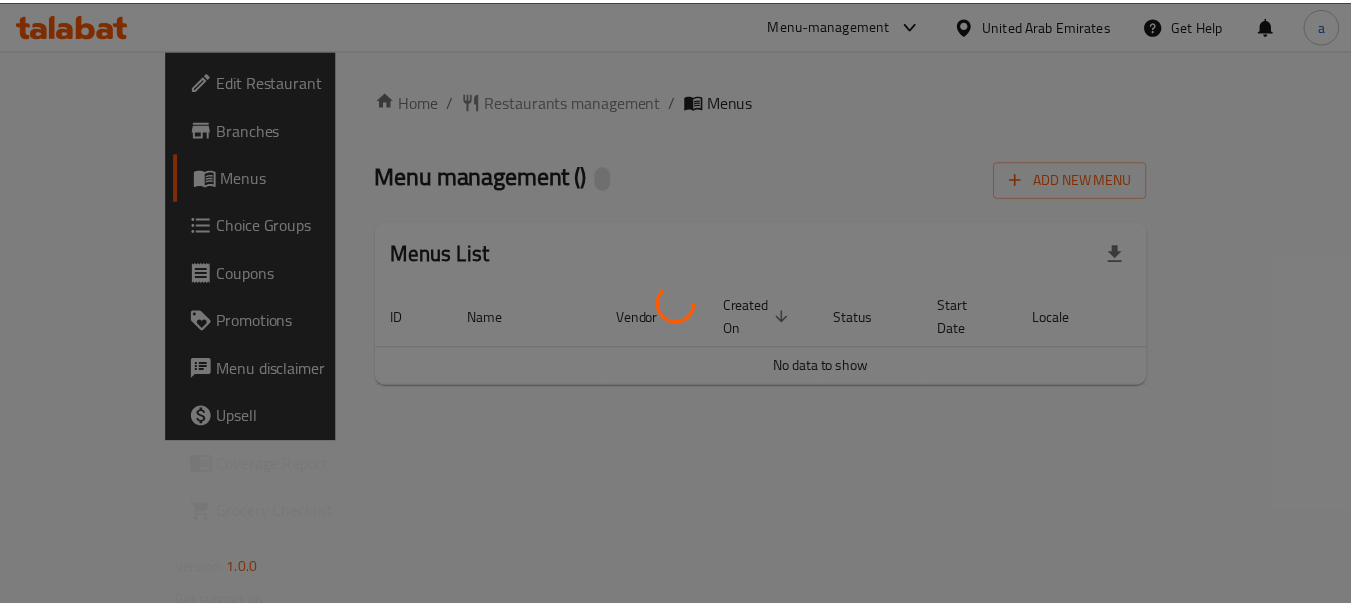 scroll, scrollTop: 0, scrollLeft: 0, axis: both 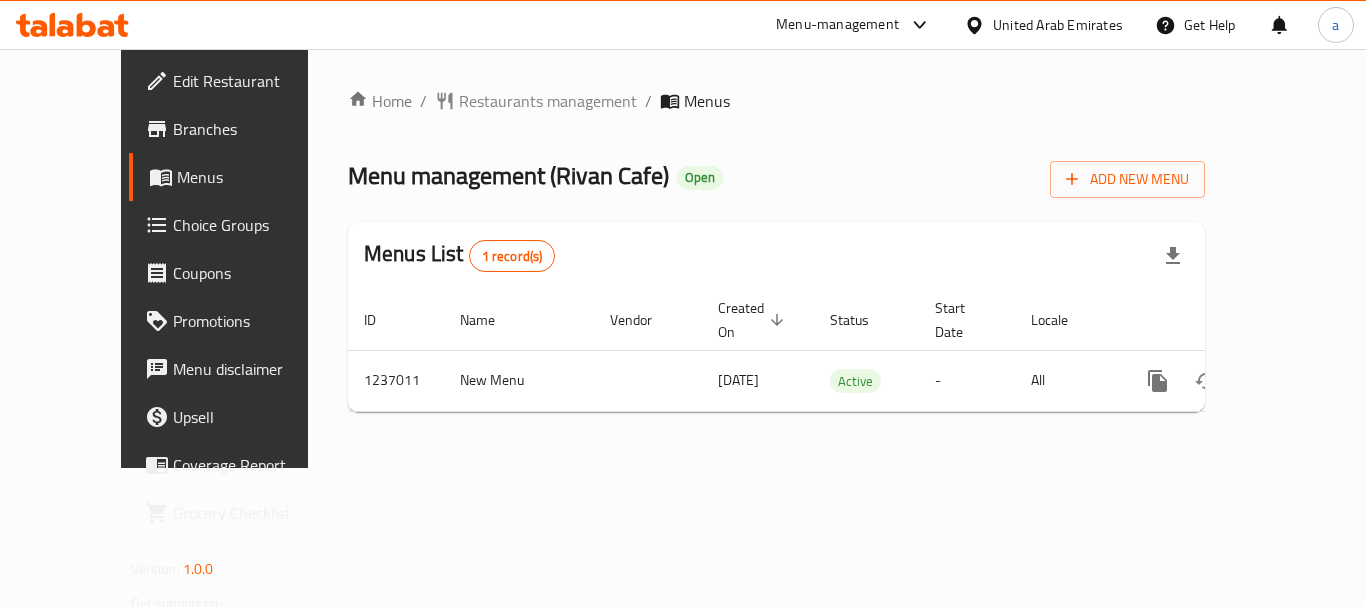 click on "Restaurants management" at bounding box center (548, 101) 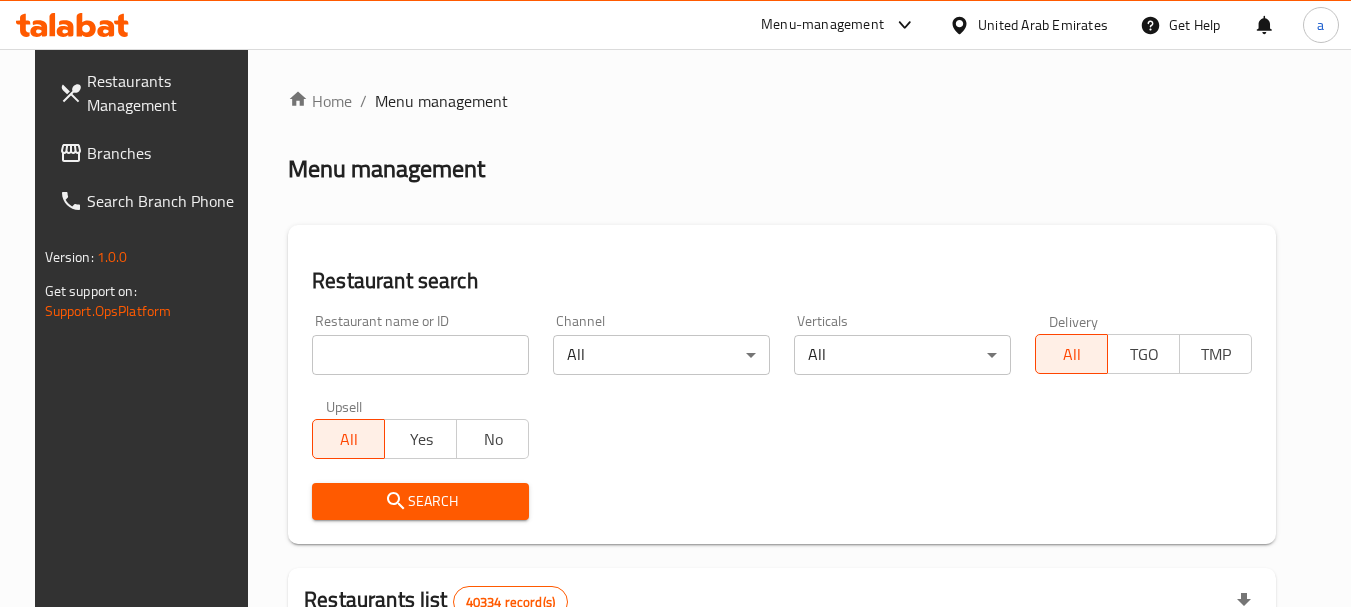 drag, startPoint x: 437, startPoint y: 354, endPoint x: 440, endPoint y: 381, distance: 27.166155 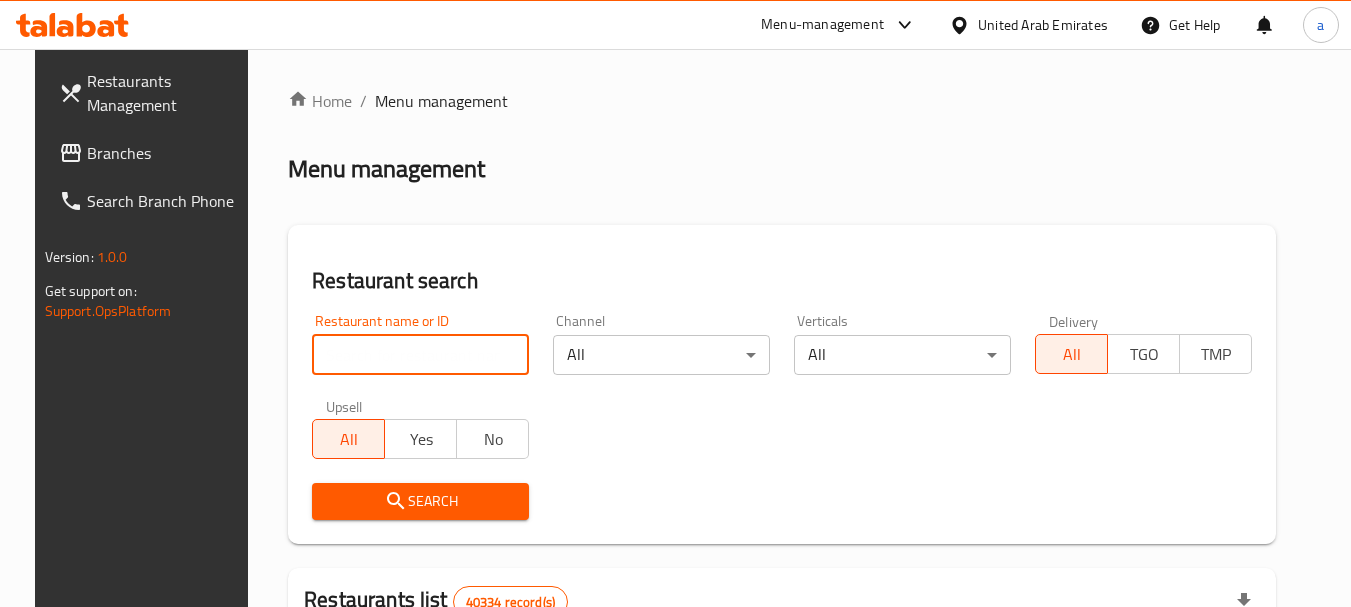 paste on "679237" 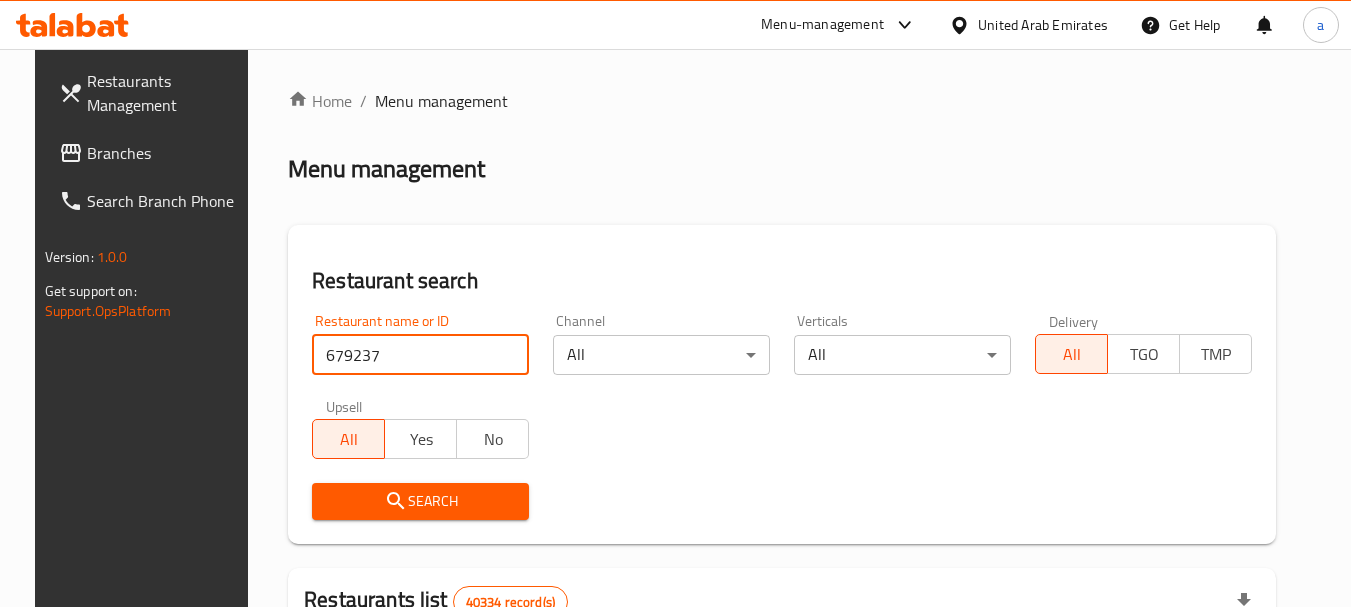 type on "679237" 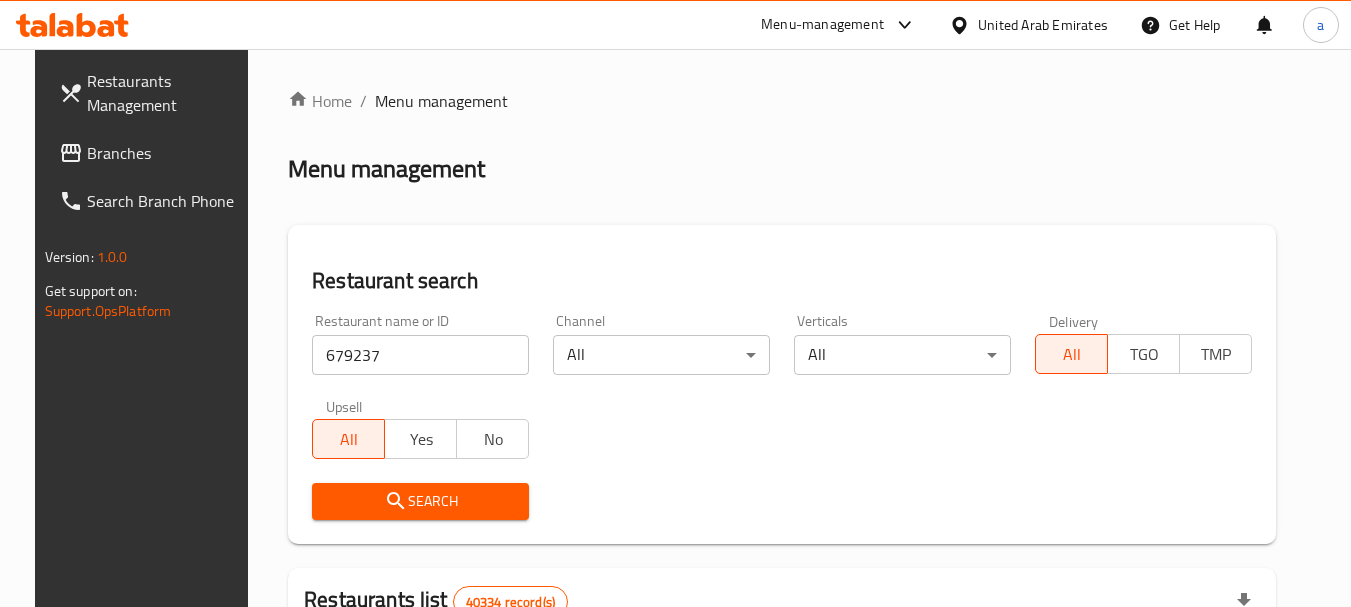 click on "Search" at bounding box center (420, 501) 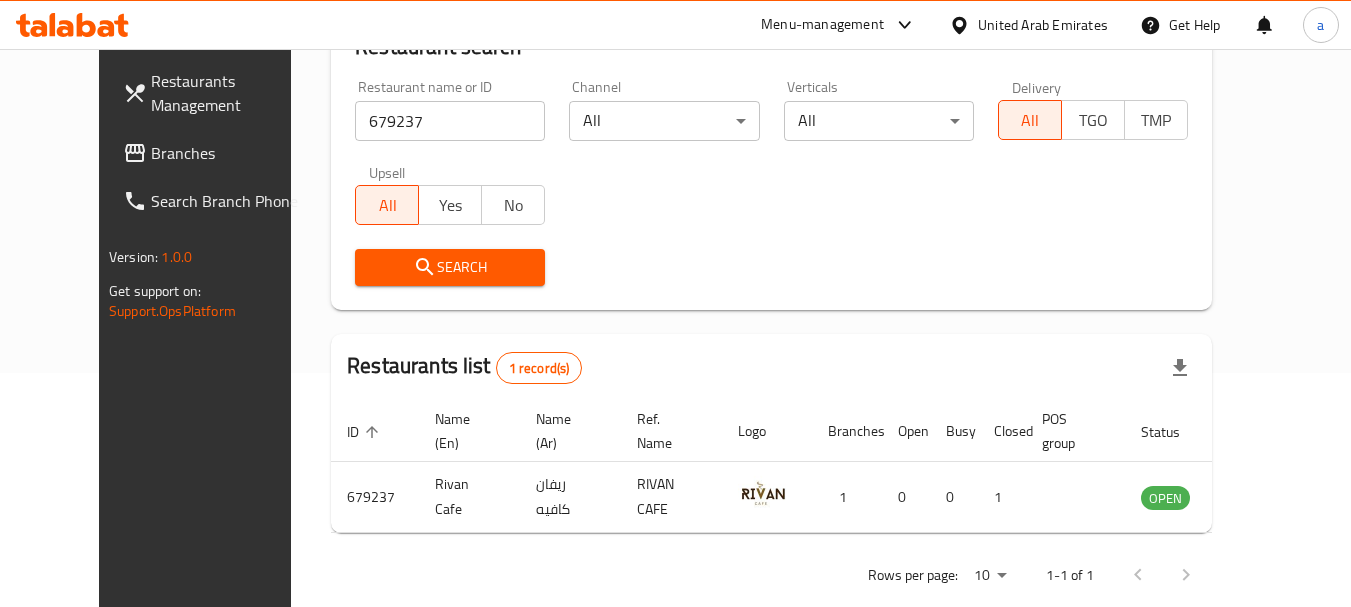 scroll, scrollTop: 268, scrollLeft: 0, axis: vertical 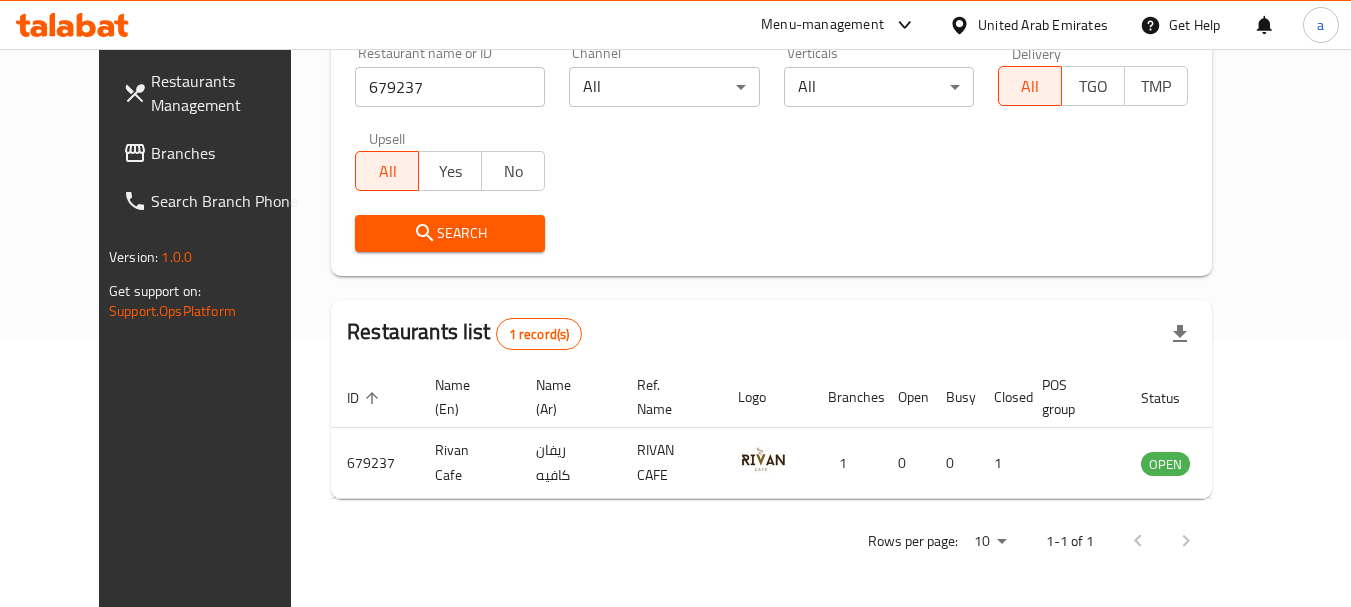 click on "United Arab Emirates" at bounding box center [1043, 25] 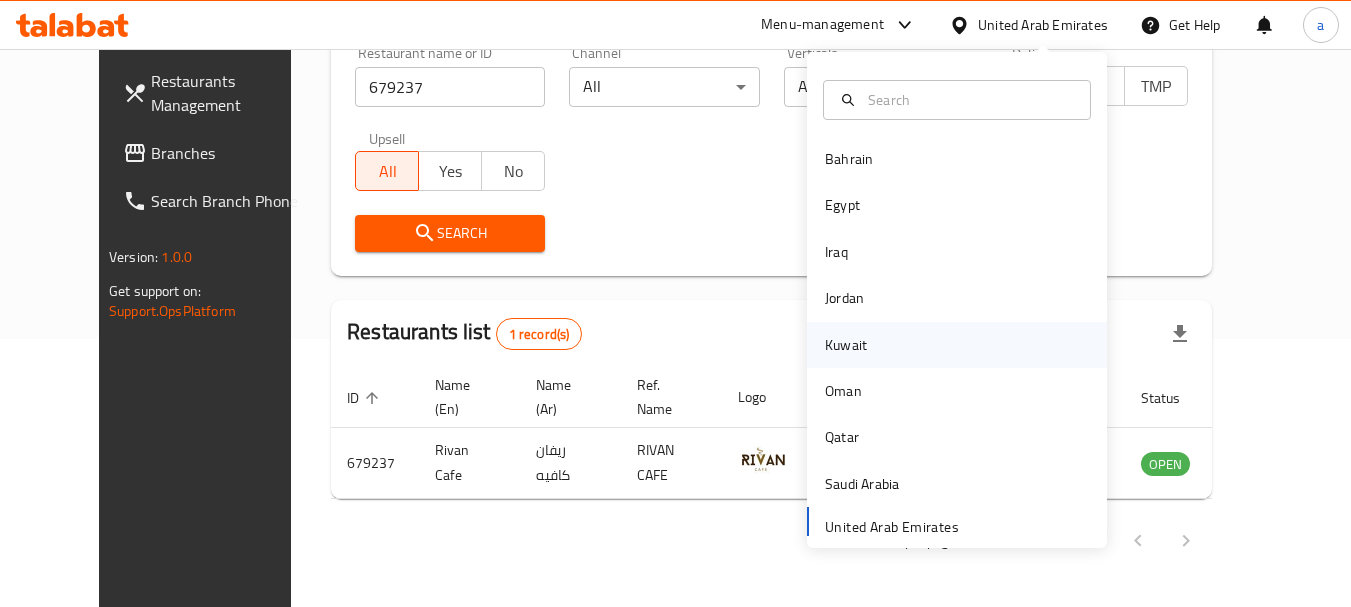click on "Kuwait" at bounding box center [846, 345] 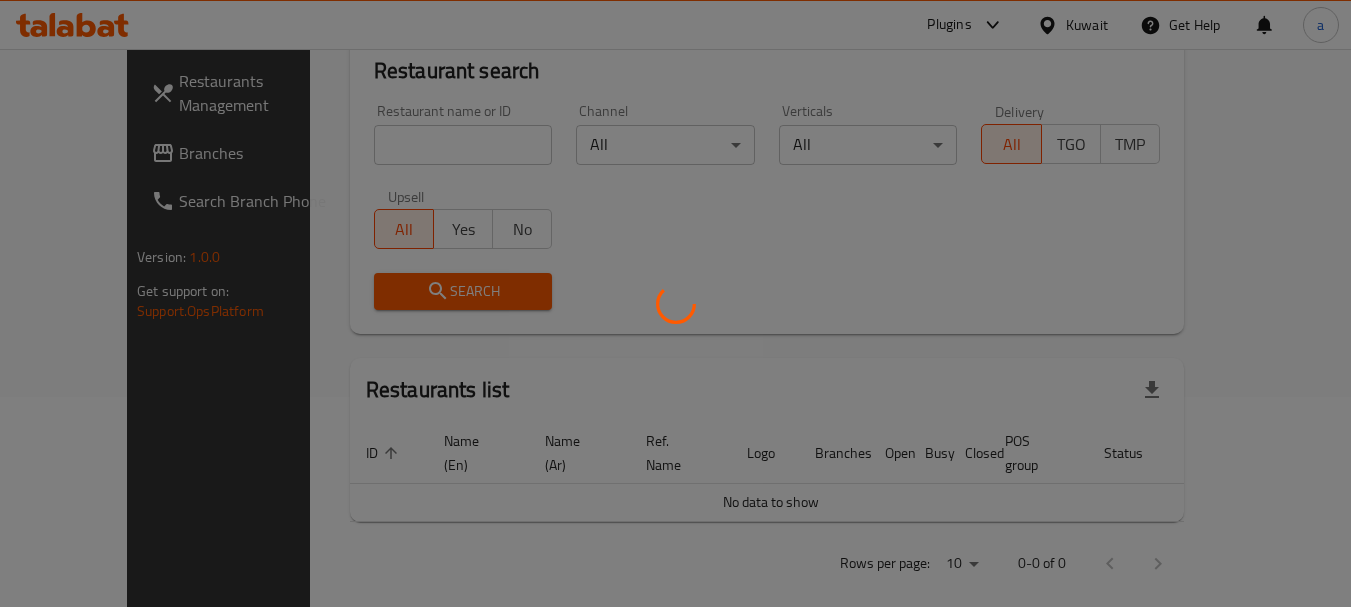 scroll, scrollTop: 268, scrollLeft: 0, axis: vertical 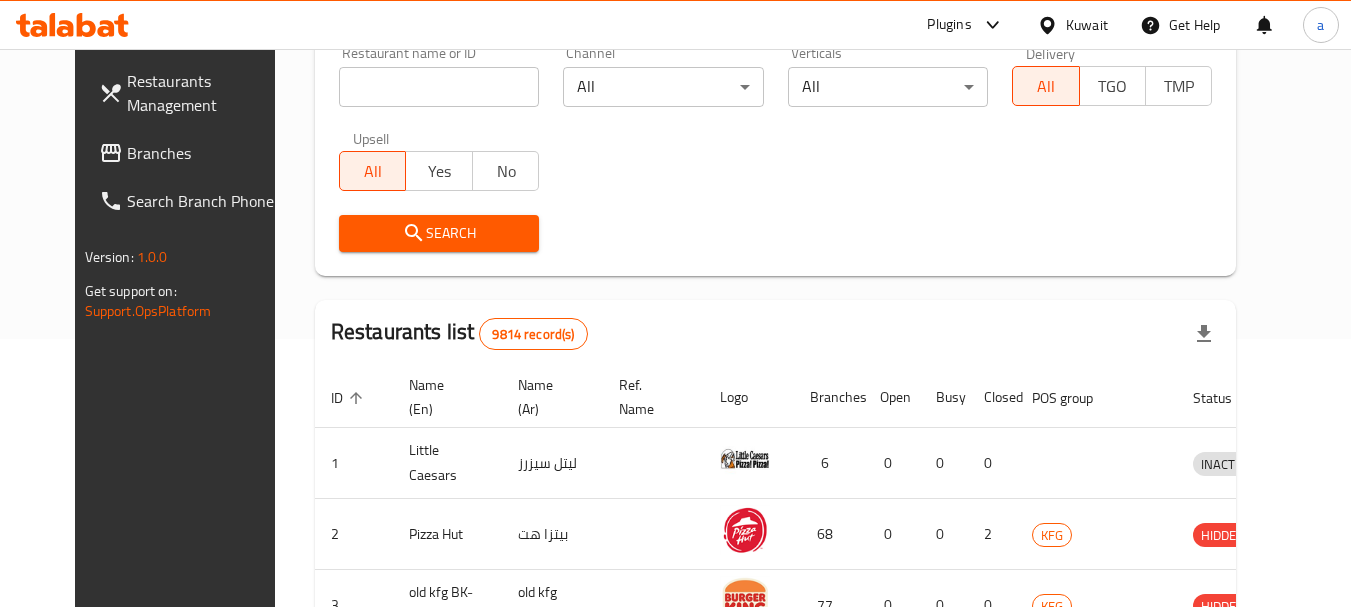 click on "Branches" at bounding box center (206, 153) 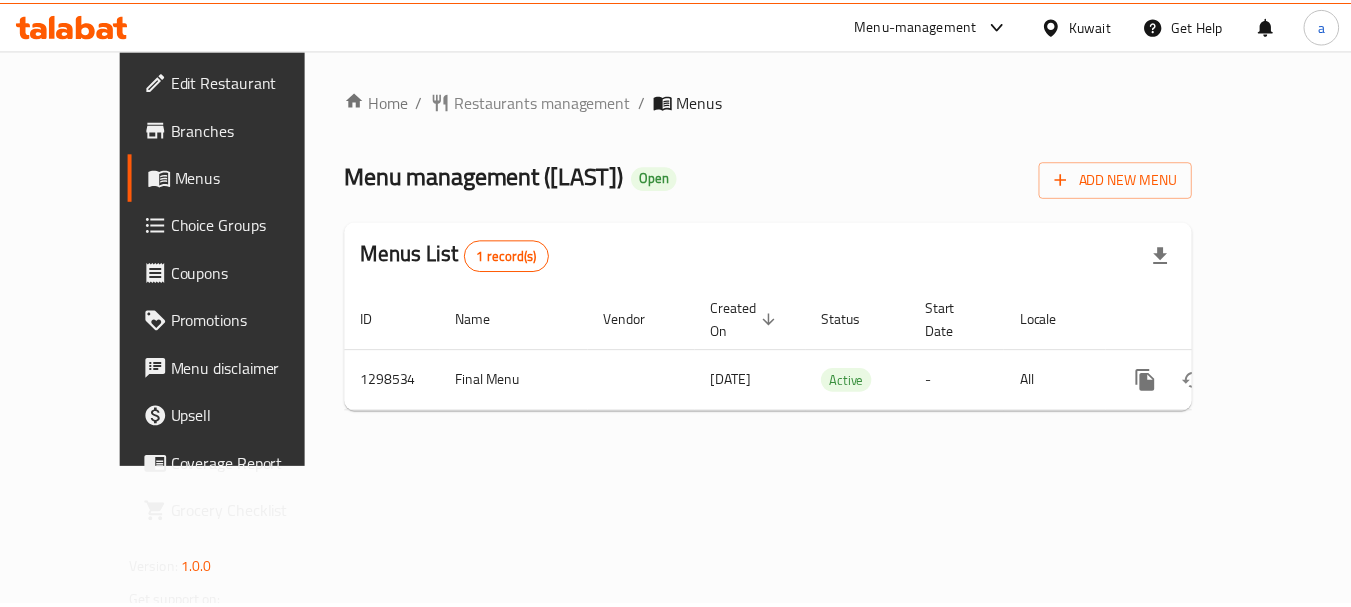 scroll, scrollTop: 0, scrollLeft: 0, axis: both 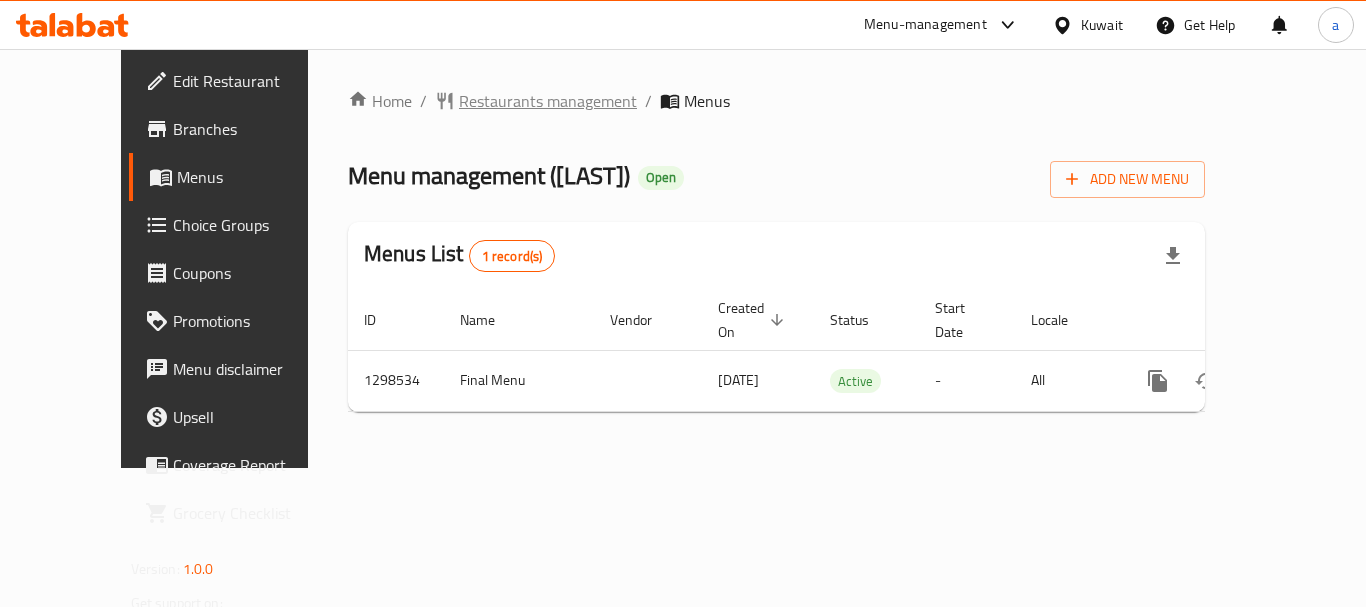 click on "Restaurants management" at bounding box center [548, 101] 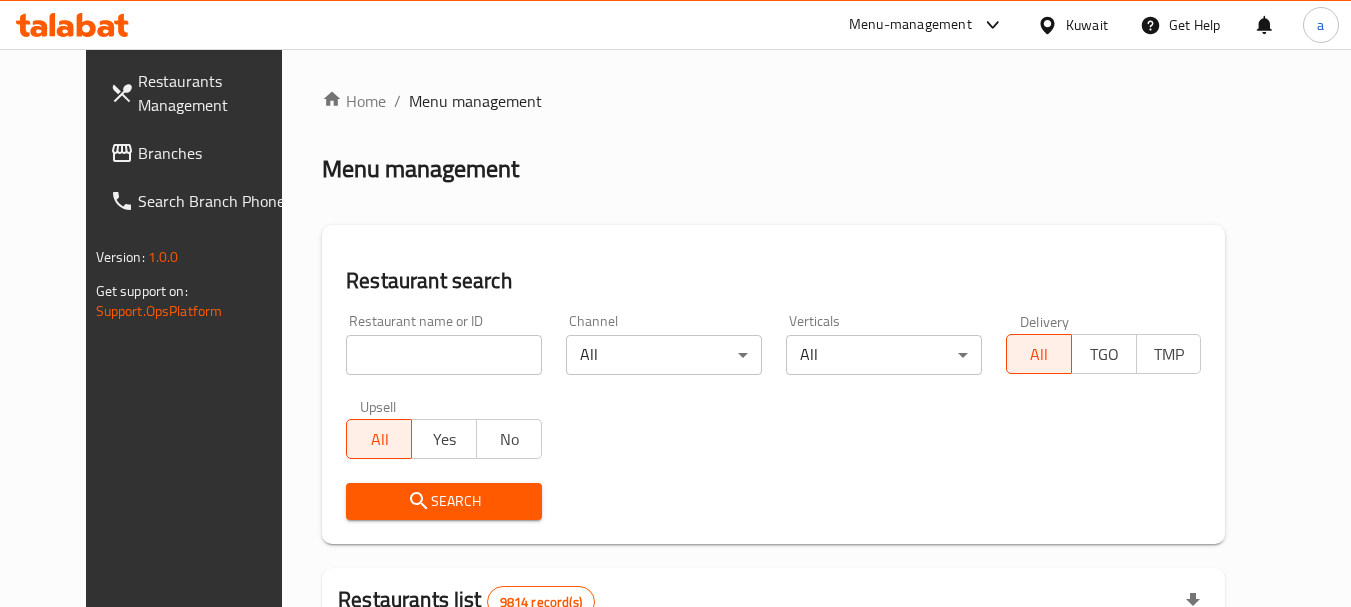 click at bounding box center [444, 355] 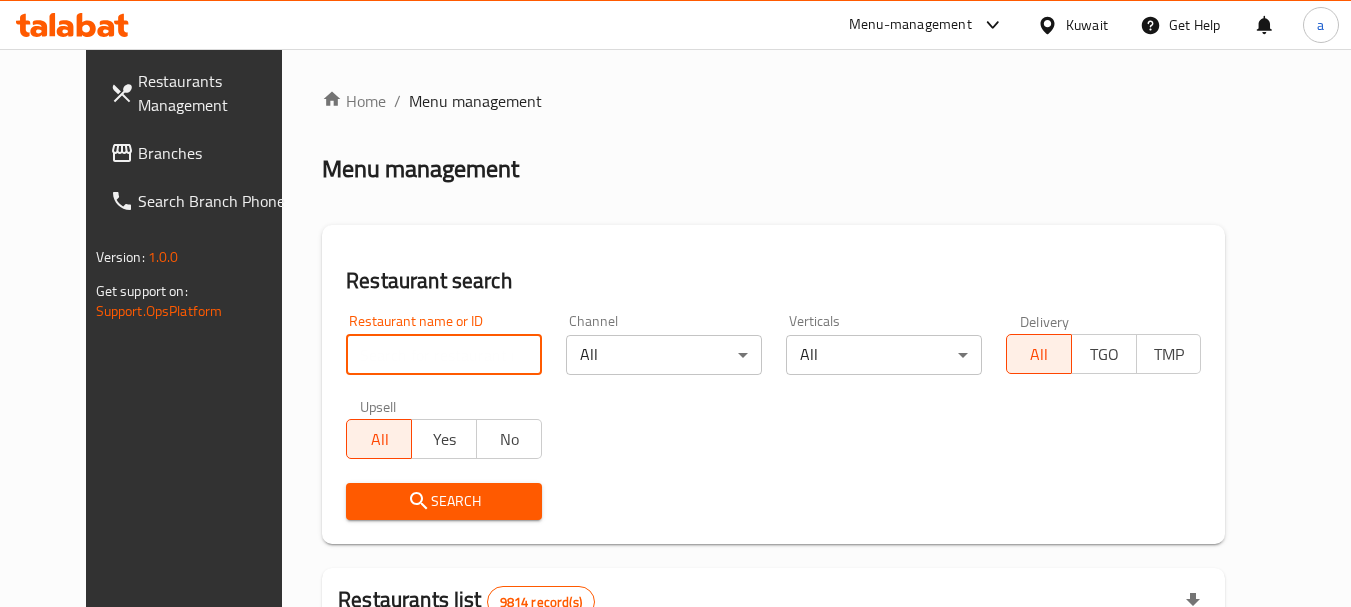 paste on "700958" 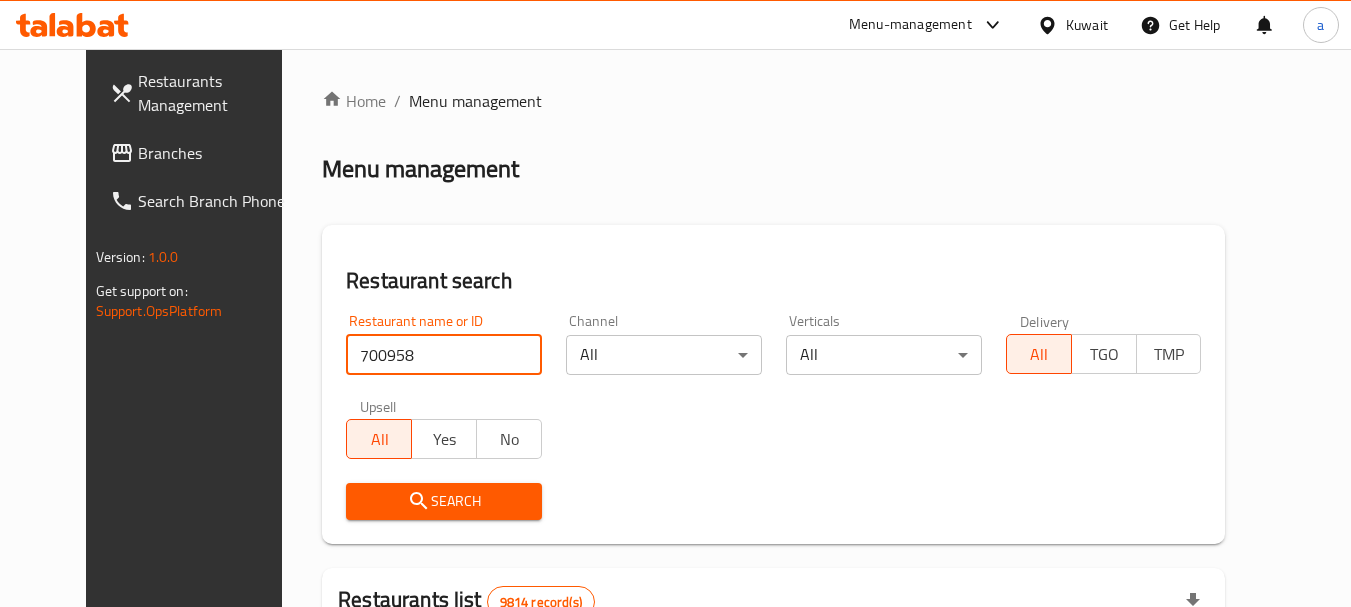 type on "700958" 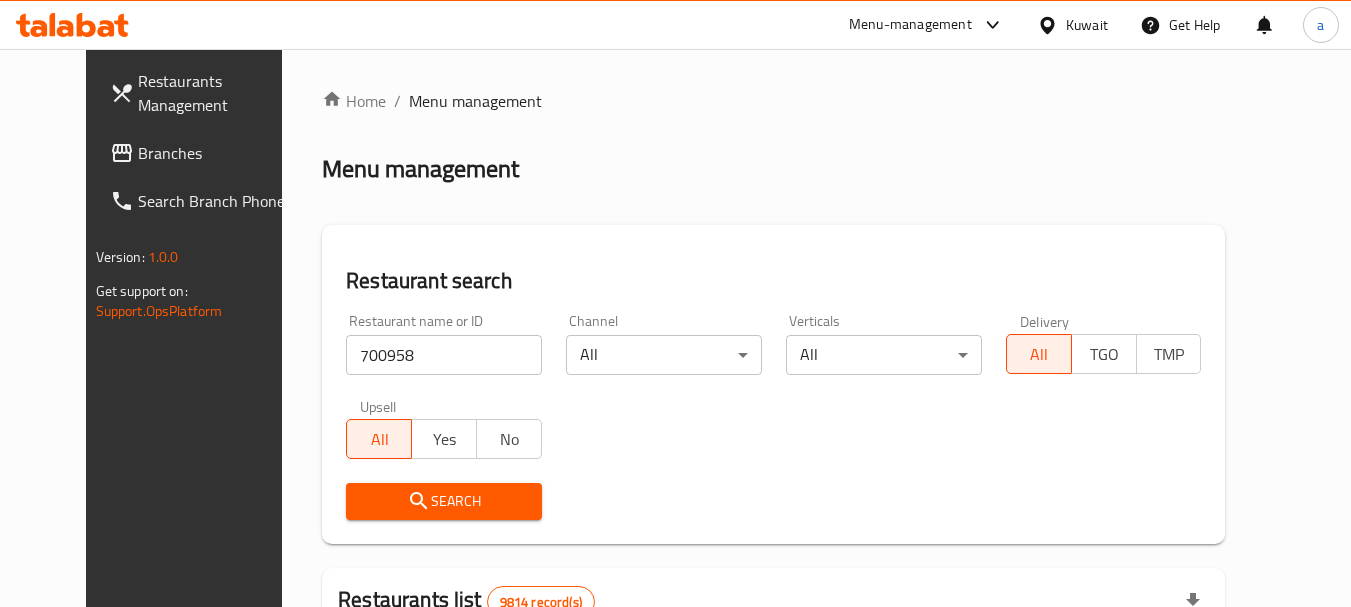 click on "Search" at bounding box center (444, 501) 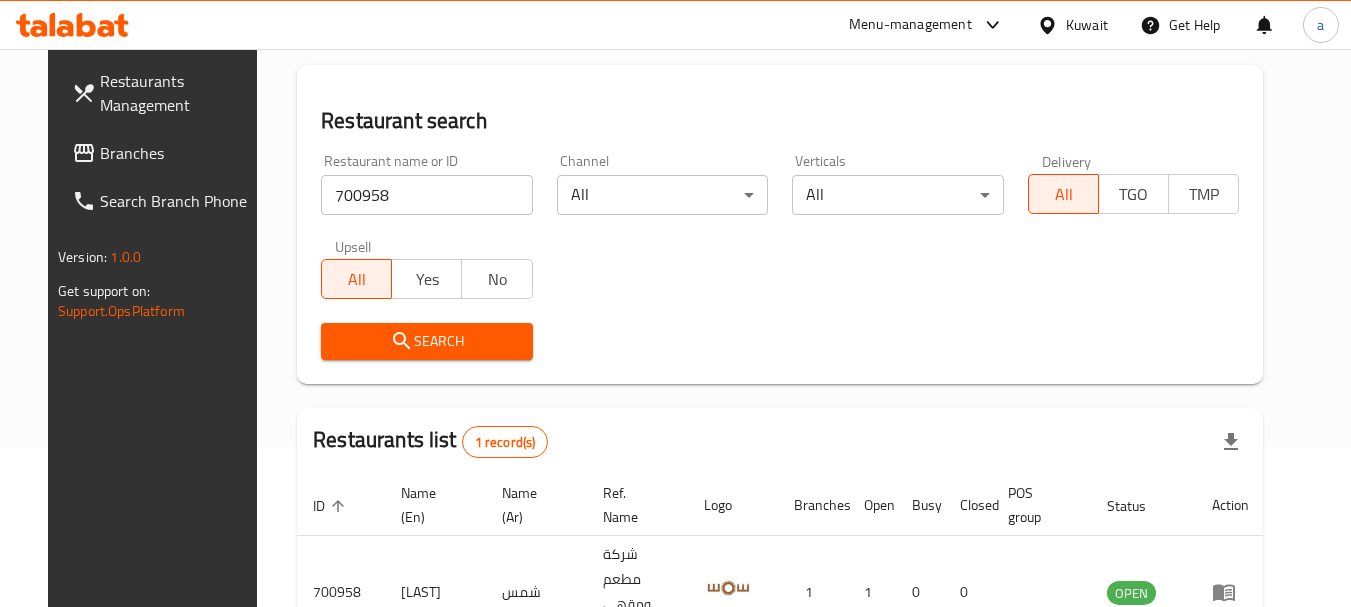 scroll, scrollTop: 285, scrollLeft: 0, axis: vertical 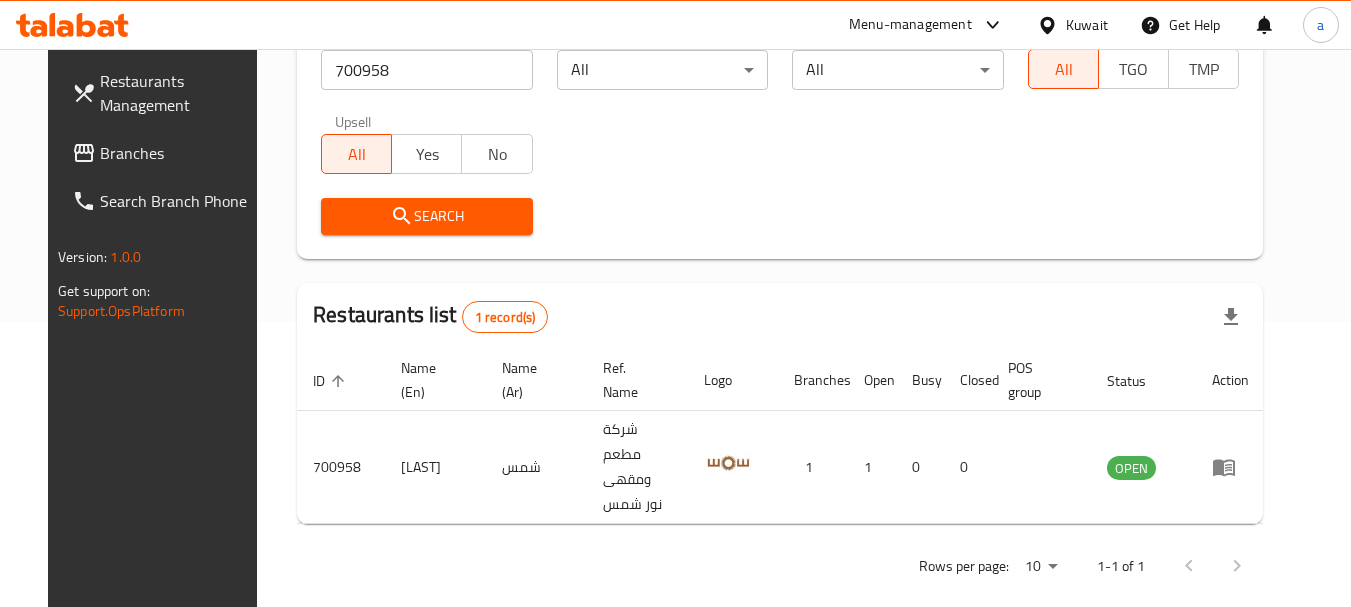 click on "Branches" at bounding box center (179, 153) 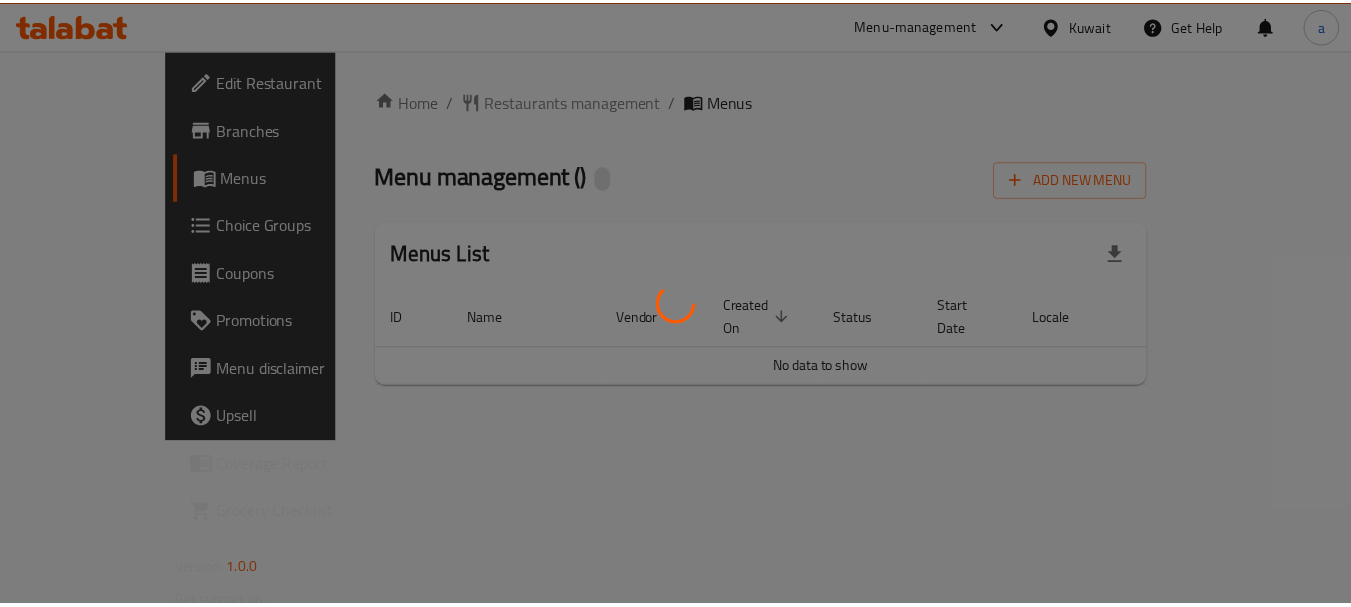 scroll, scrollTop: 0, scrollLeft: 0, axis: both 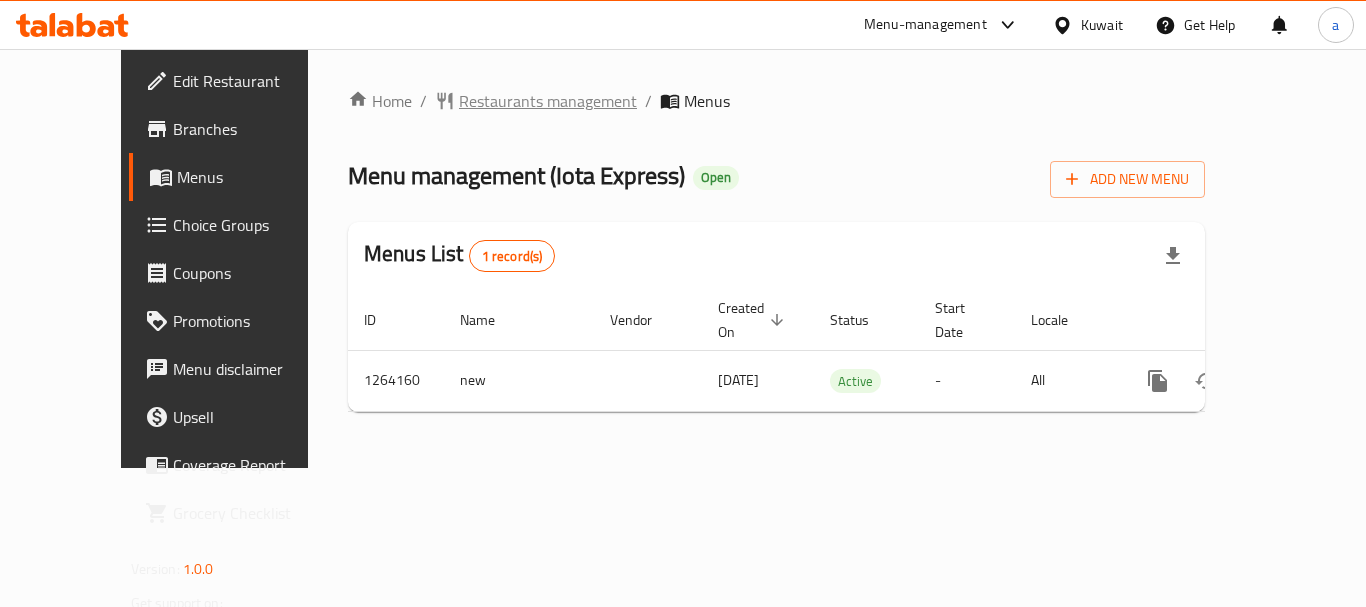 click on "Restaurants management" at bounding box center (548, 101) 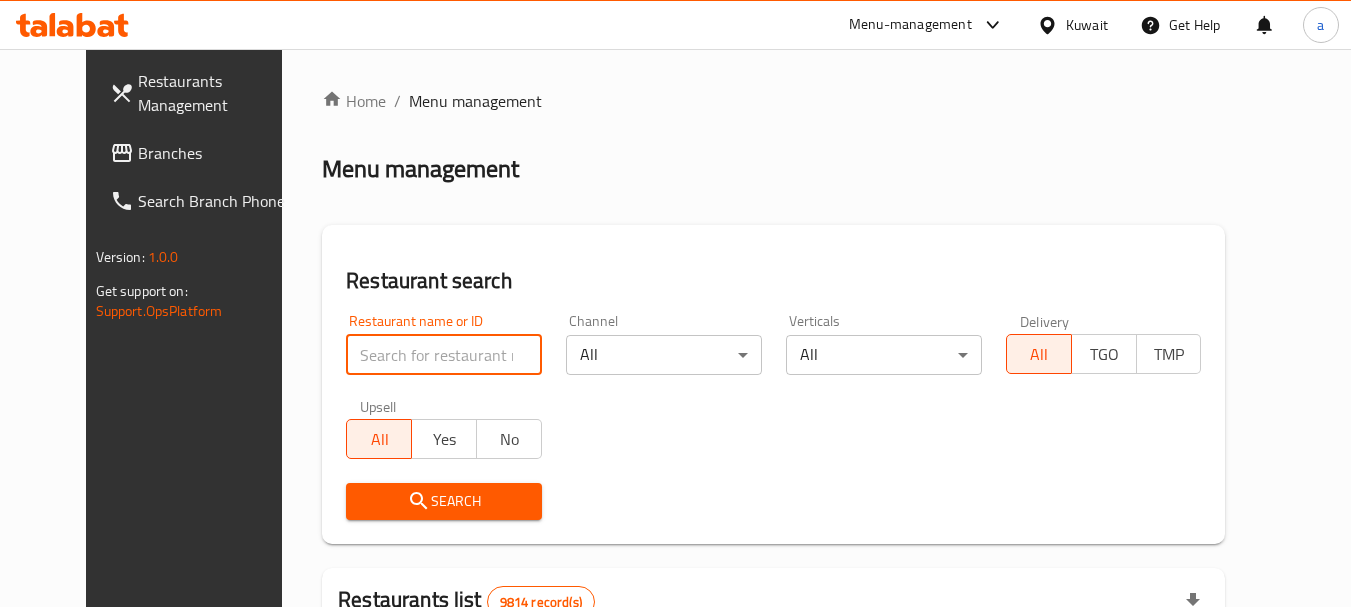 click at bounding box center (444, 355) 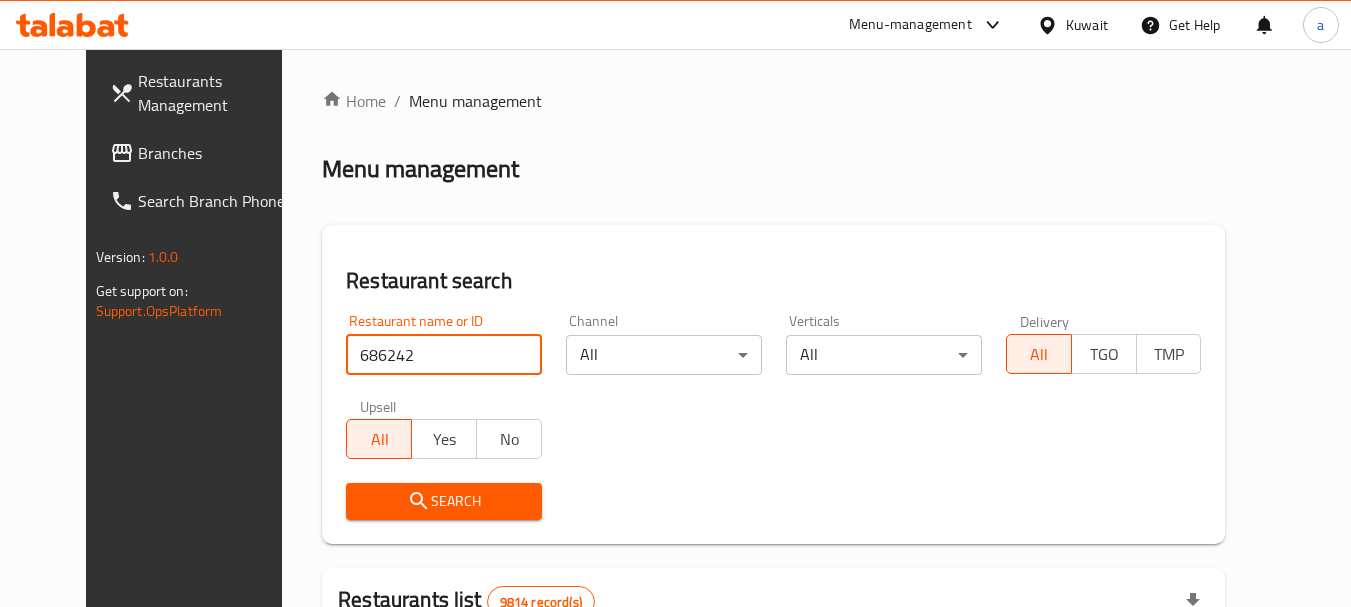 type on "686242" 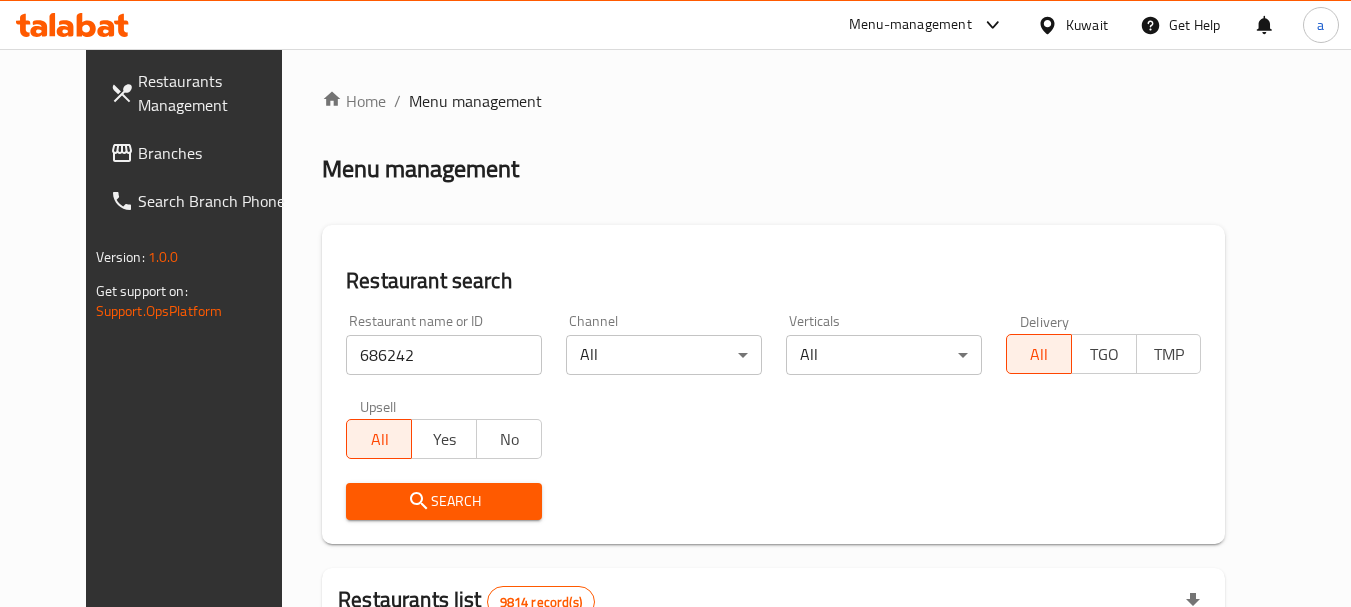 click on "Search" at bounding box center (444, 501) 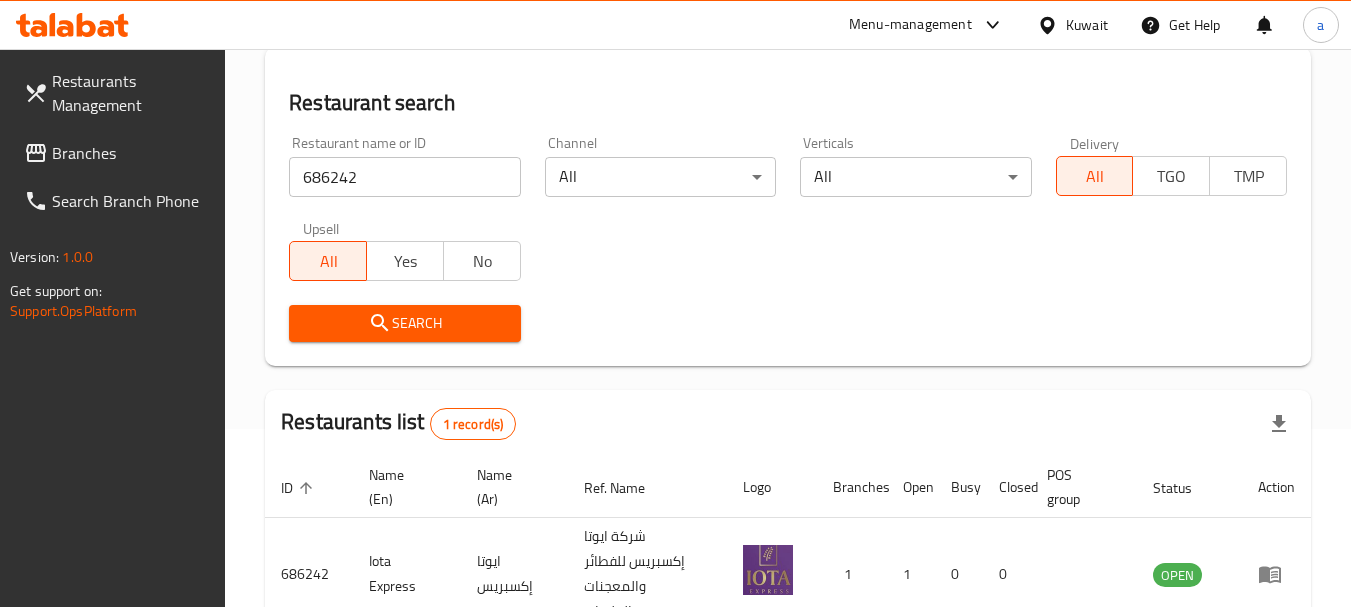 scroll, scrollTop: 85, scrollLeft: 0, axis: vertical 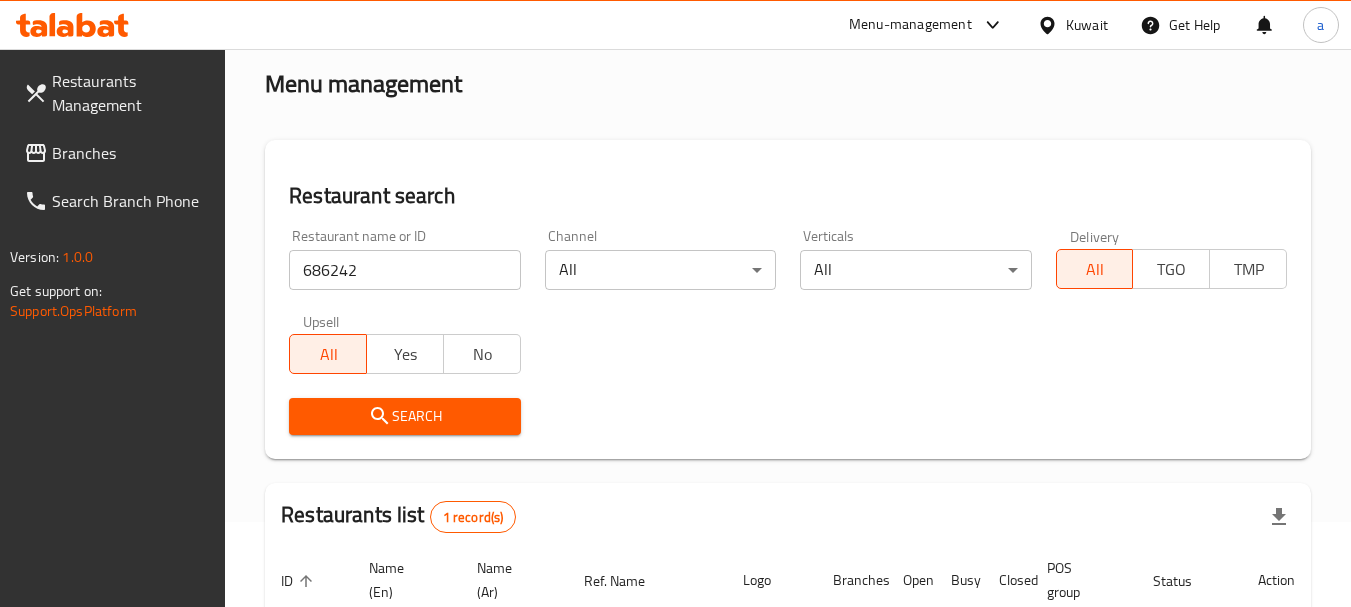 click on "686242" at bounding box center (404, 270) 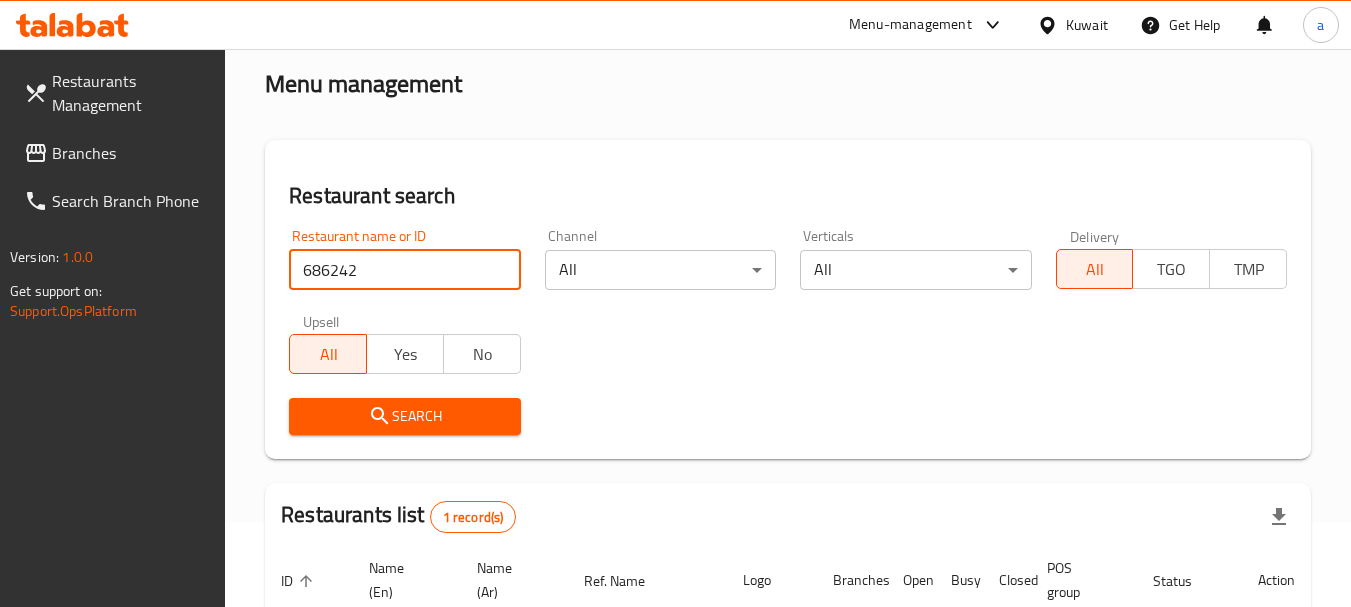 click on "686242" at bounding box center [404, 270] 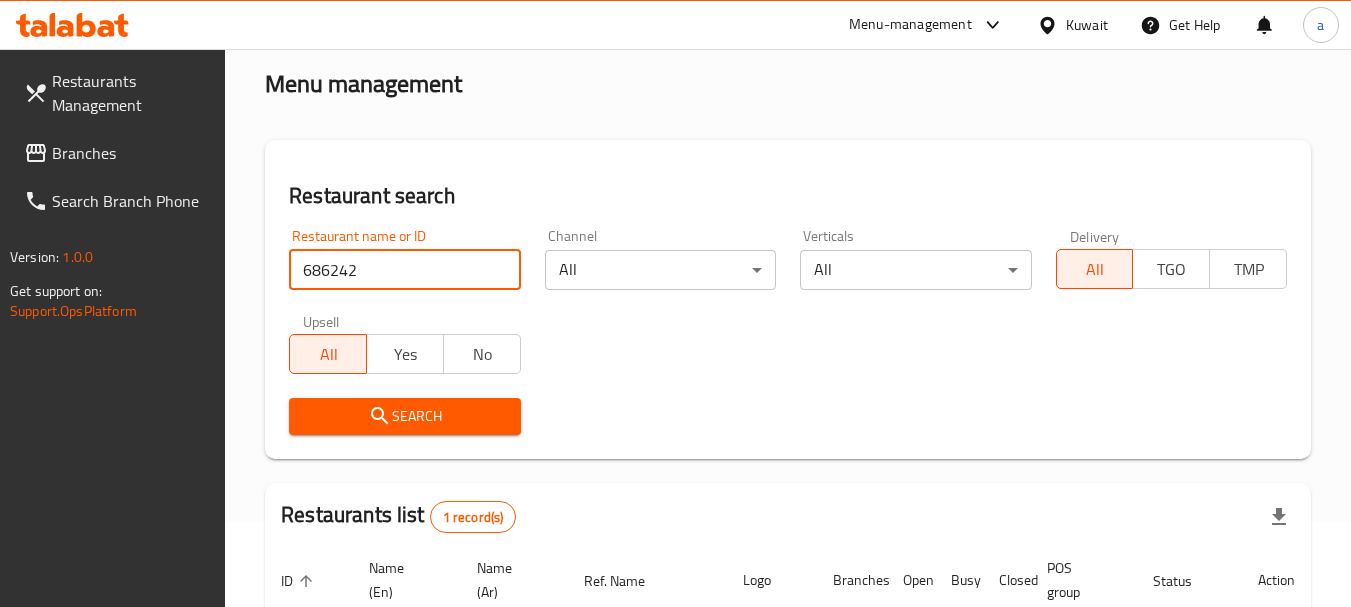 click on "Kuwait" at bounding box center (1087, 25) 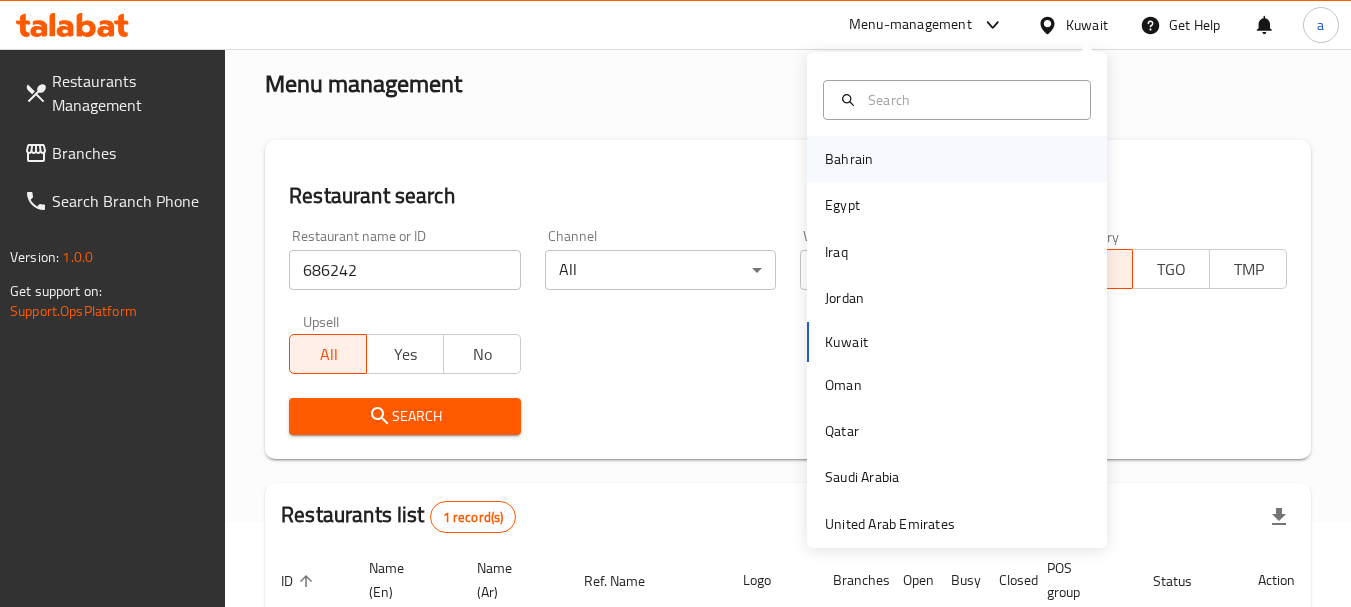 click on "Bahrain" at bounding box center (957, 159) 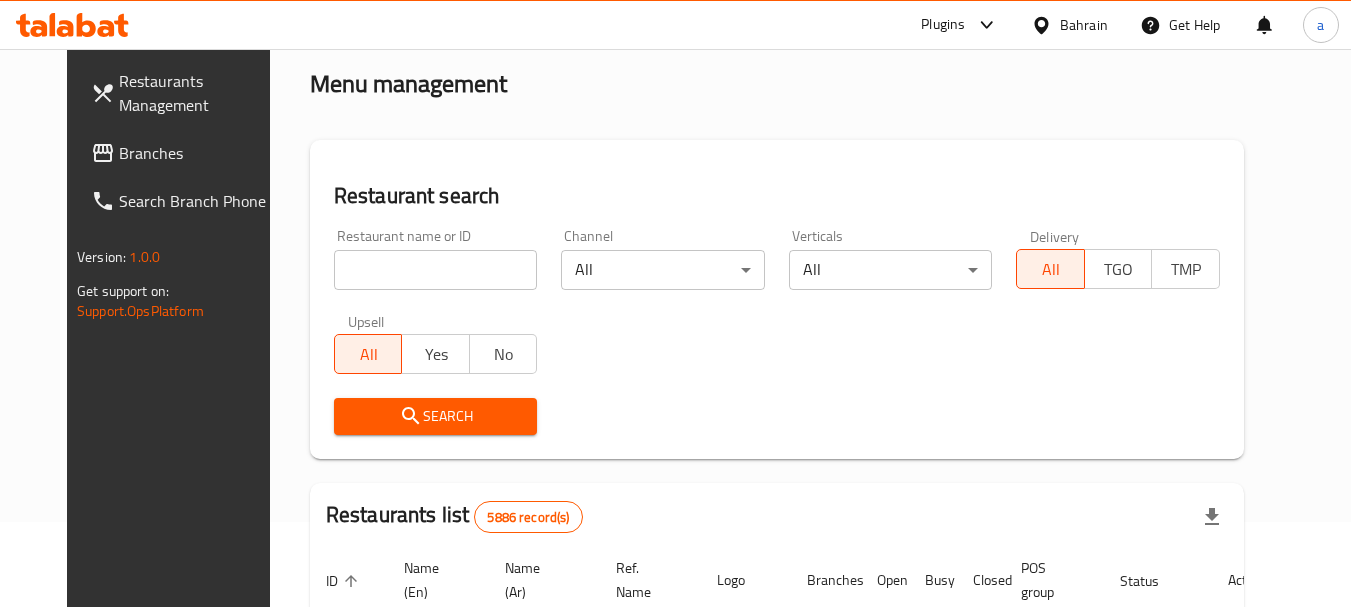 click on "Branches" at bounding box center (198, 153) 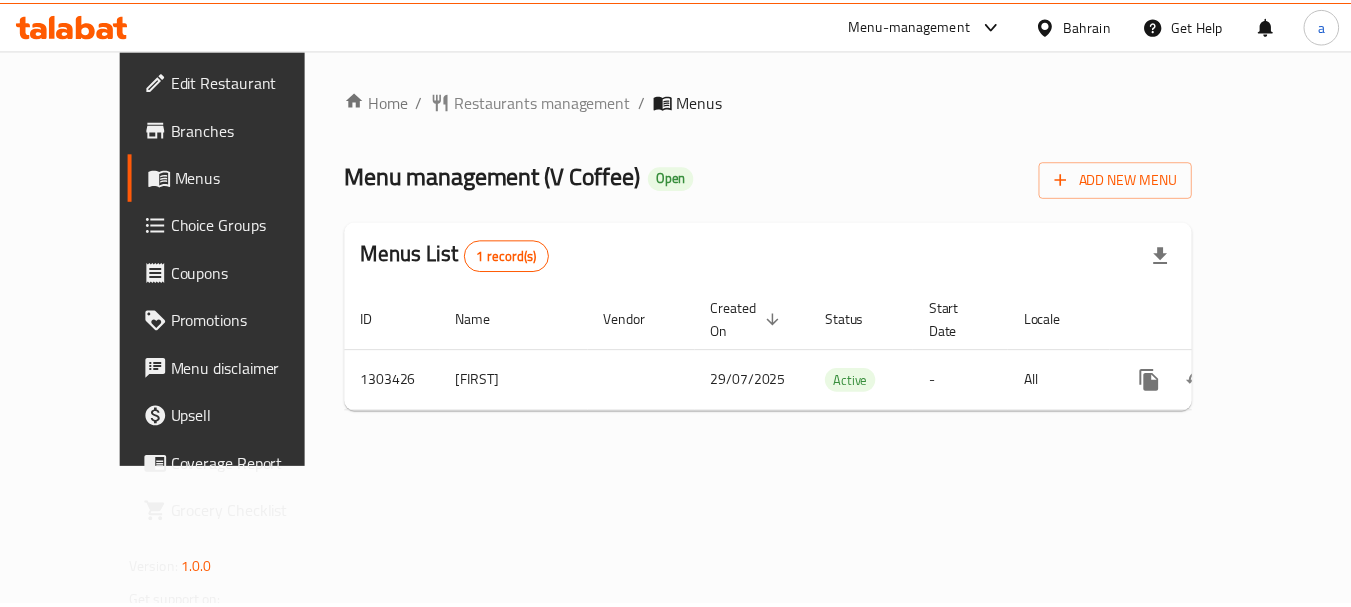 scroll, scrollTop: 0, scrollLeft: 0, axis: both 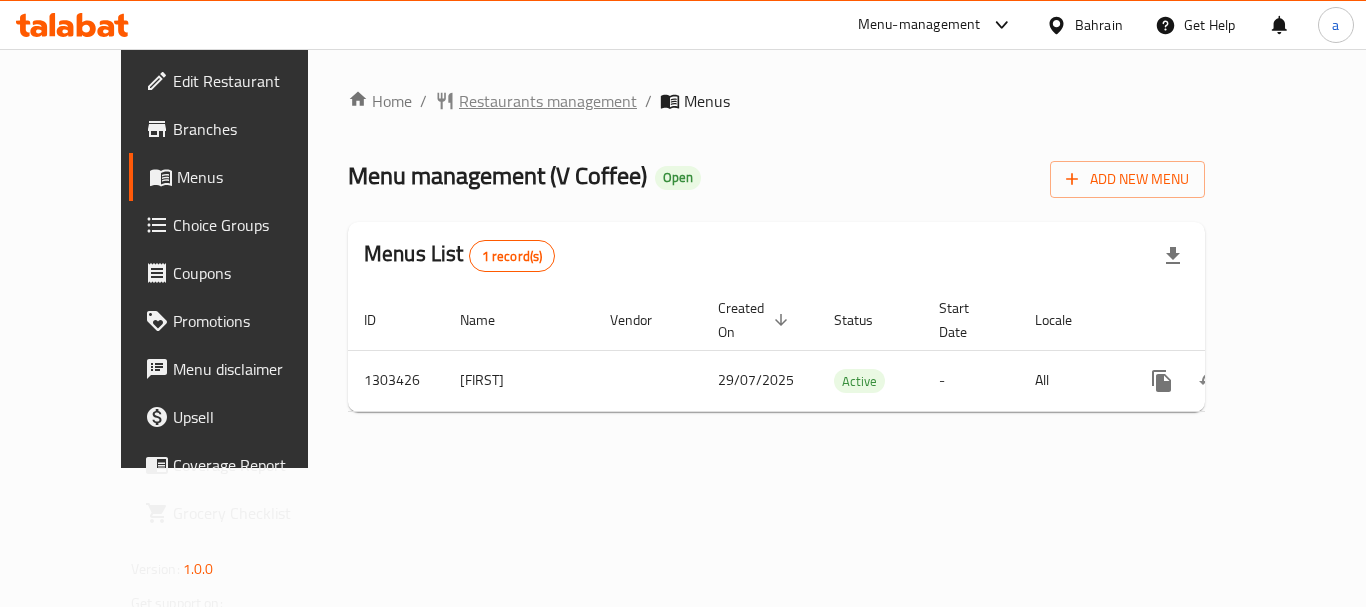 click on "Restaurants management" at bounding box center [548, 101] 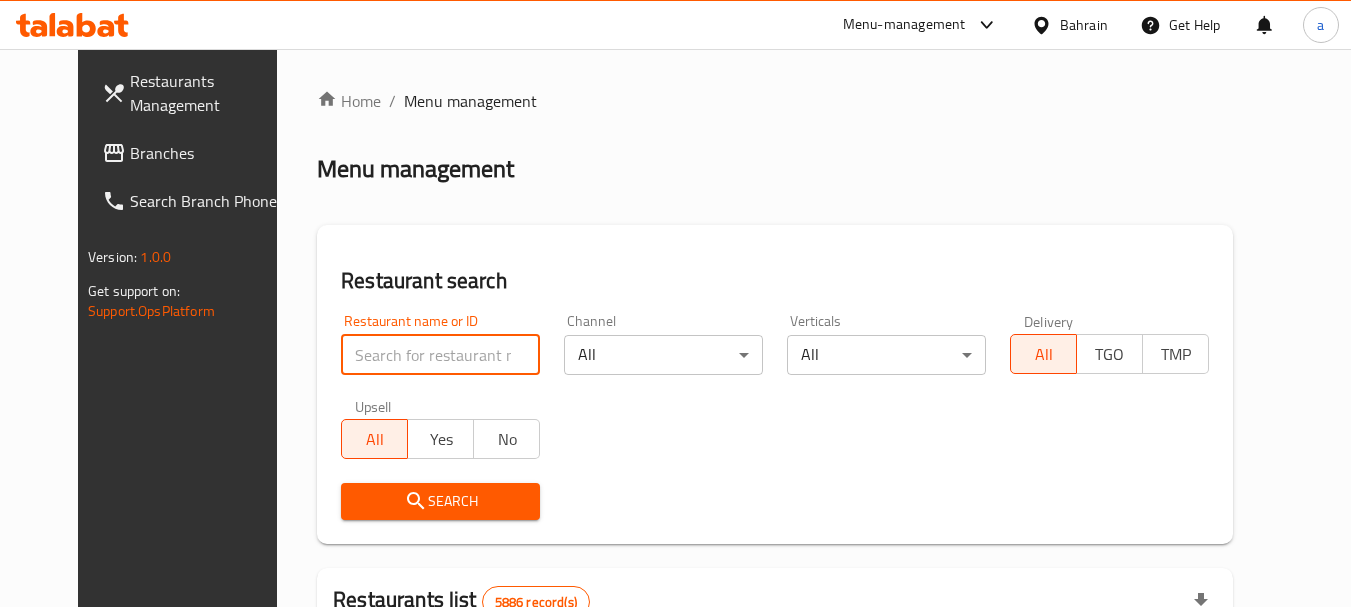click at bounding box center [440, 355] 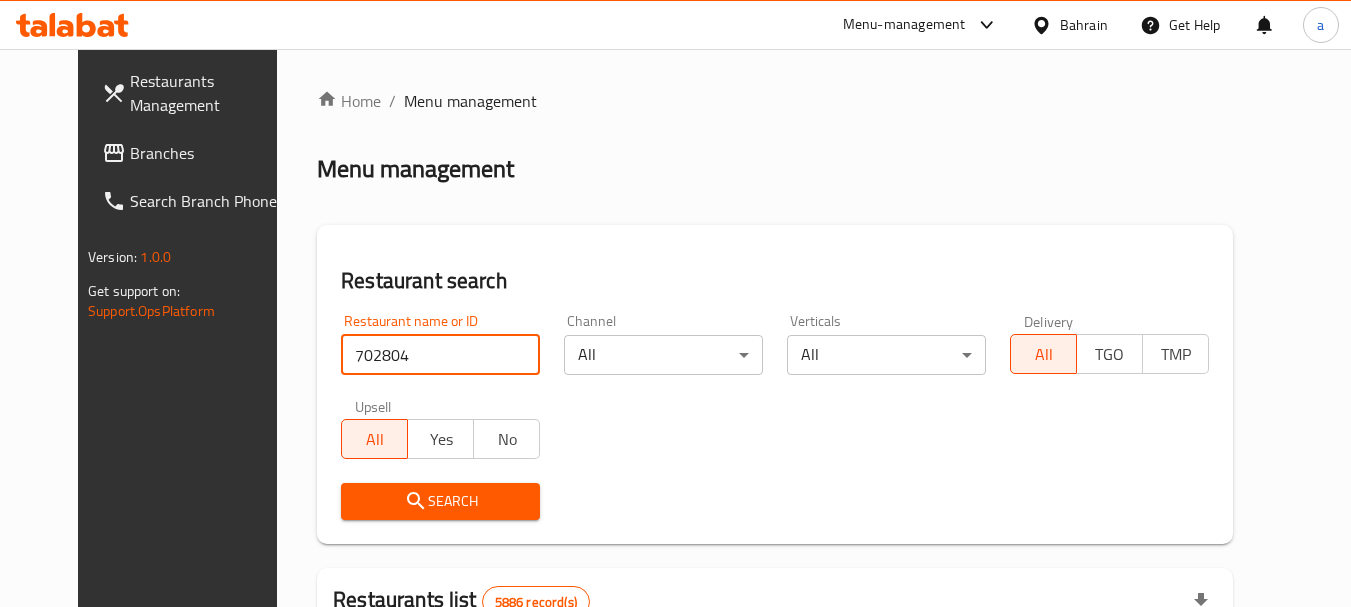 type on "702804" 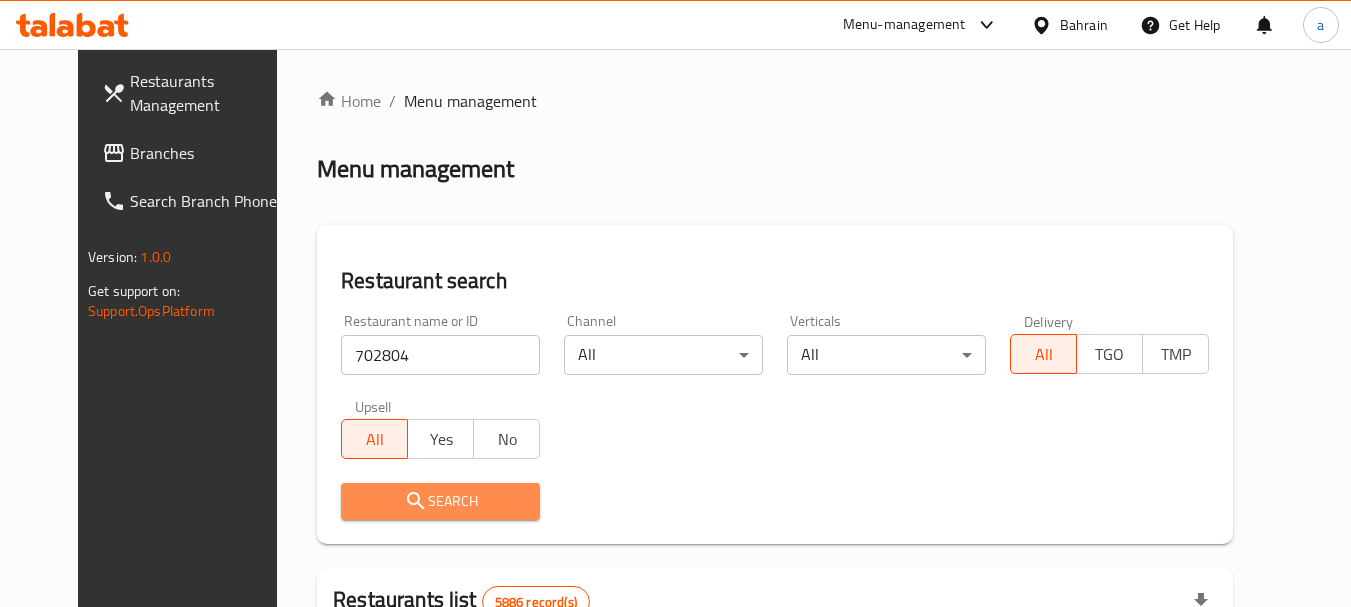click on "Search" at bounding box center [440, 501] 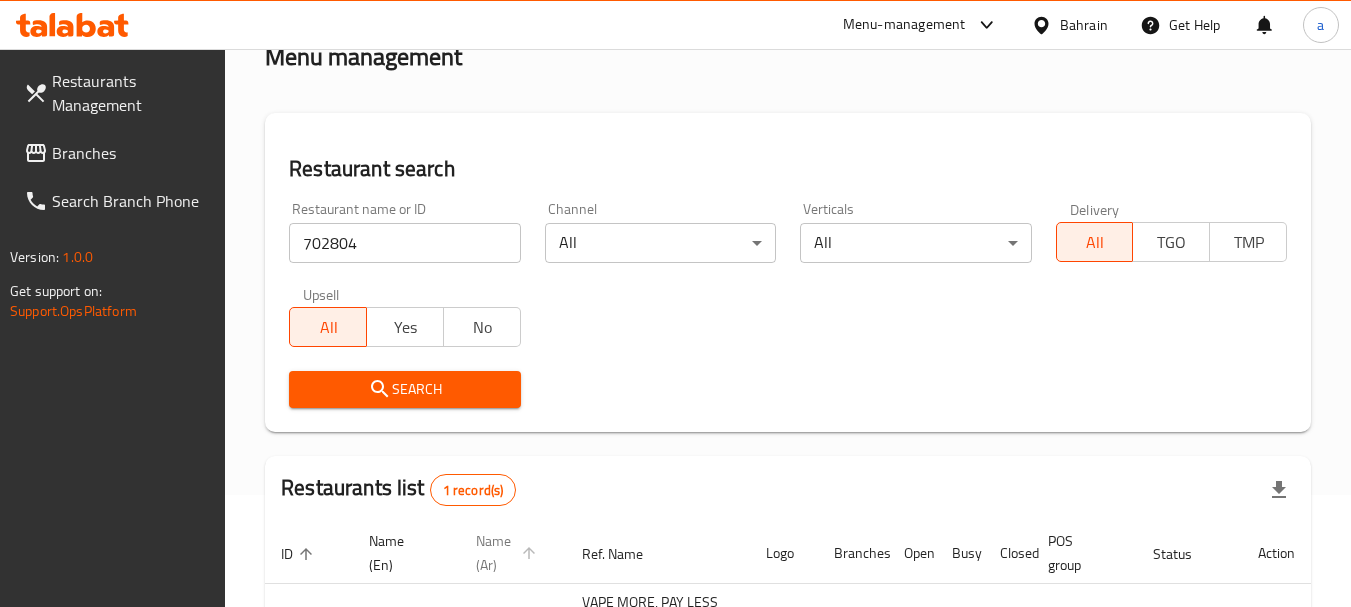 scroll, scrollTop: 310, scrollLeft: 0, axis: vertical 